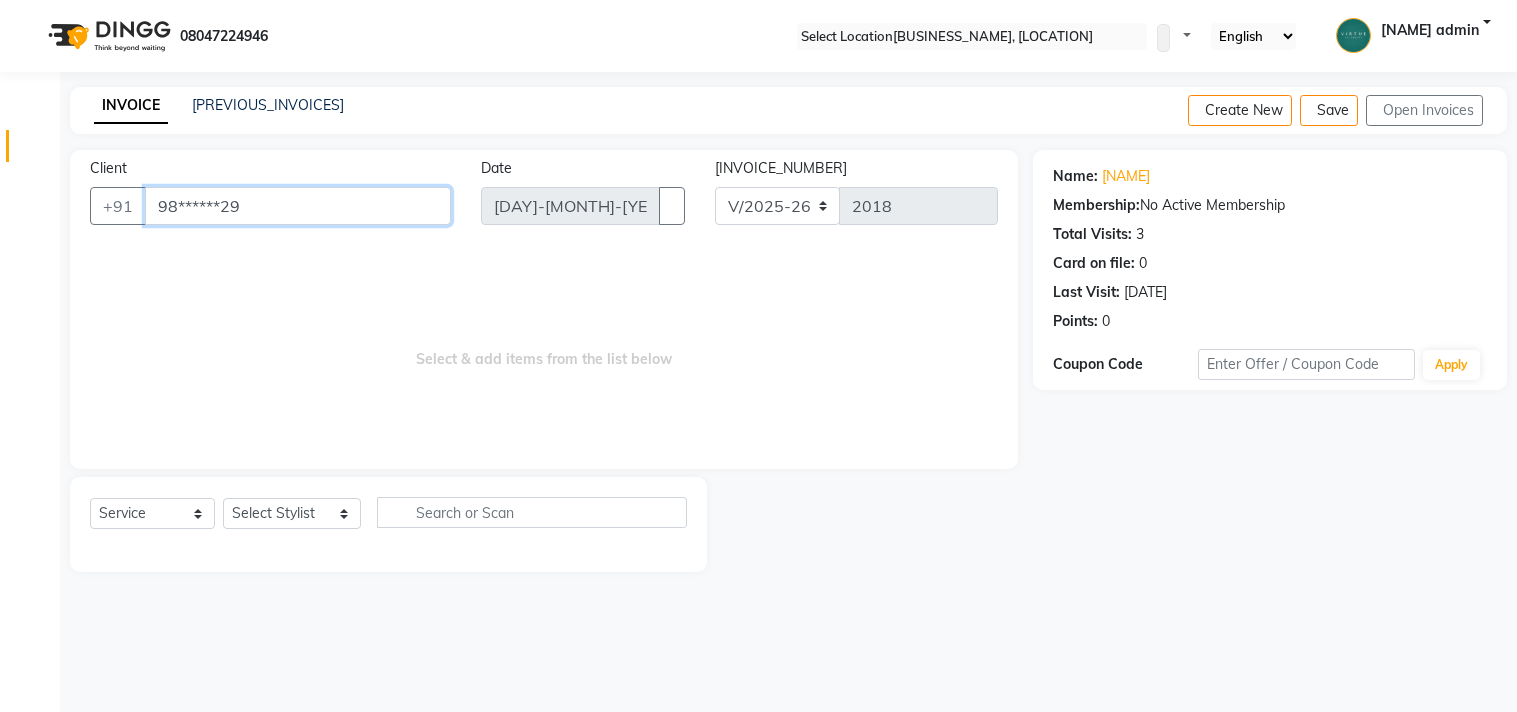 click on "98******29" at bounding box center [298, 206] 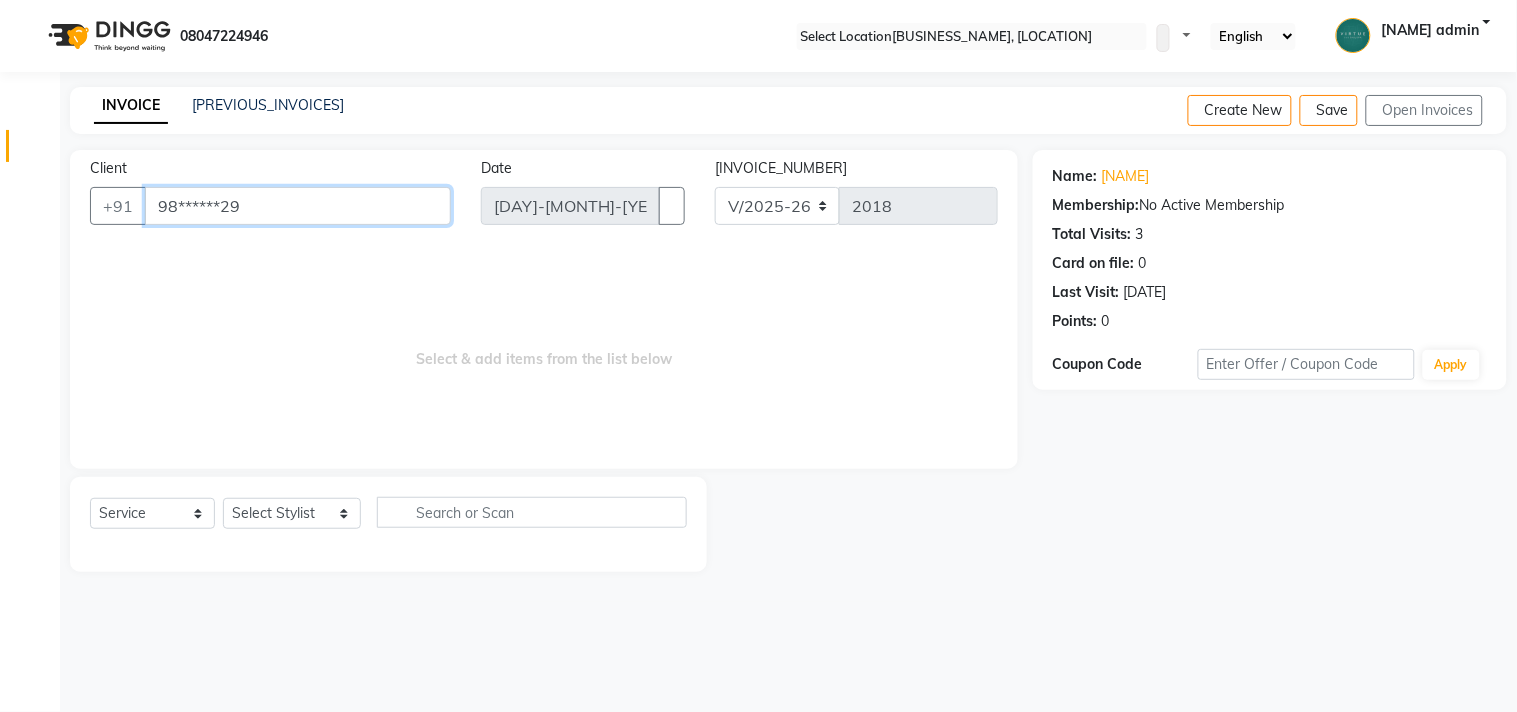 scroll, scrollTop: 0, scrollLeft: 0, axis: both 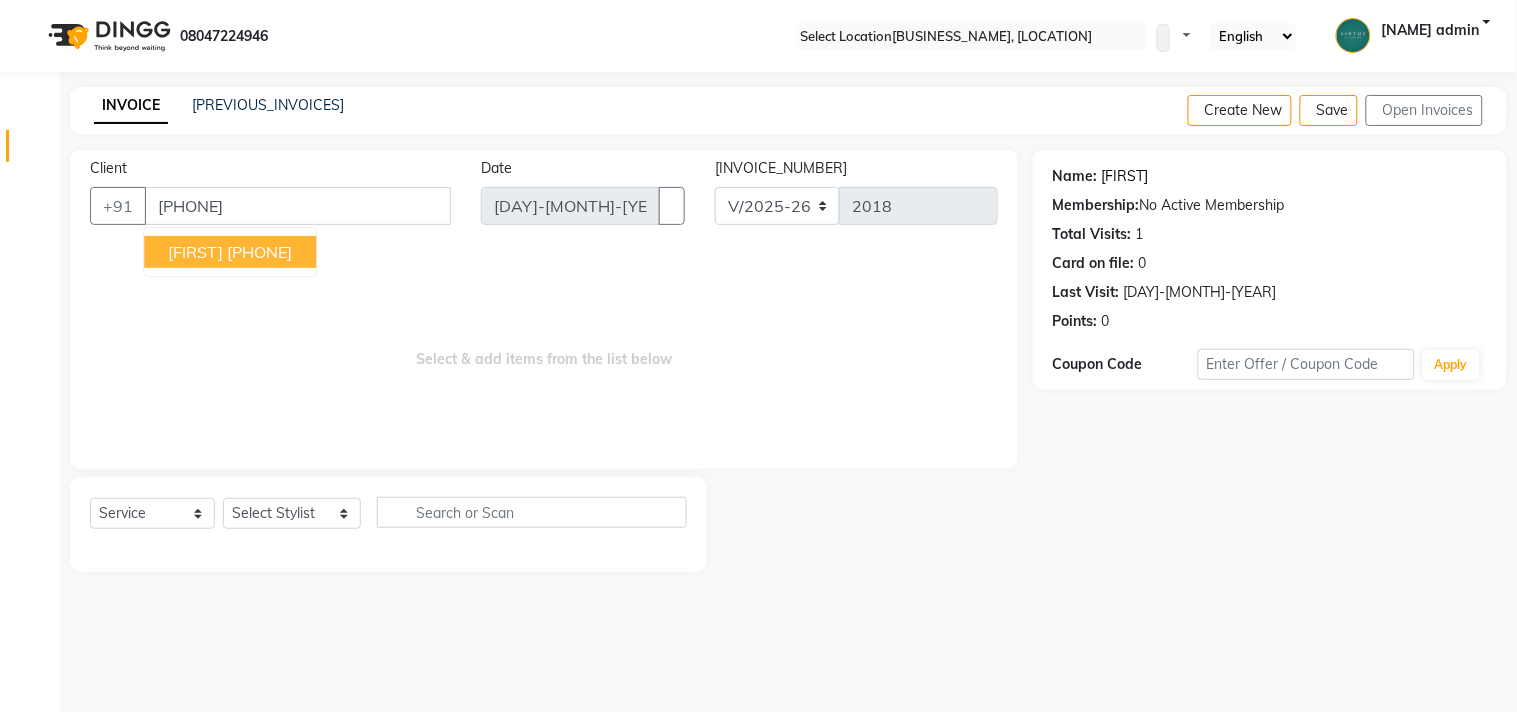 click on "[FIRST]" at bounding box center [1125, 176] 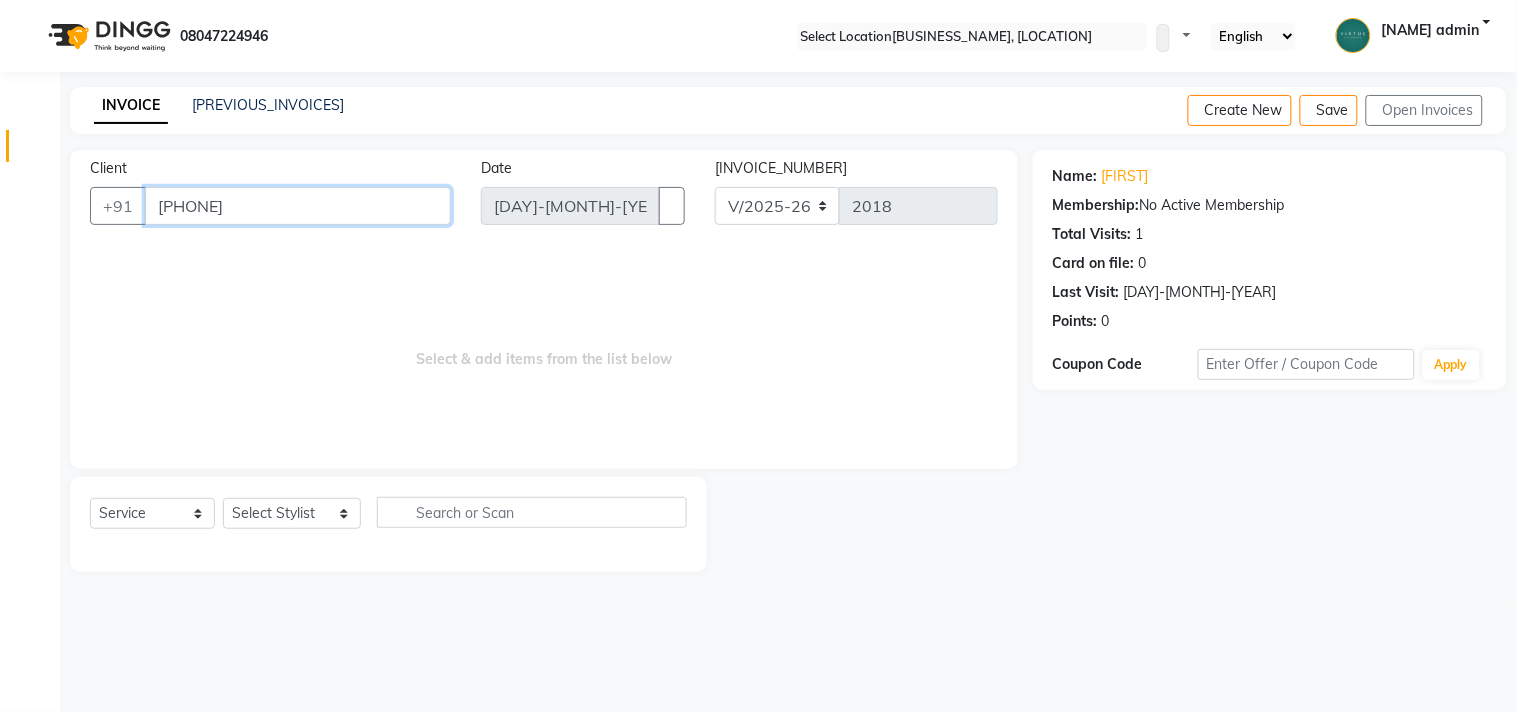 drag, startPoint x: 154, startPoint y: 203, endPoint x: 297, endPoint y: 203, distance: 143 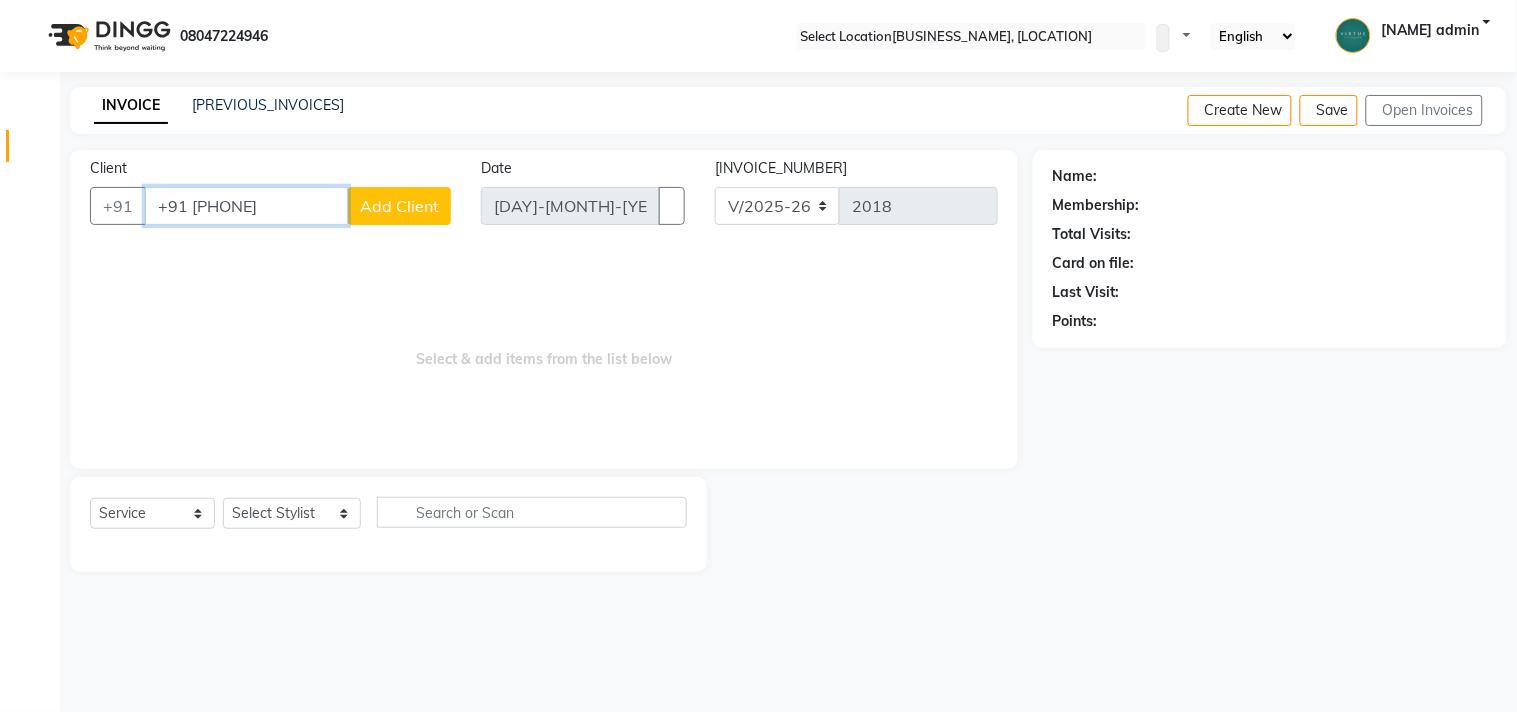 drag, startPoint x: 151, startPoint y: 207, endPoint x: 283, endPoint y: 226, distance: 133.36041 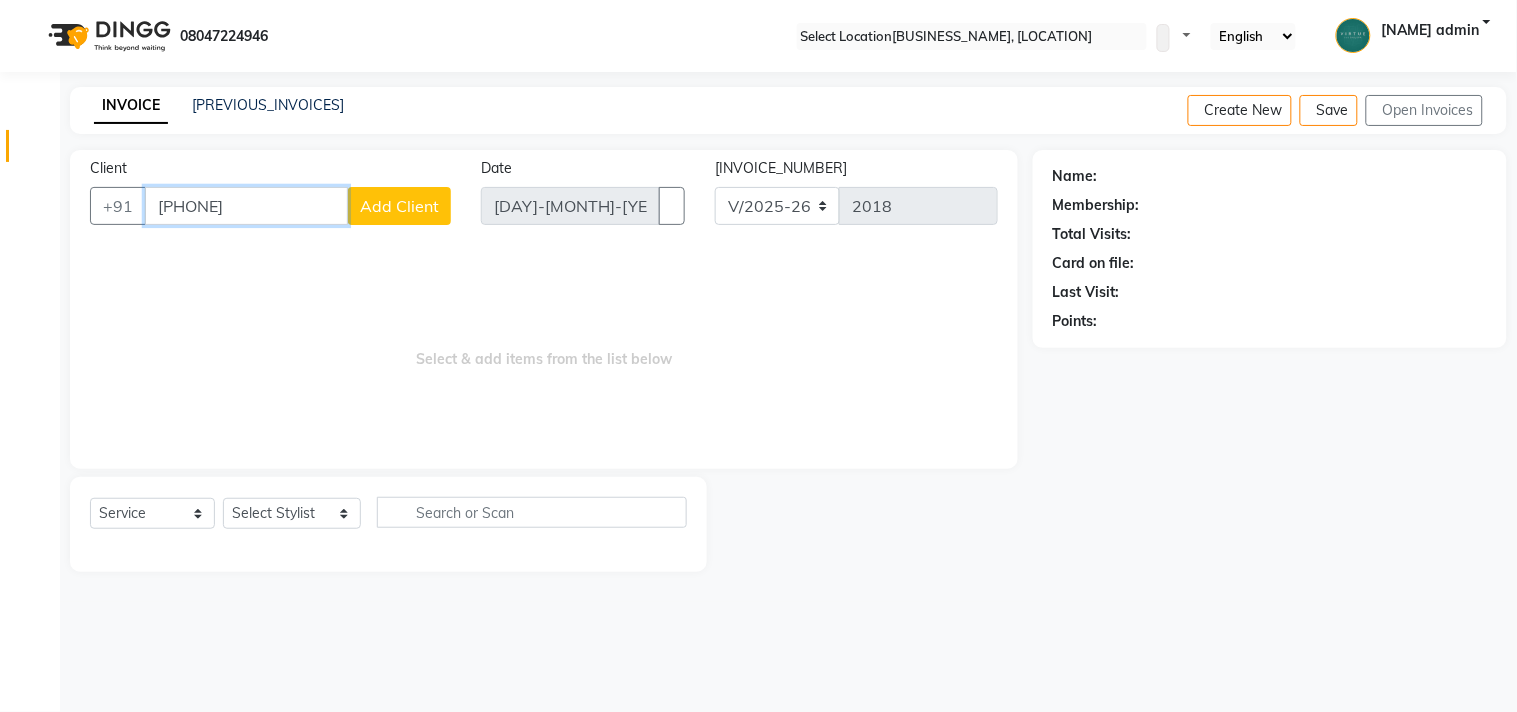 drag, startPoint x: 154, startPoint y: 201, endPoint x: 334, endPoint y: 217, distance: 180.70972 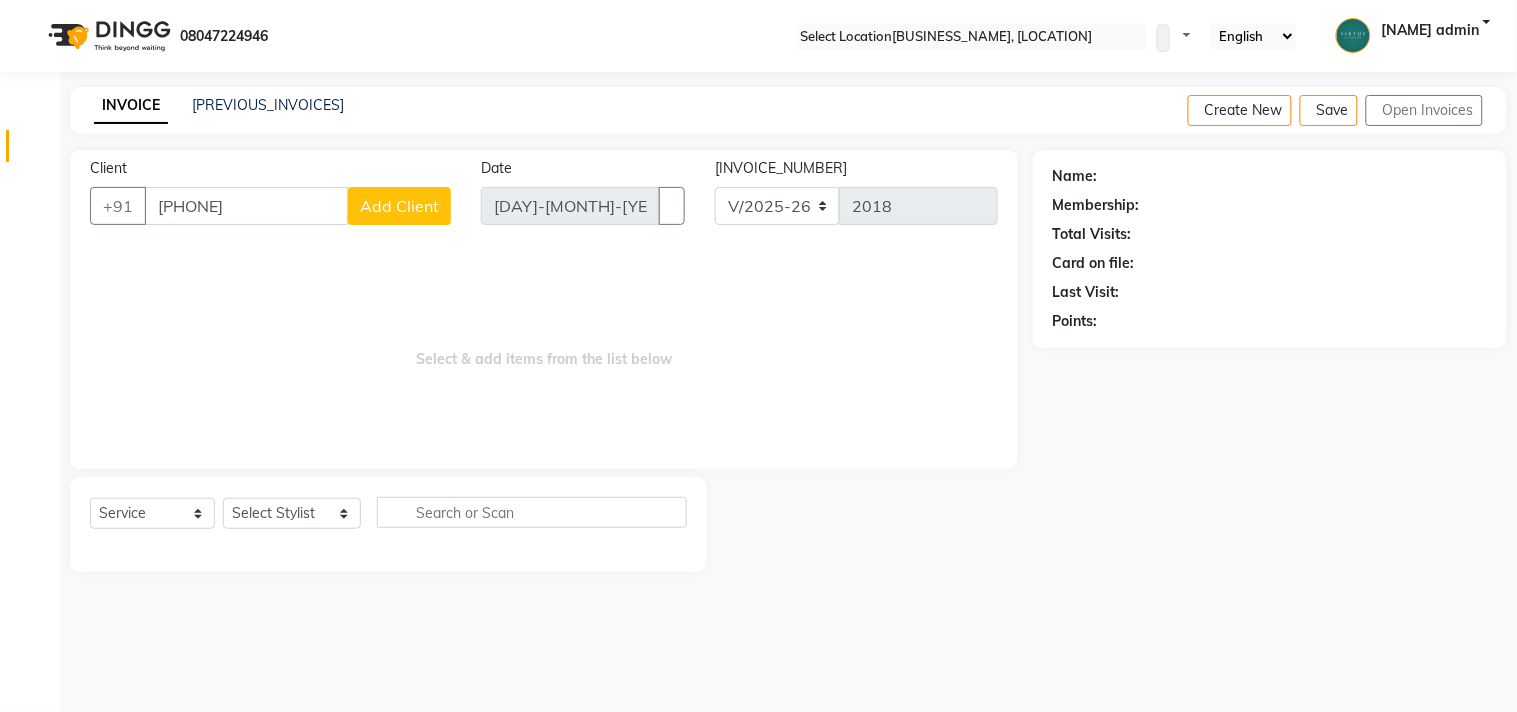 click on "Client +[COUNTRY_CODE] [PHONE] Add Client" at bounding box center [270, 199] 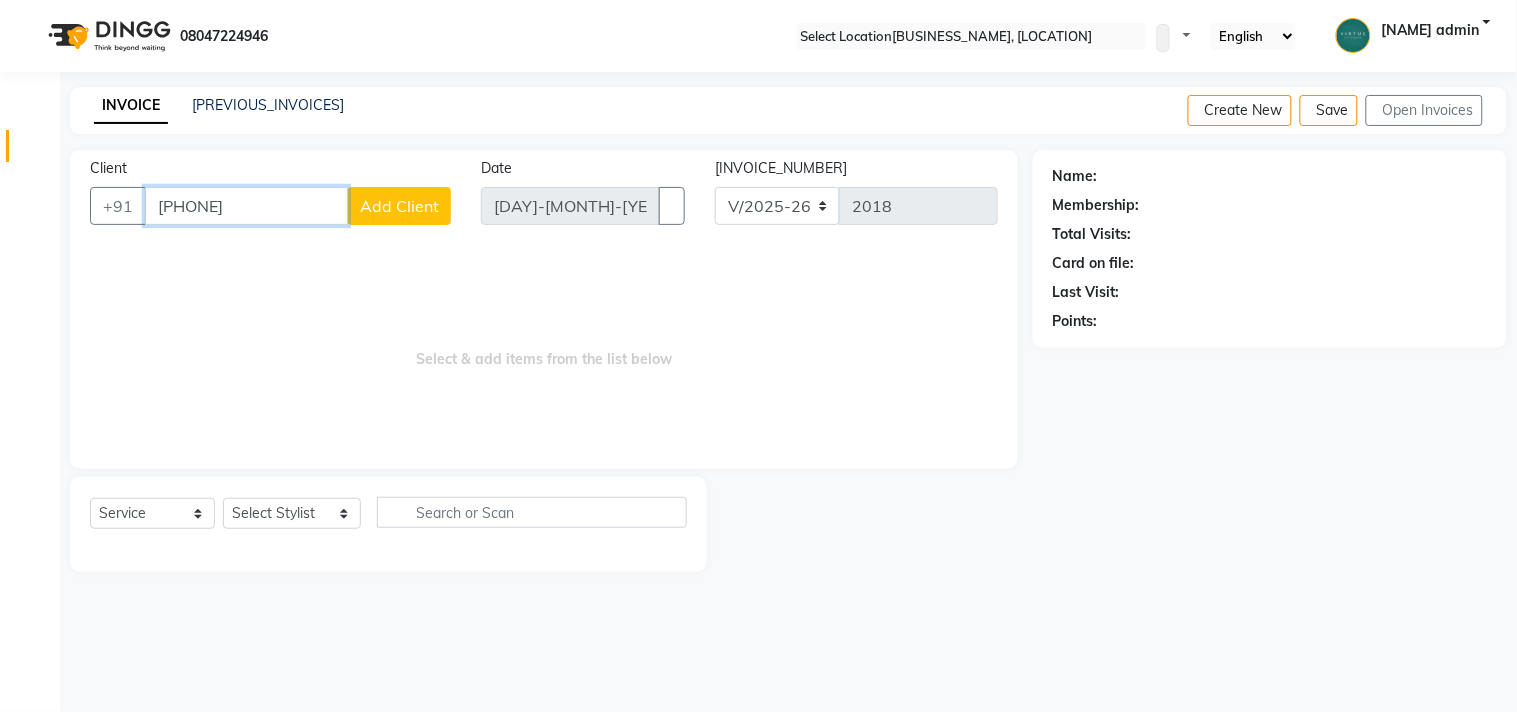 click on "[PHONE]" at bounding box center [246, 206] 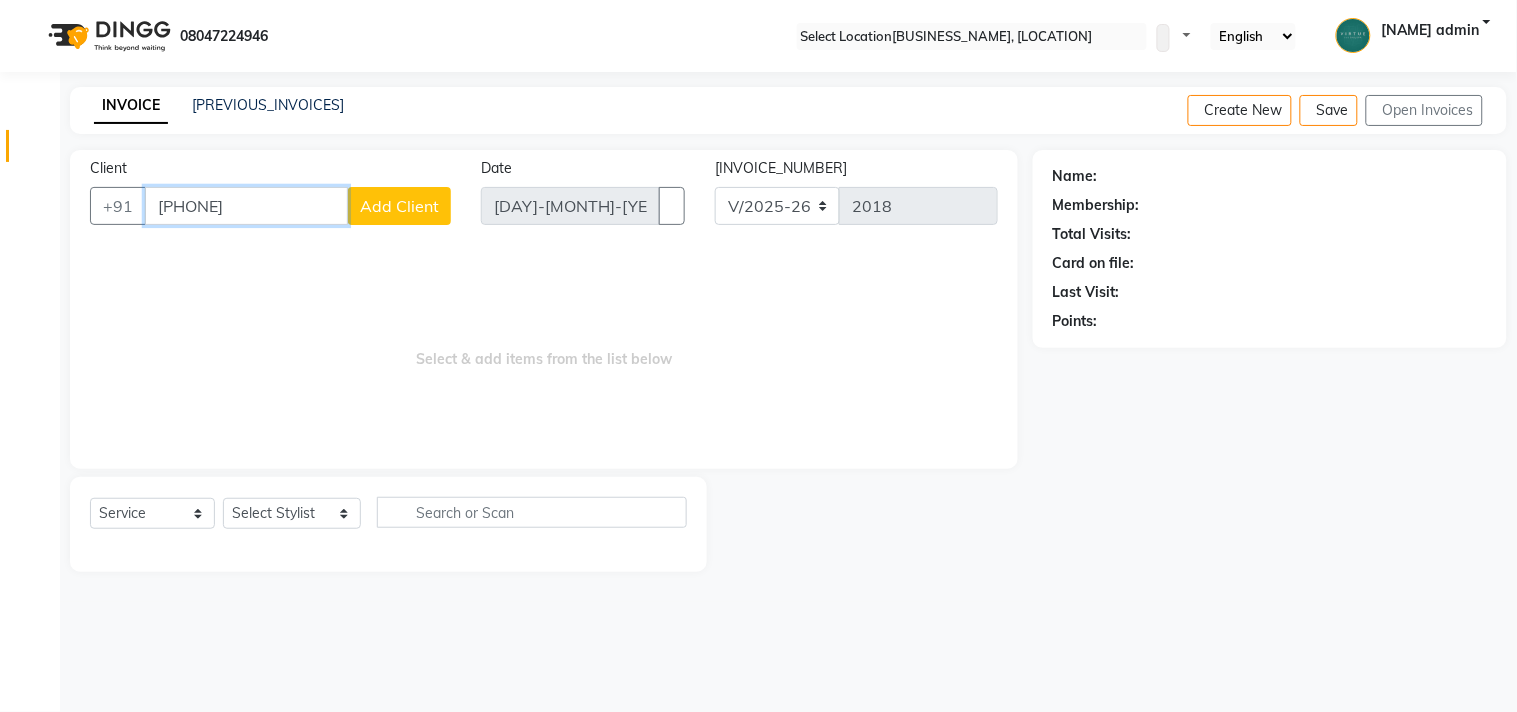 type on "[PHONE]" 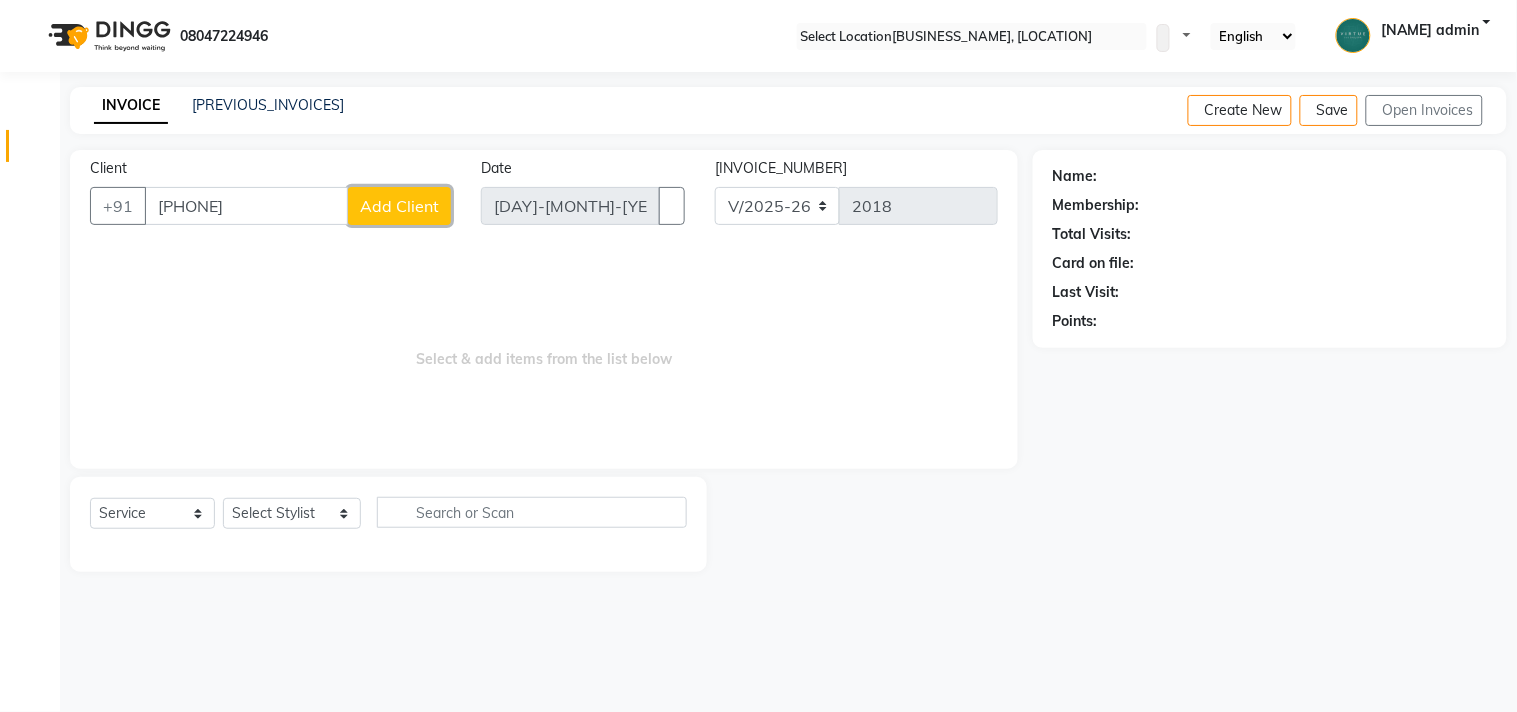 click on "Add Client" at bounding box center [399, 206] 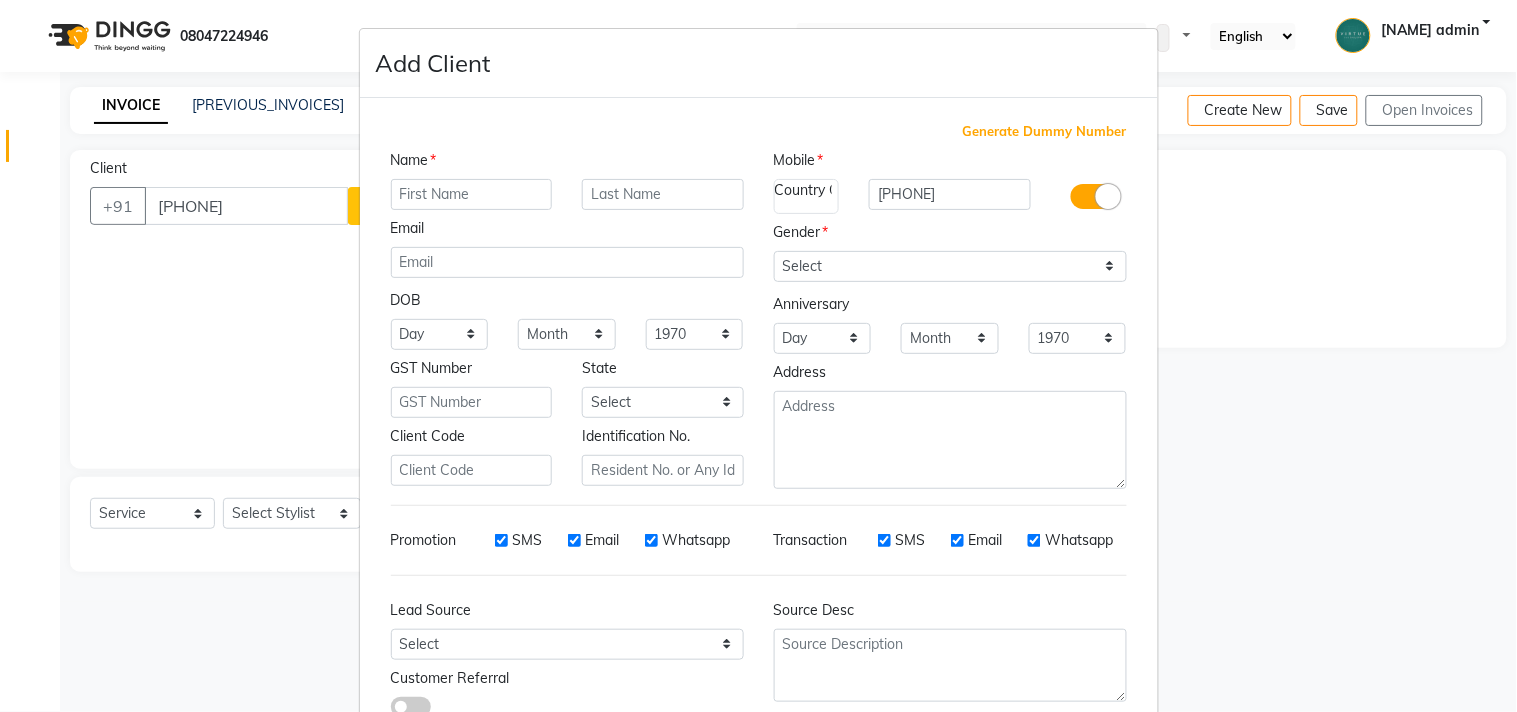 click at bounding box center (472, 194) 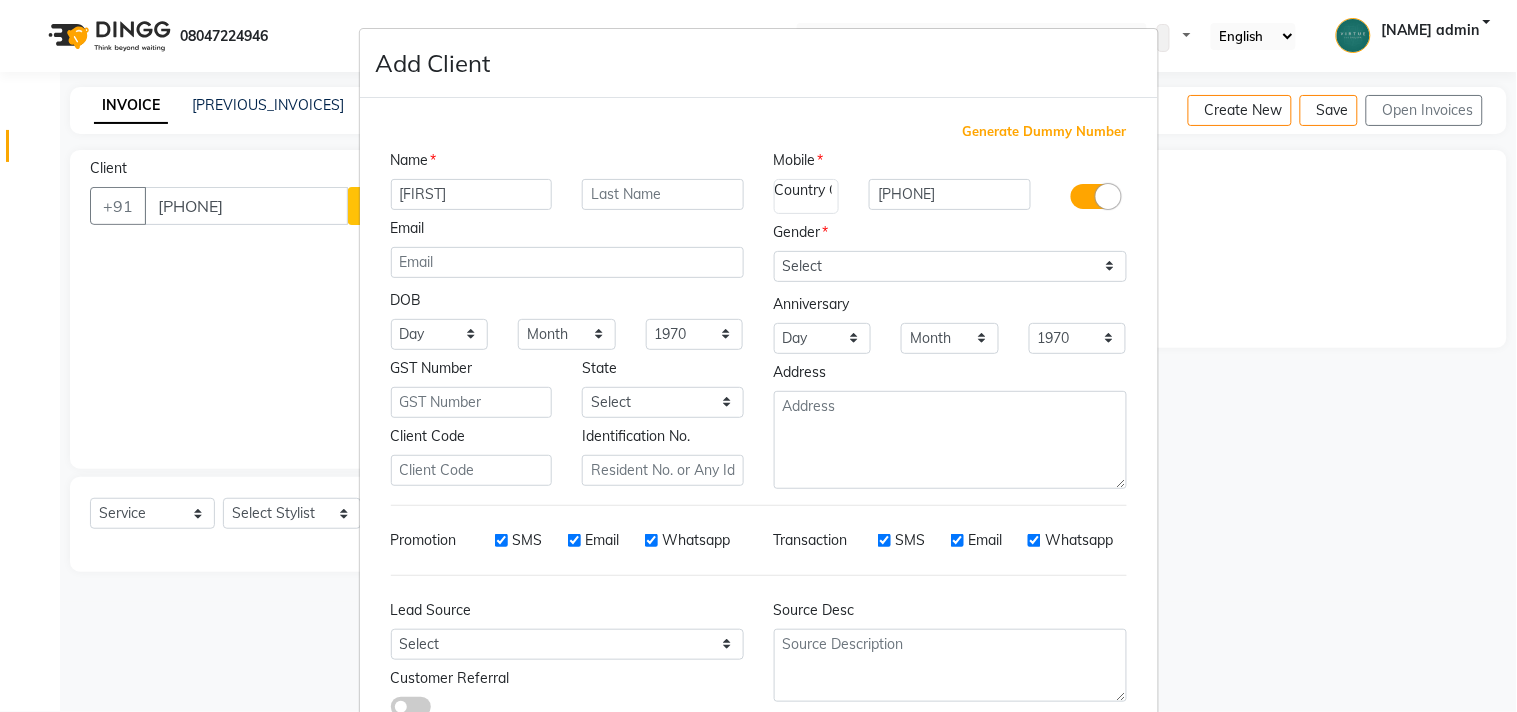 type on "[FIRST]" 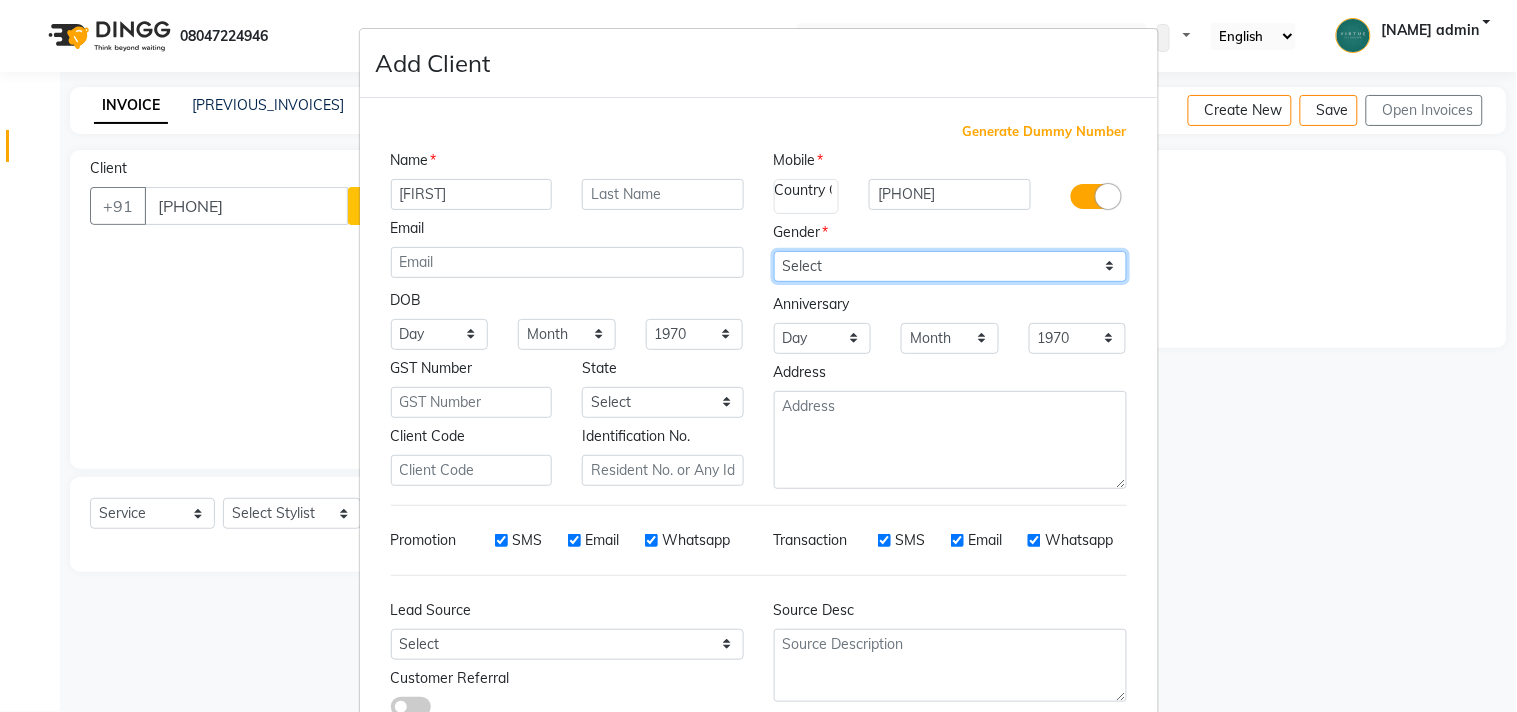 click on "Select Male Female Other Prefer Not To Say" at bounding box center [950, 266] 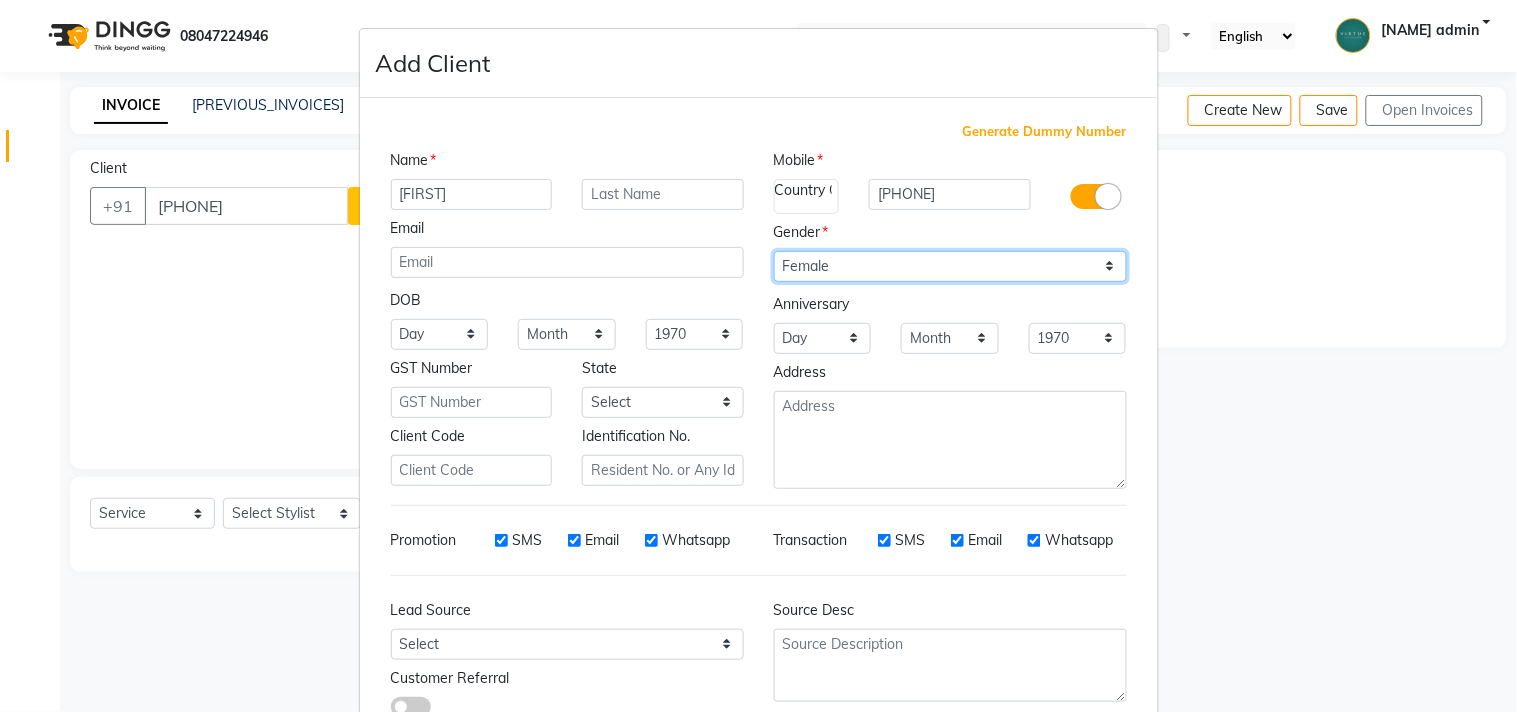 click on "Select Male Female Other Prefer Not To Say" at bounding box center [950, 266] 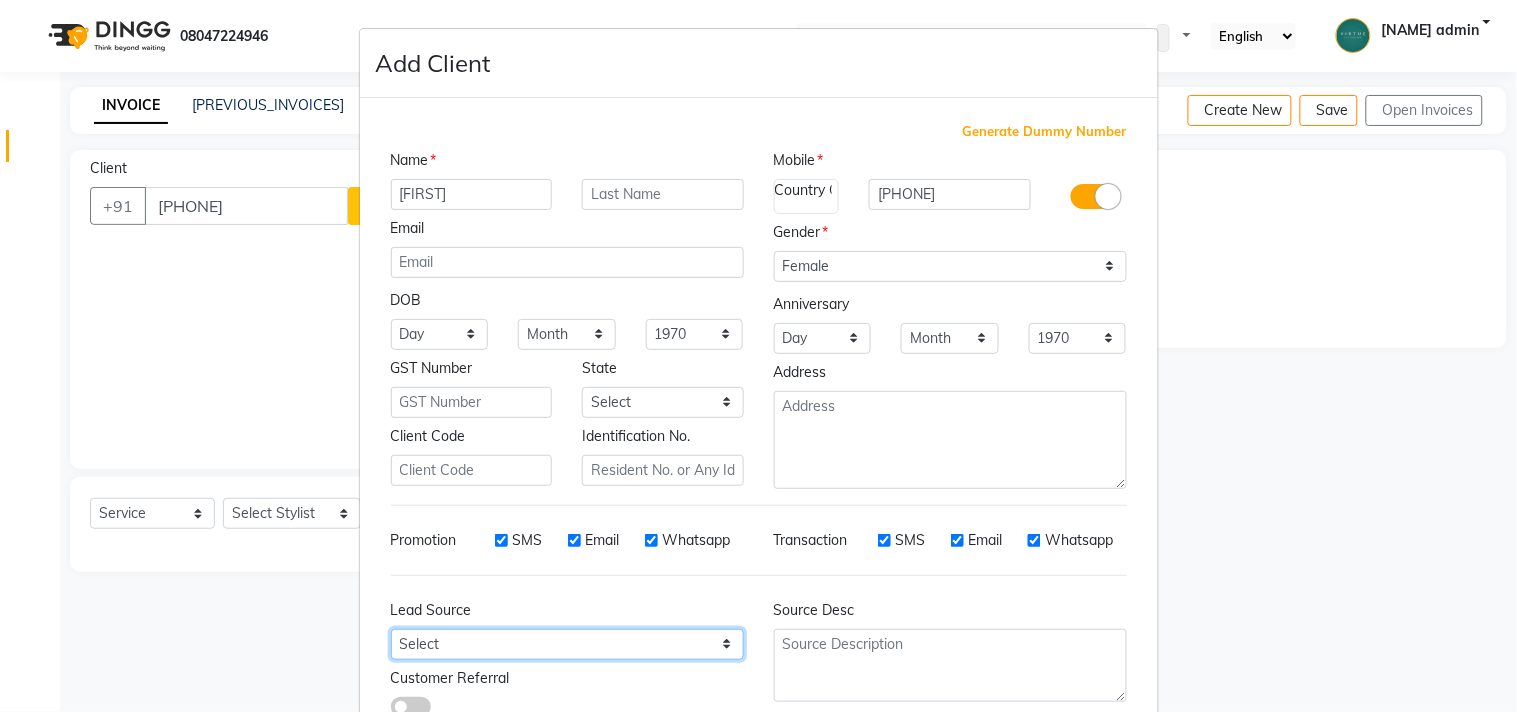 click on "Select Walk-in Referral Internet Friend Word of Mouth Advertisement Facebook JustDial Google Other Instagram  YouTube  WhatsApp" at bounding box center [440, 334] 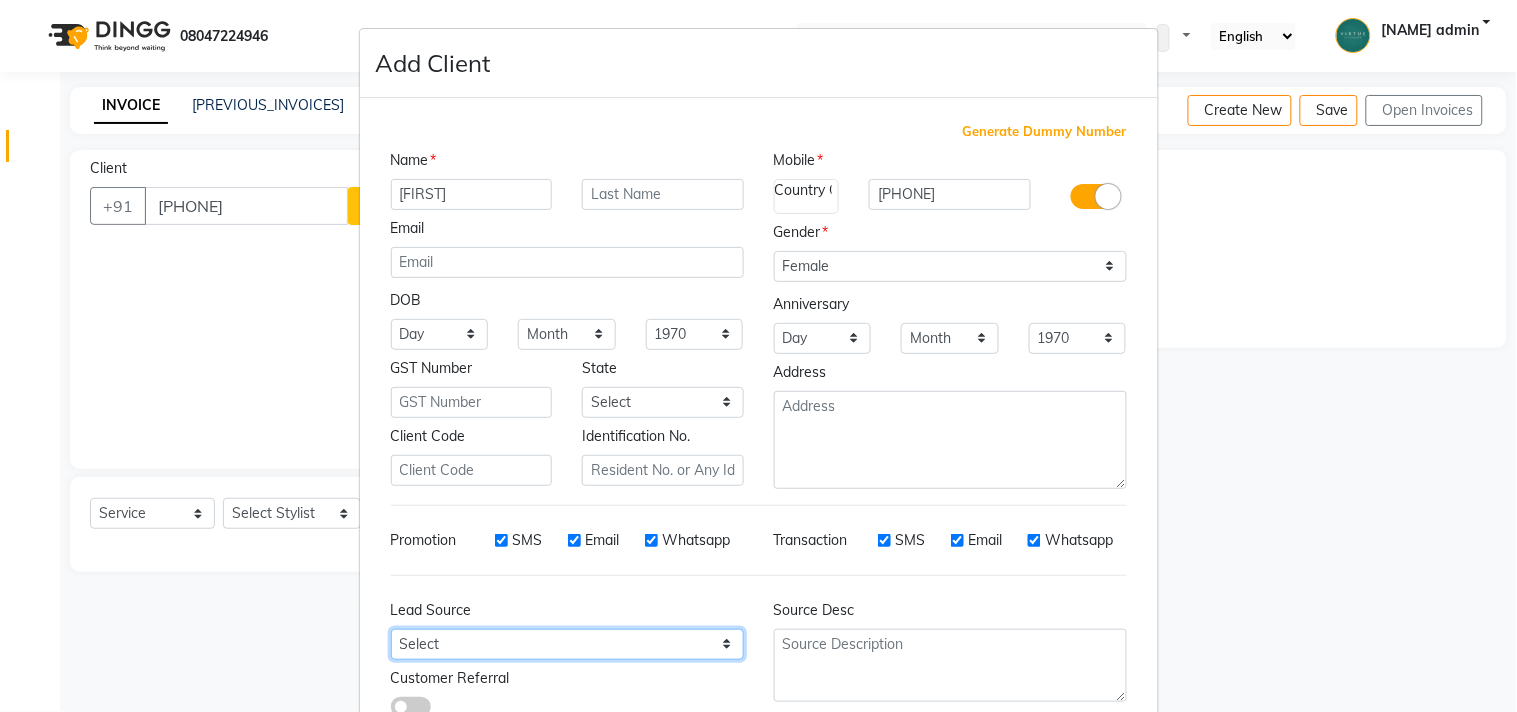 select on "[NUMBER]" 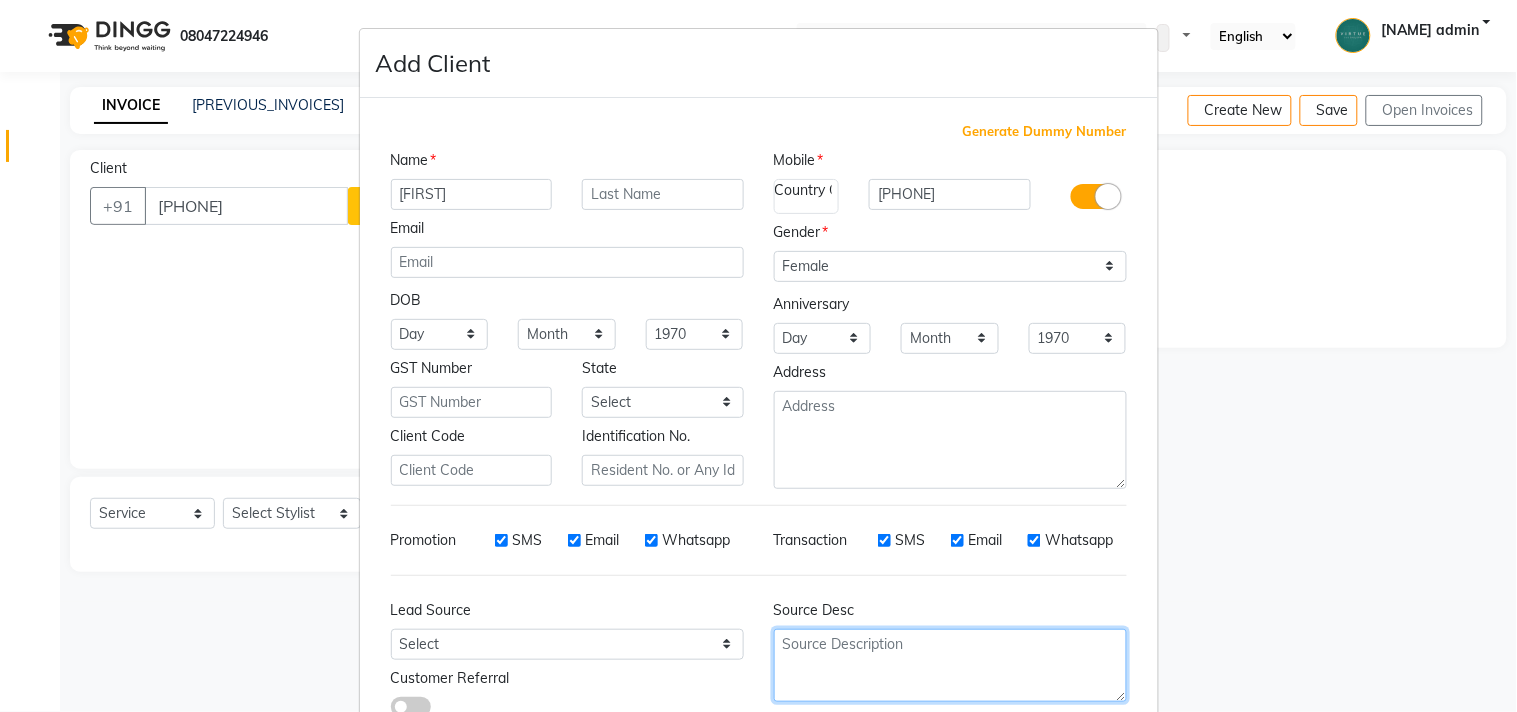 click at bounding box center (950, 440) 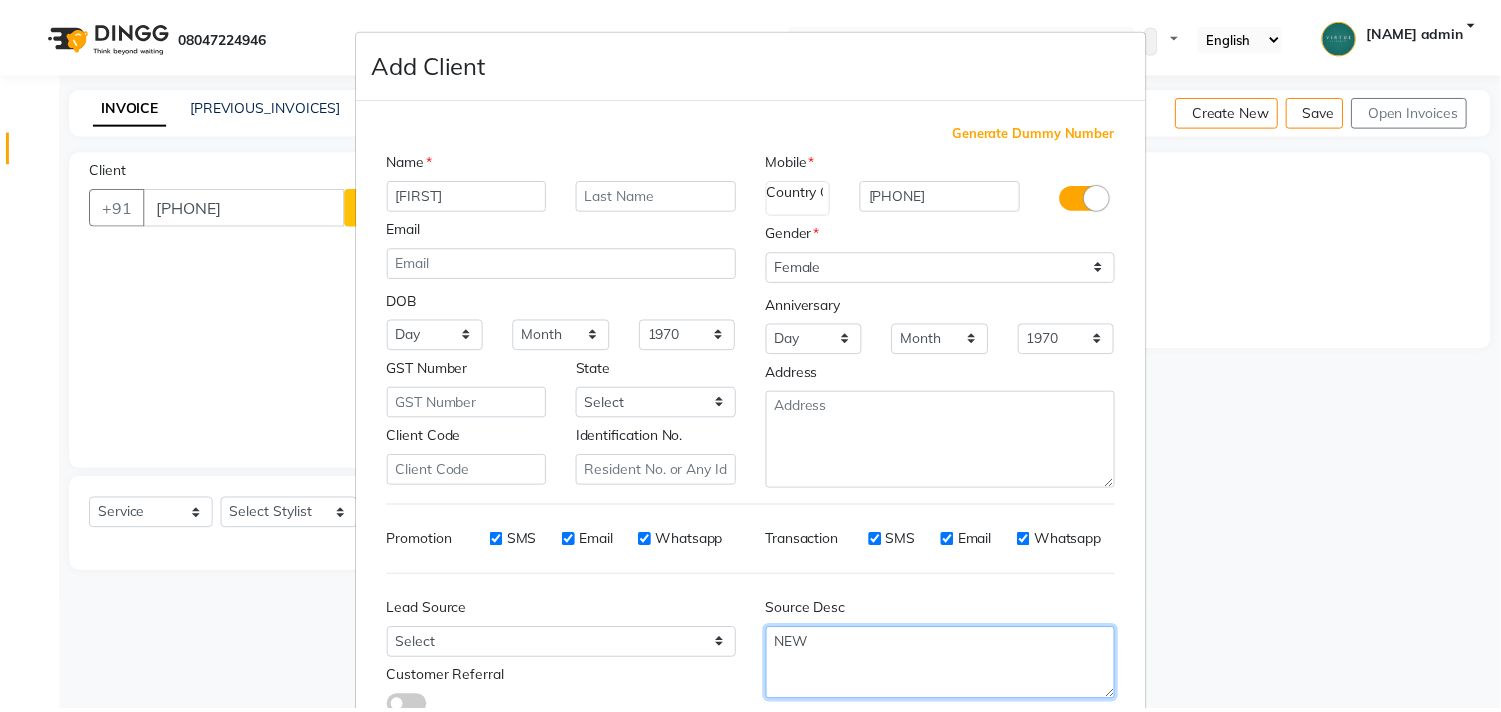 scroll, scrollTop: 138, scrollLeft: 0, axis: vertical 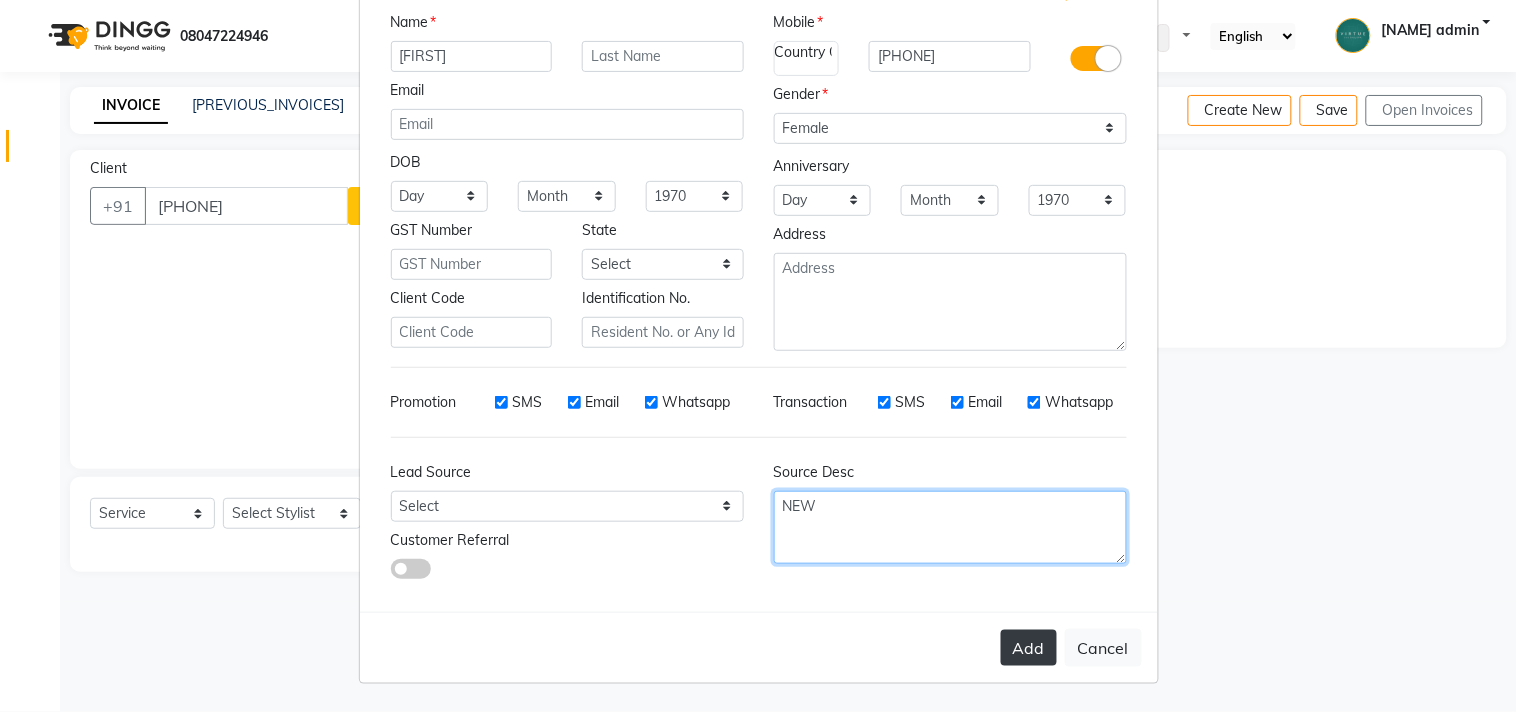 type on "NEW" 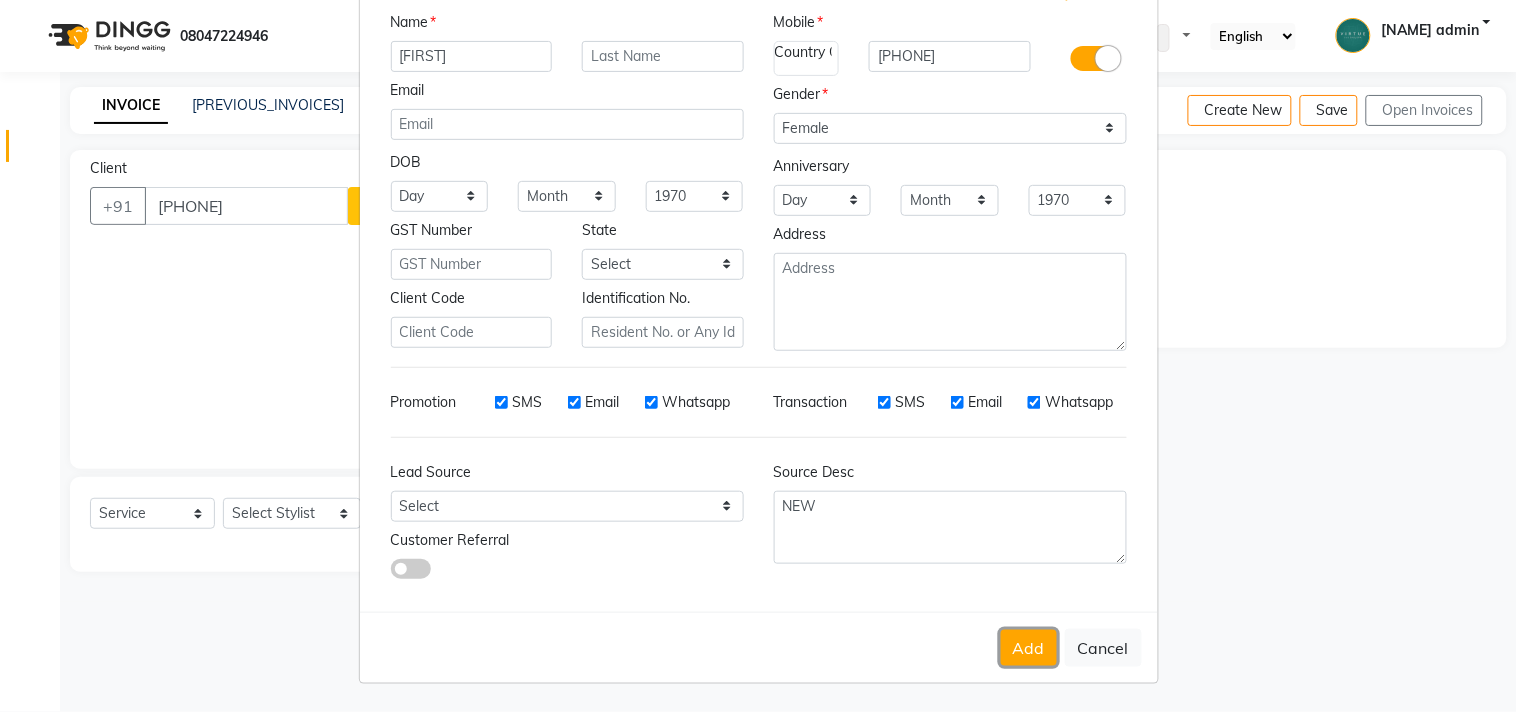 drag, startPoint x: 1011, startPoint y: 642, endPoint x: 908, endPoint y: 616, distance: 106.23088 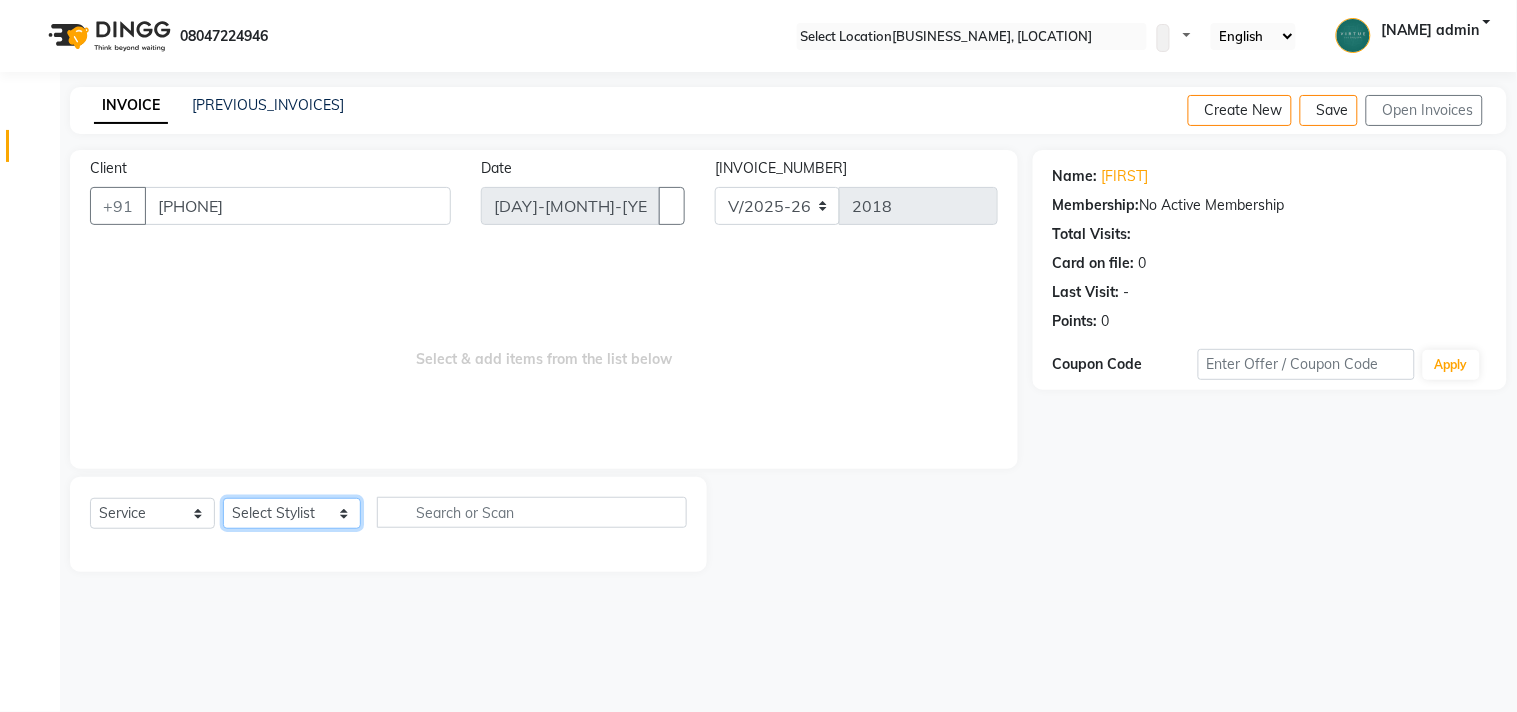 click on "Select Stylist Admin [NAME] Apsu Auditor Ambattur Balaji BANUPRIYA Bhuvanesh Dingg - Support Team DIVYA INBARAJ INDHU [NAME] Jayakumar Joice Neimalsawm Kalaiselvi KAMALA Nathalie Marinaa Chaarlette POOJA PREETHI Preethi Raj PRISCILLA RADHA RAJESH SAHIL SEETHAL SOCHIPEM Suresh Babu SUSHMITA VANITHA Veena Ravi Vignesh Vinitha Virtue admin VIRTUE SALON" at bounding box center [292, 513] 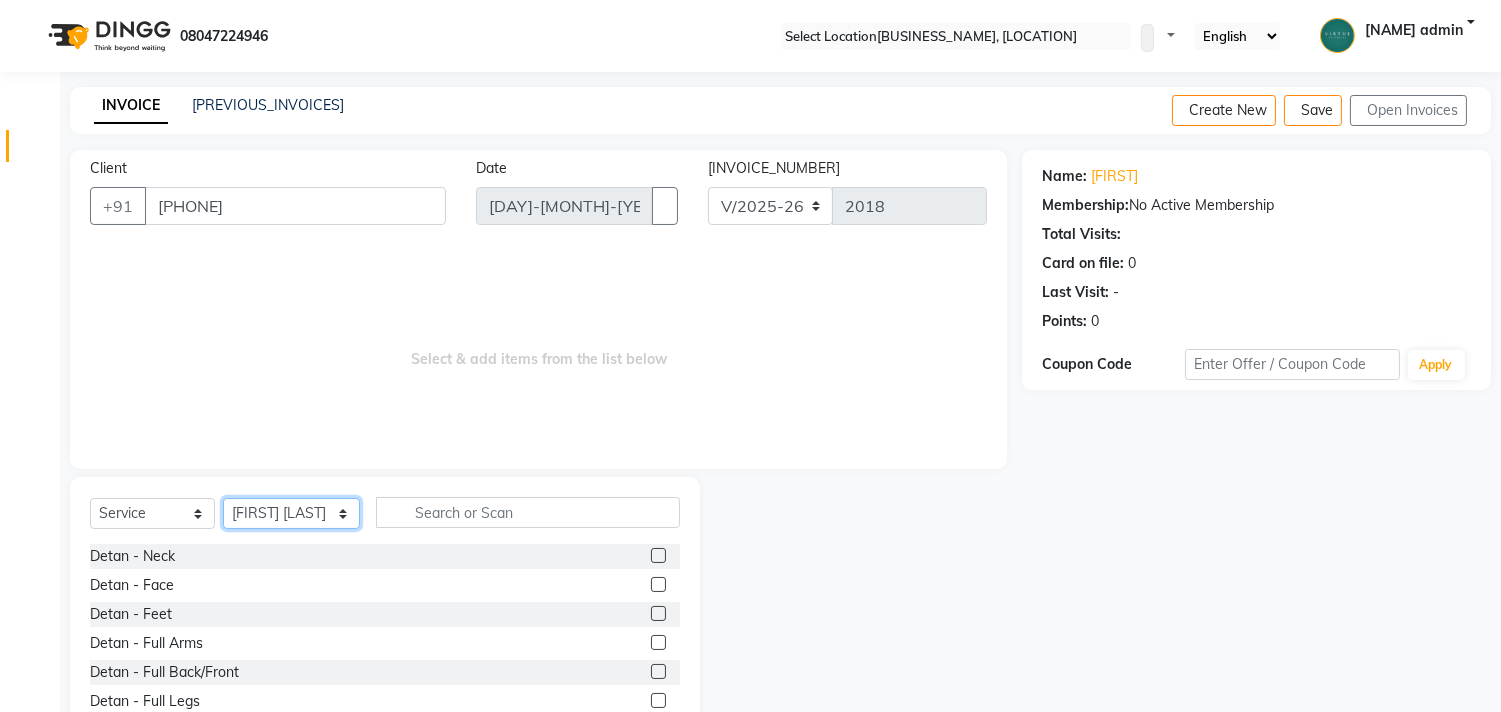 click on "Select Stylist Admin [NAME] Apsu Auditor Ambattur Balaji BANUPRIYA Bhuvanesh Dingg - Support Team DIVYA INBARAJ INDHU [NAME] Jayakumar Joice Neimalsawm Kalaiselvi KAMALA Nathalie Marinaa Chaarlette POOJA PREETHI Preethi Raj PRISCILLA RADHA RAJESH SAHIL SEETHAL SOCHIPEM Suresh Babu SUSHMITA VANITHA Veena Ravi Vignesh Vinitha Virtue admin VIRTUE SALON" at bounding box center (291, 513) 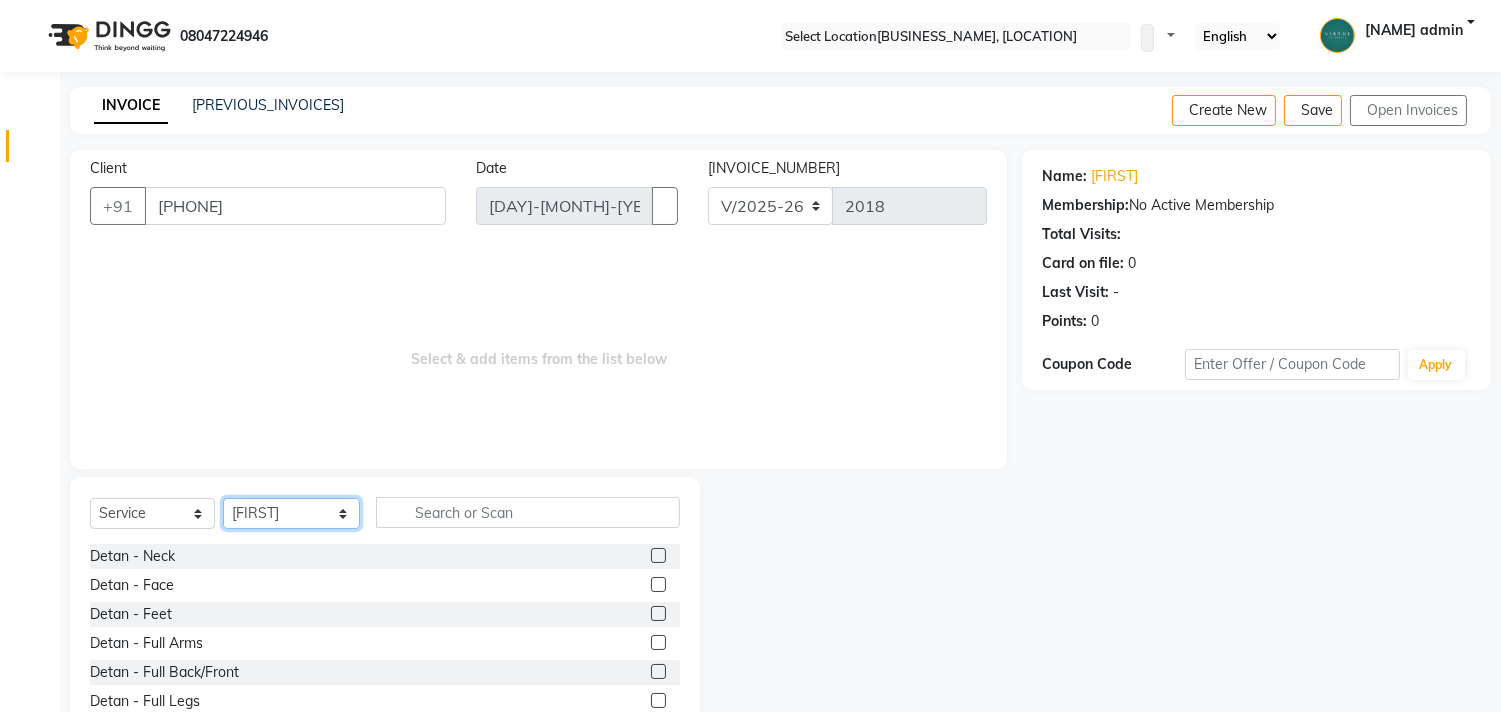 click on "Select Stylist Admin [NAME] Apsu Auditor Ambattur Balaji BANUPRIYA Bhuvanesh Dingg - Support Team DIVYA INBARAJ INDHU [NAME] Jayakumar Joice Neimalsawm Kalaiselvi KAMALA Nathalie Marinaa Chaarlette POOJA PREETHI Preethi Raj PRISCILLA RADHA RAJESH SAHIL SEETHAL SOCHIPEM Suresh Babu SUSHMITA VANITHA Veena Ravi Vignesh Vinitha Virtue admin VIRTUE SALON" at bounding box center [291, 513] 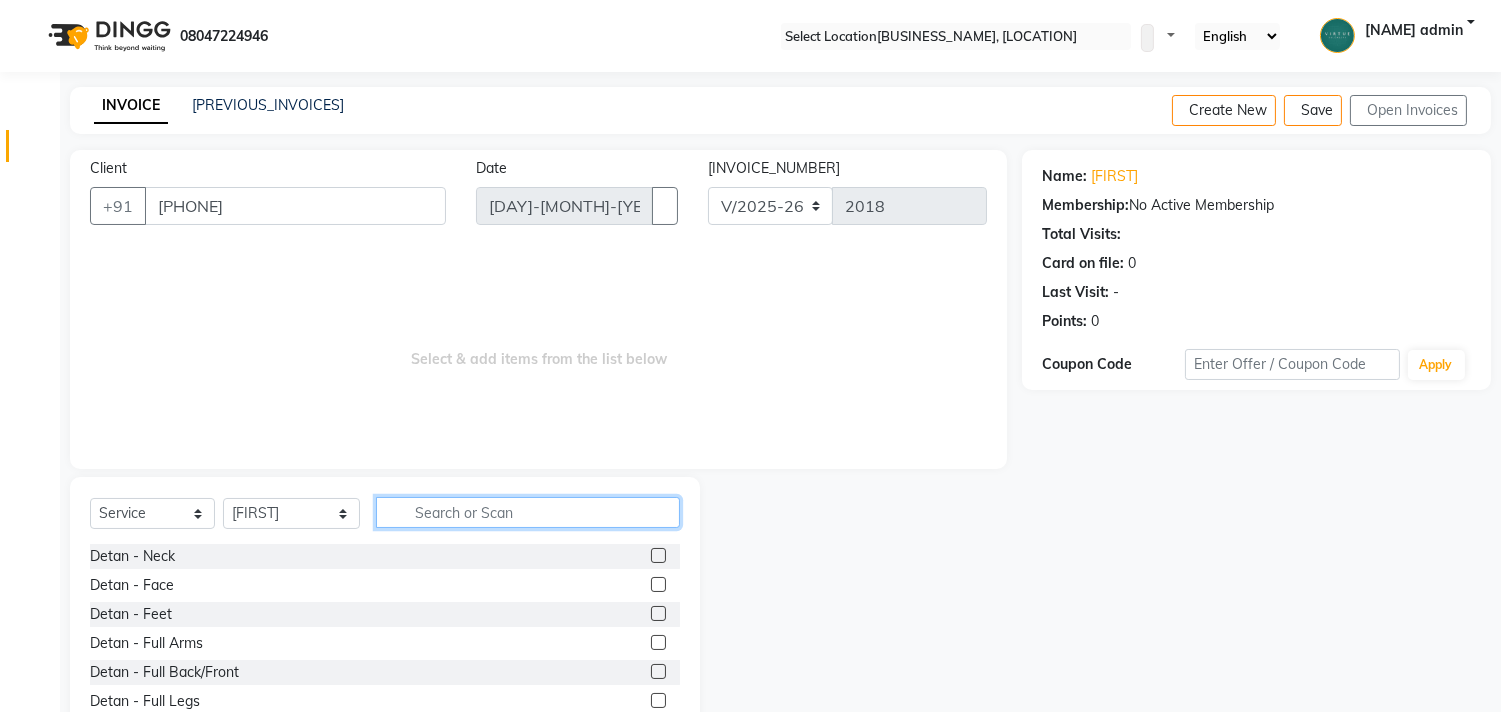 click at bounding box center [528, 512] 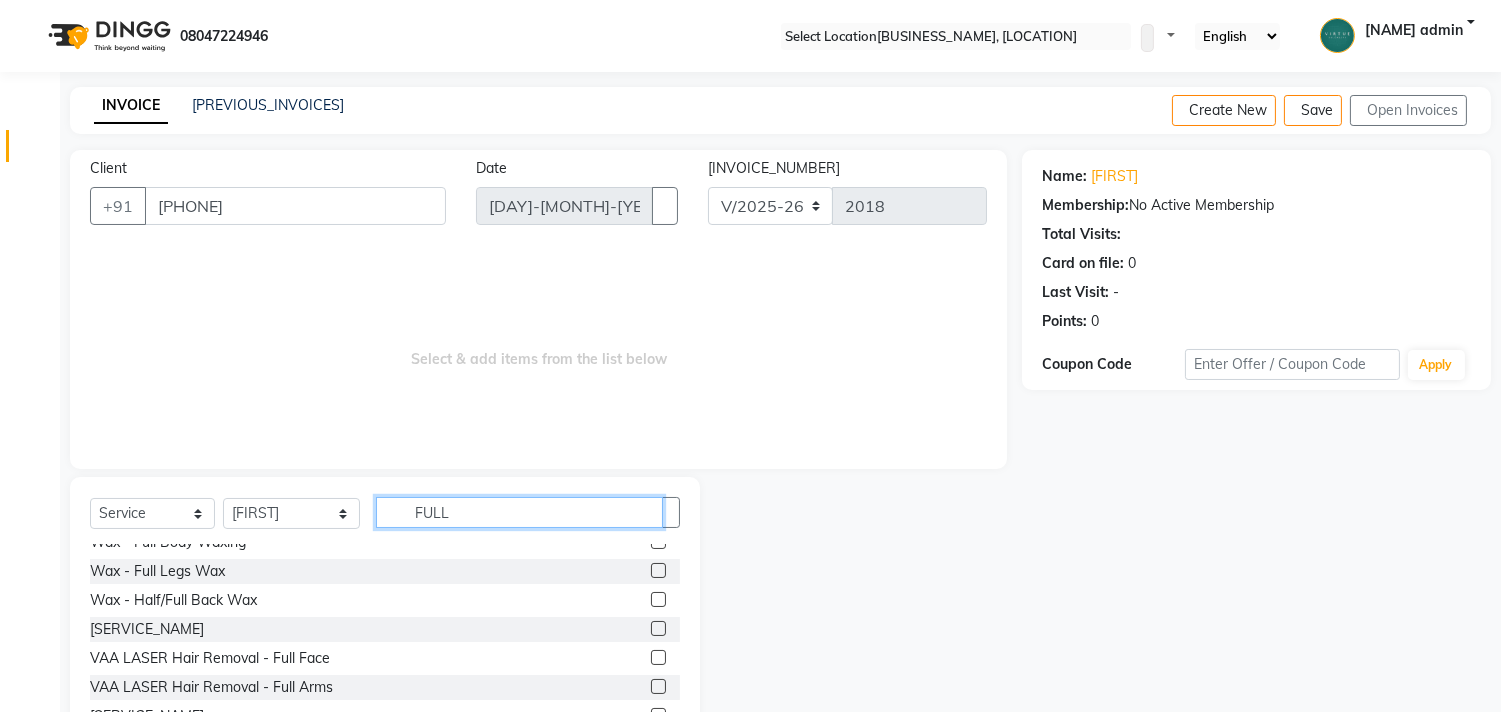 scroll, scrollTop: 408, scrollLeft: 0, axis: vertical 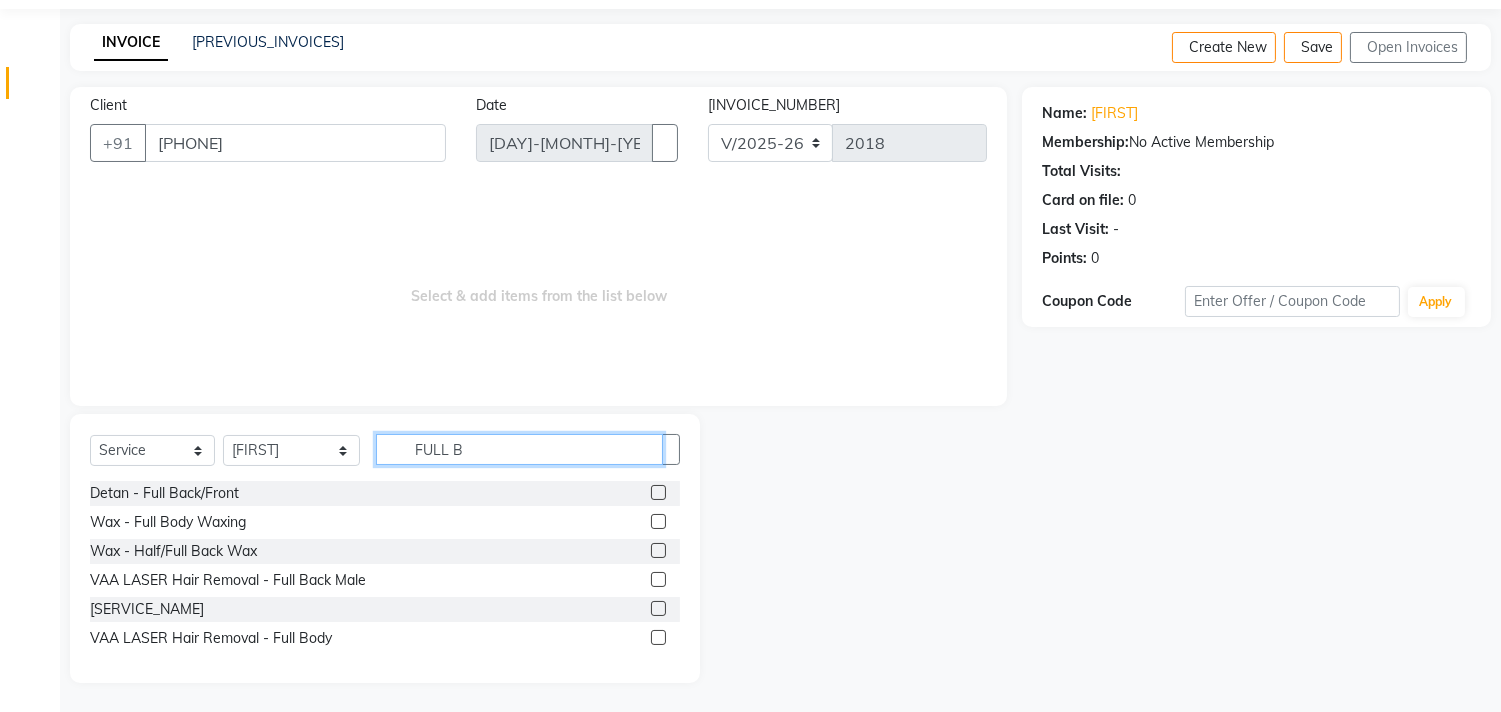 type on "FULL B" 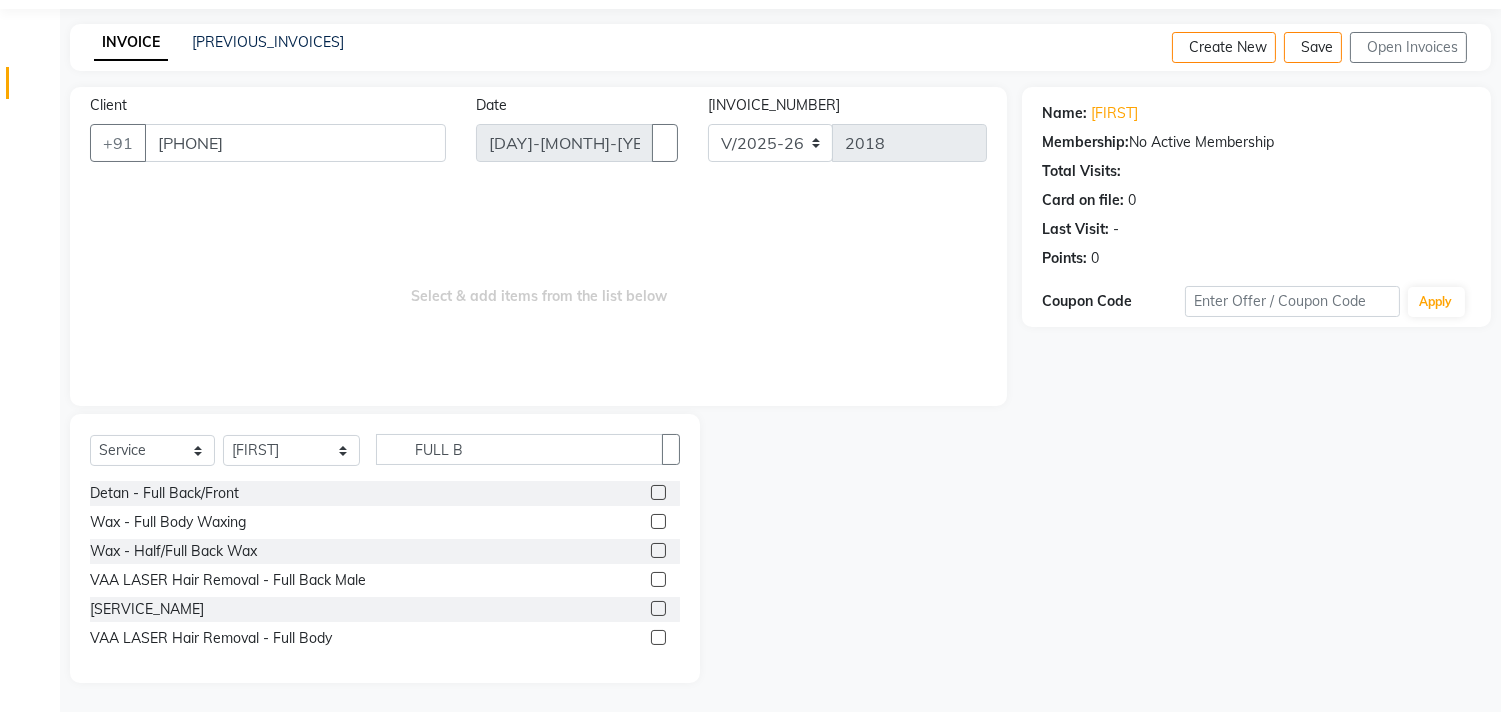 click at bounding box center (658, 521) 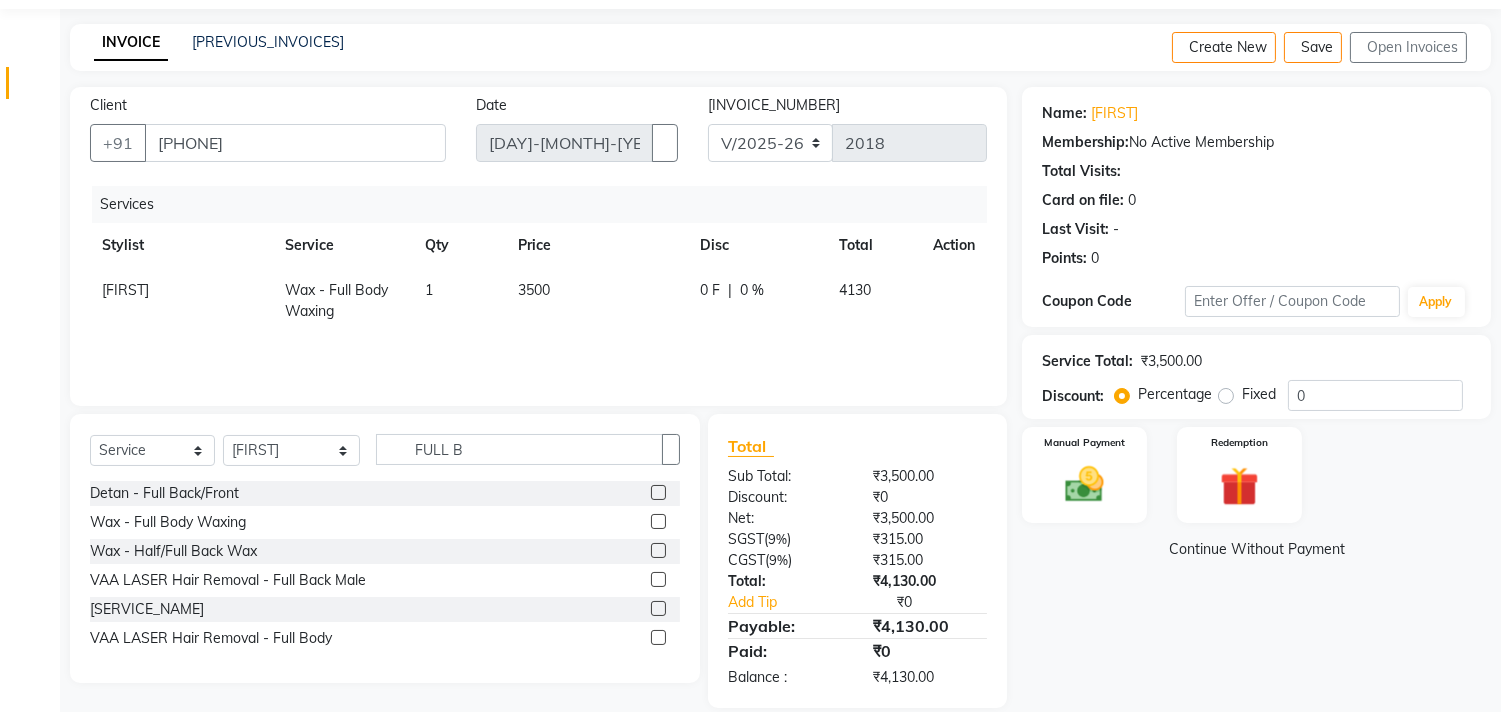 click on "3500" at bounding box center [596, 301] 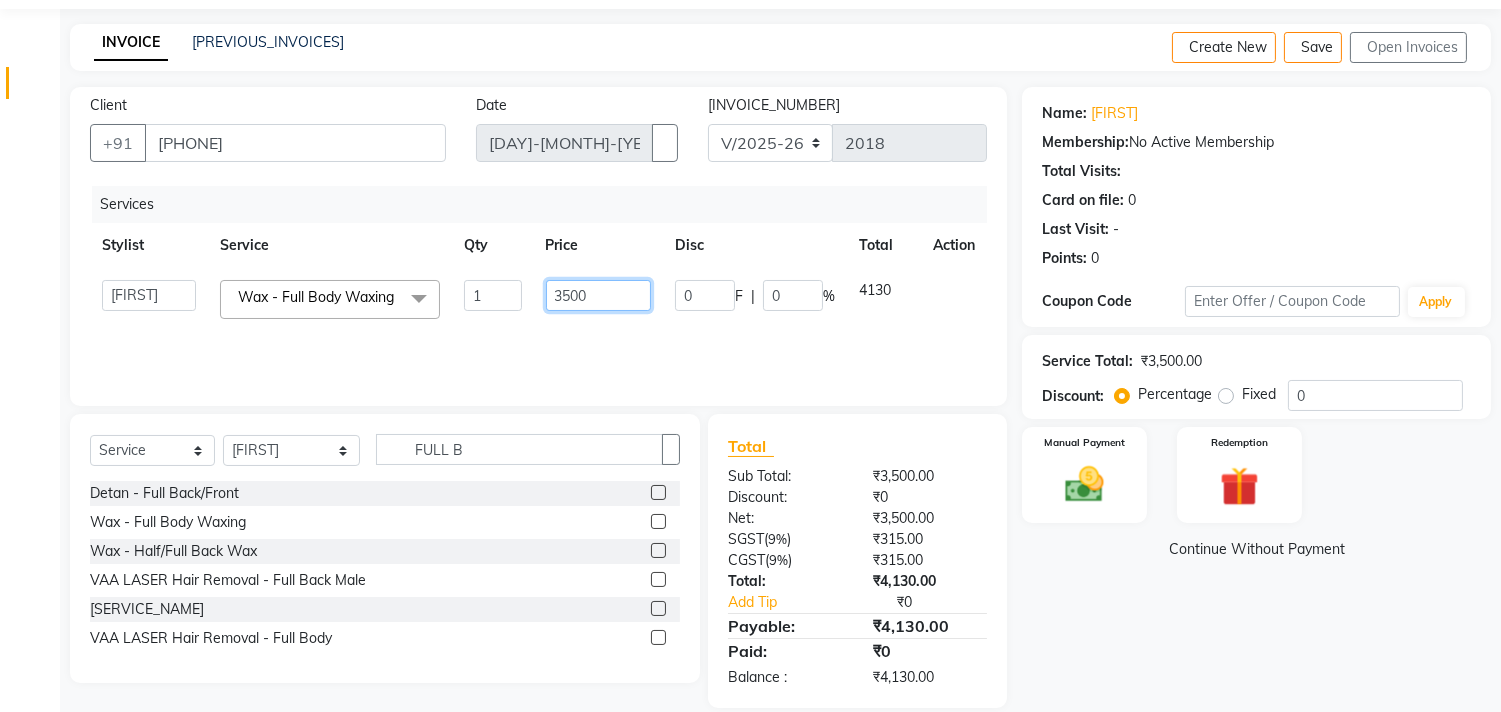 click on "3500" at bounding box center (492, 295) 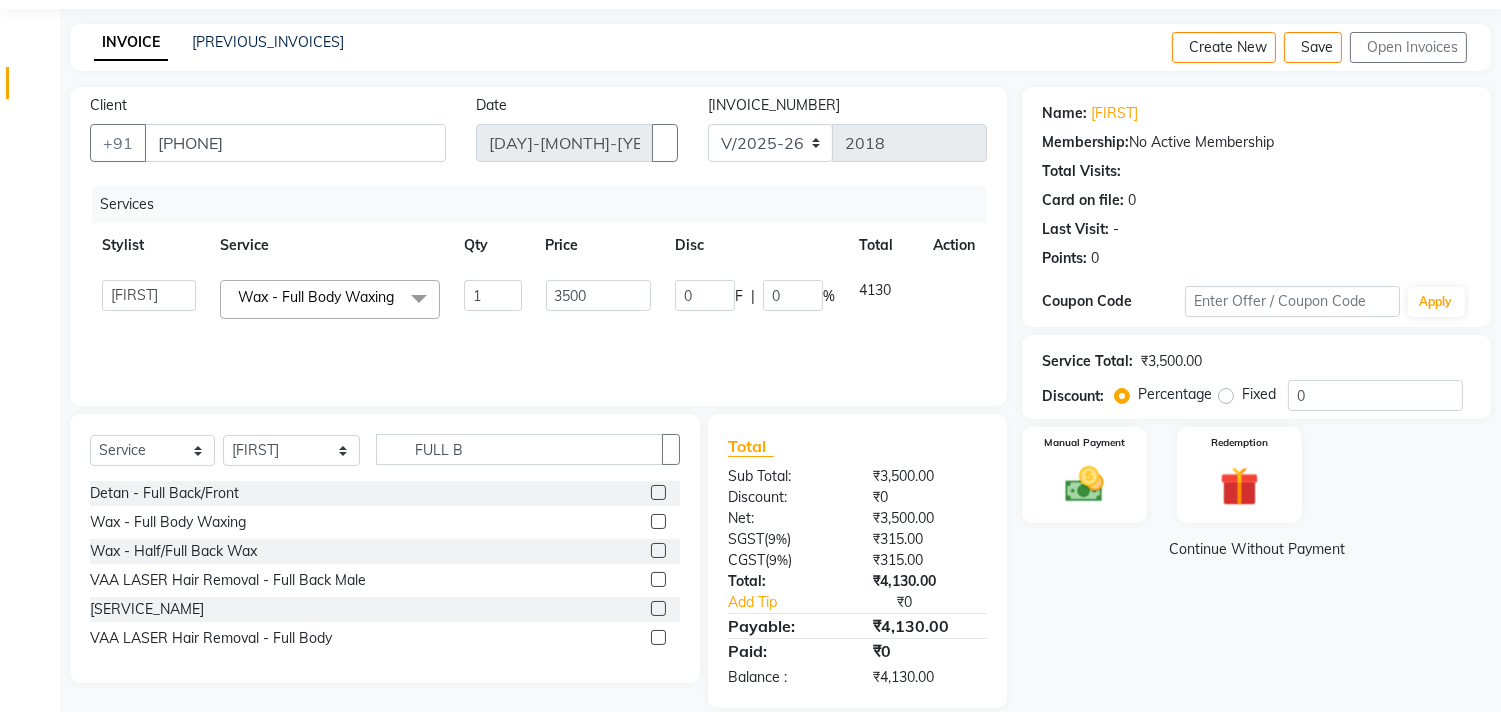 click on "Name: [FIRST] Membership:  No Active Membership  Total Visits:   Card on file:  0 Last Visit:   - Points:   0  Coupon Code Apply Service Total:  ₹3,500.00  Discount:  Percentage   Fixed  0 Manual Payment Redemption  Continue Without Payment" at bounding box center [1264, 397] 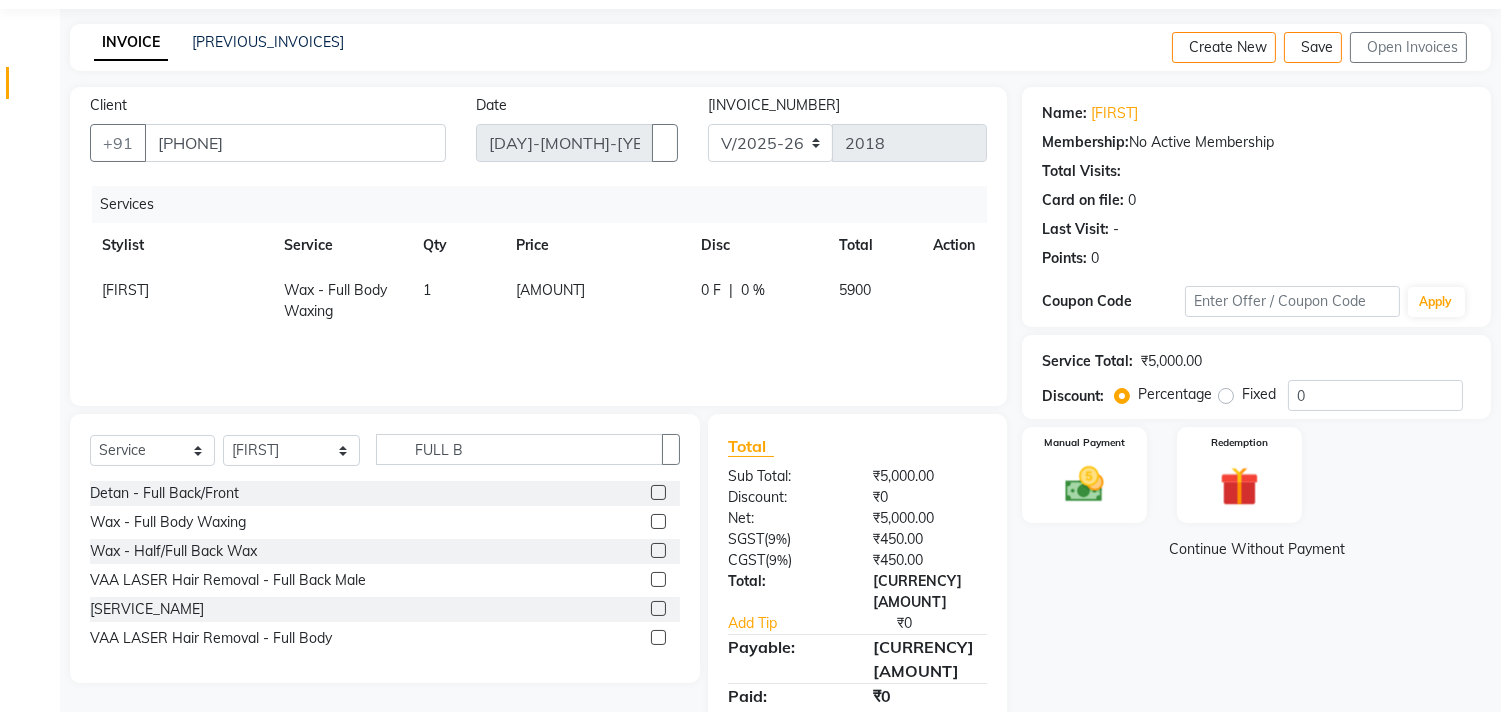 scroll, scrollTop: 87, scrollLeft: 0, axis: vertical 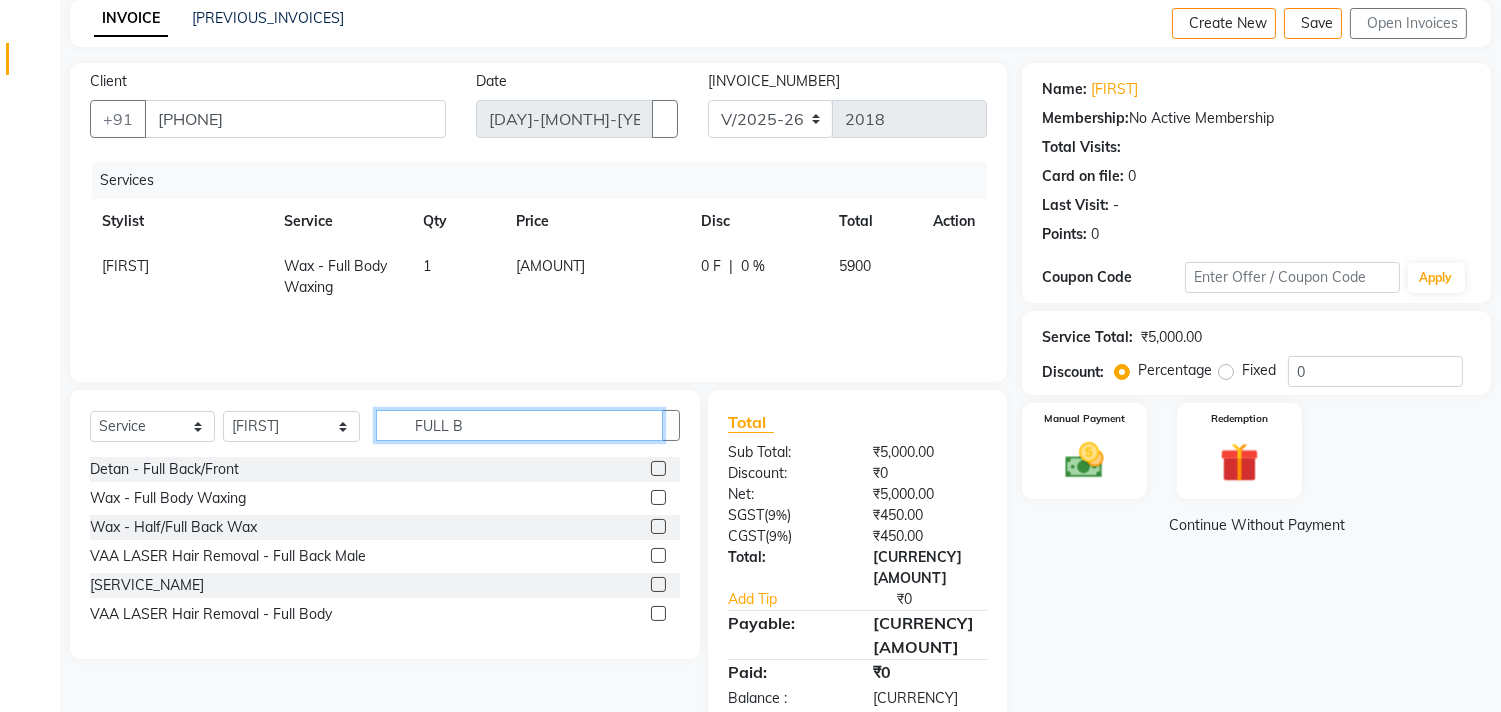 click on "FULL B" at bounding box center [519, 425] 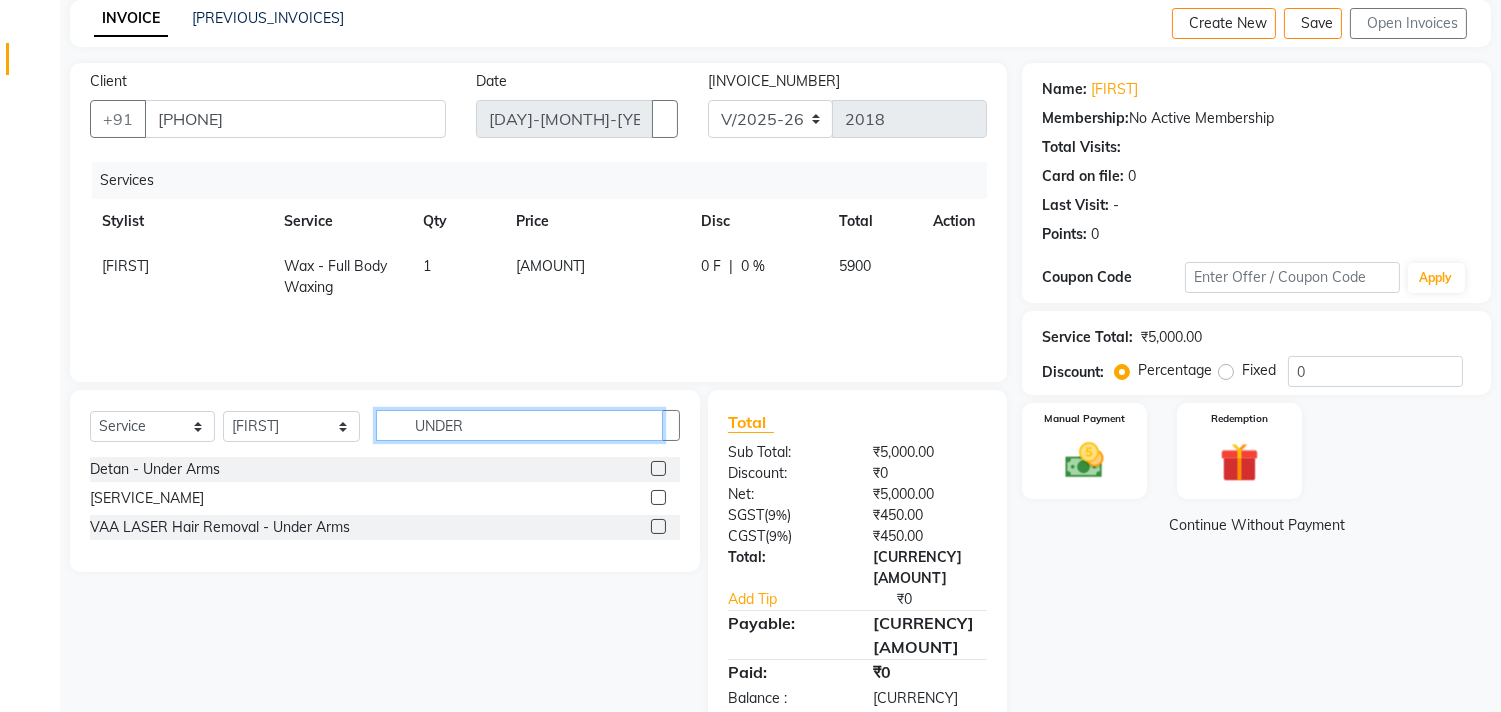 click on "UNDER" at bounding box center [519, 425] 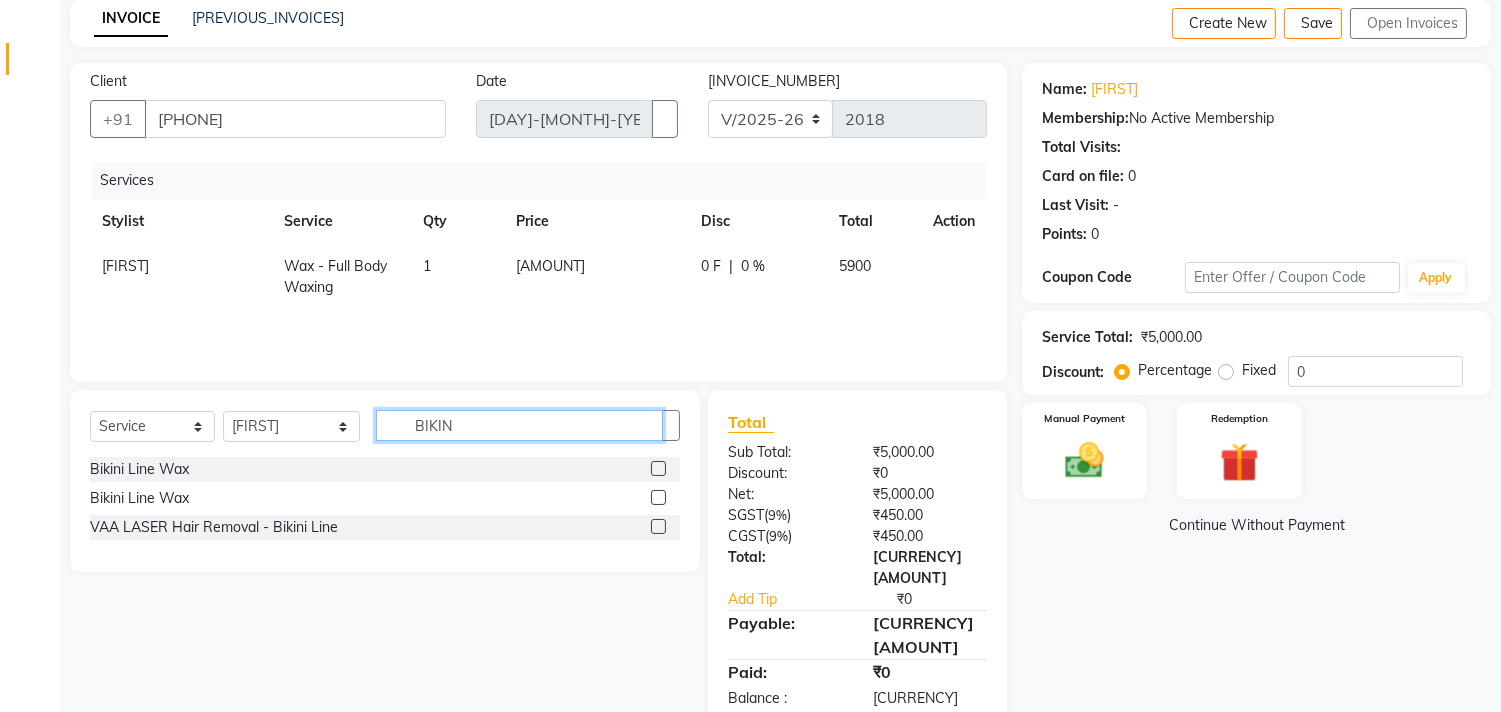 type on "BIKIN" 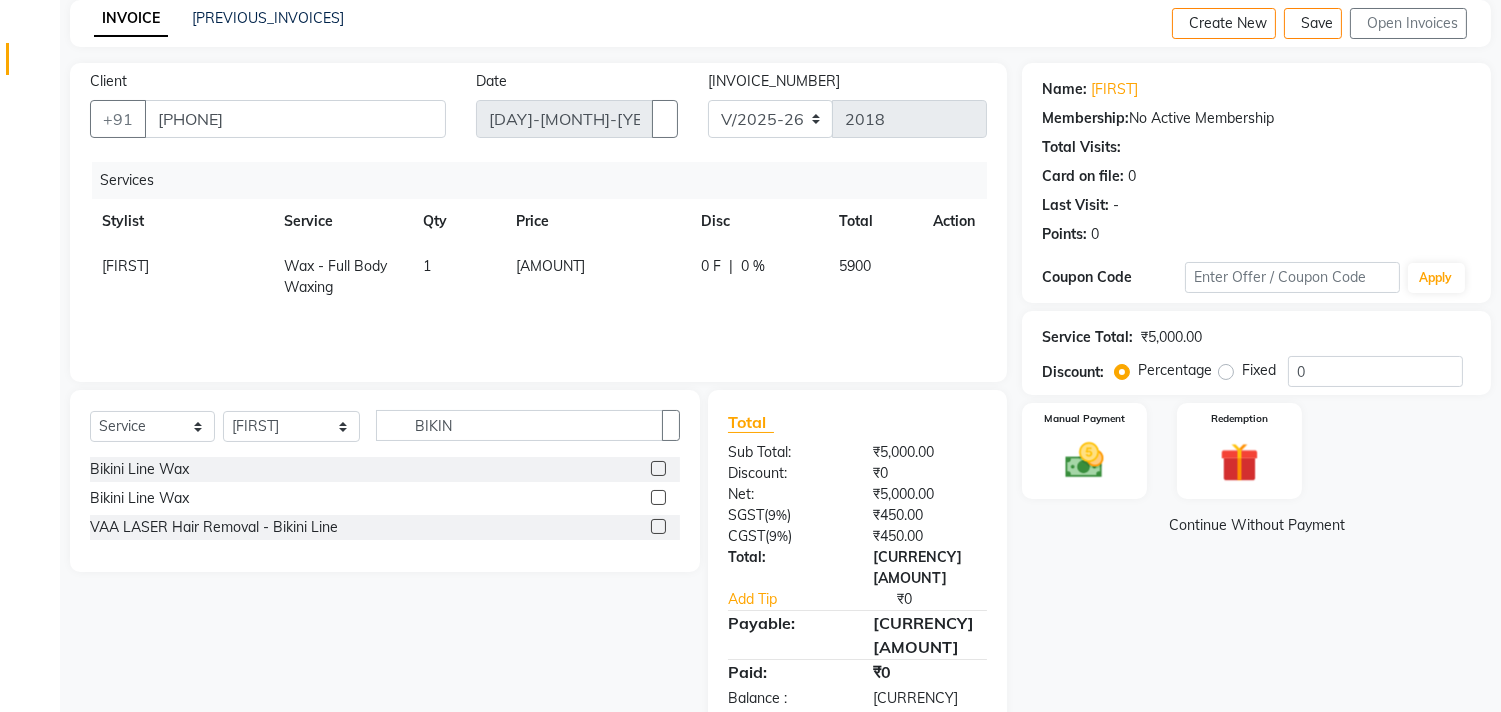click at bounding box center [658, 497] 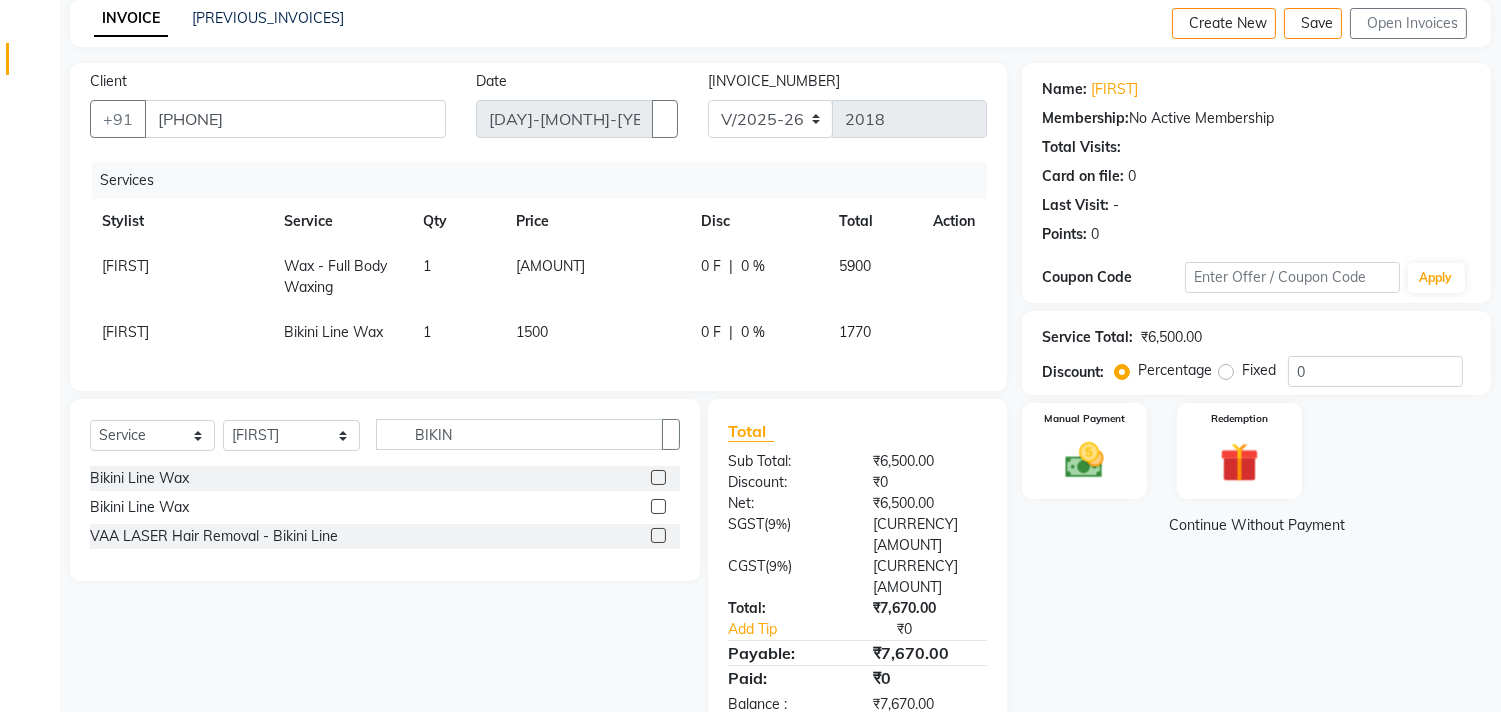 click on "1500" at bounding box center [596, 277] 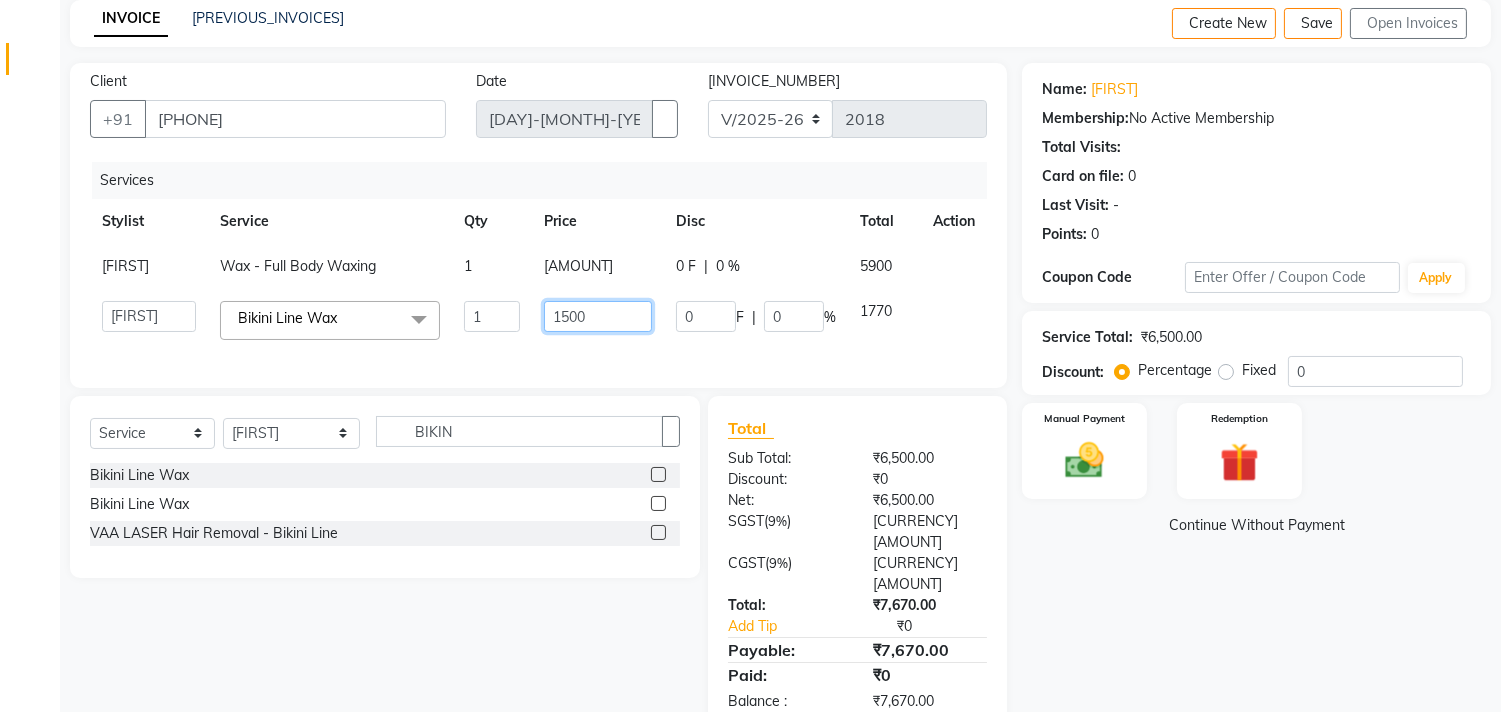 click on "1500" at bounding box center (492, 316) 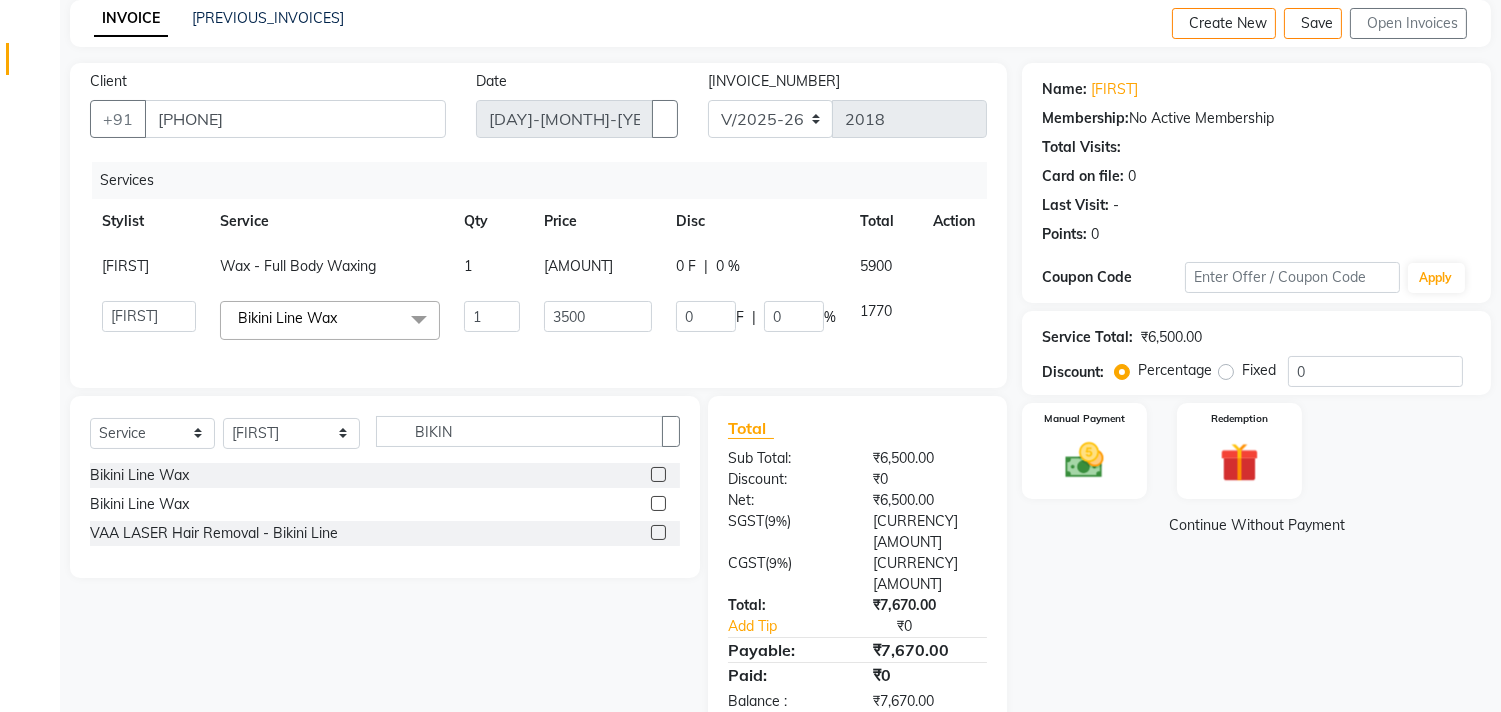 click on "Select Service Product Membership Package Voucher Prepaid Gift Card Select Stylist Admin [NAME] Apsu Auditor Ambattur Balaji BANUPRIYA Bhuvanesh Dingg - Support Team DIVYA INBARAJ INDHU [NAME] Jayakumar Joice Neimalsawm Kalaiselvi KAMALA Nathalie Marinaa Chaarlette POOJA PREETHI Preethi Raj PRISCILLA RADHA RAJESH SAHIL SEETHAL SOCHIPEM Suresh Babu SUSHMITA VANITHA Veena Ravi Vignesh Vinitha Virtue admin VIRTUE SALON BIKIN Bikini Line Wax Bikini Line Wax [PRODUCT] - [PRODUCT] ([GENDER])" at bounding box center [377, 564] 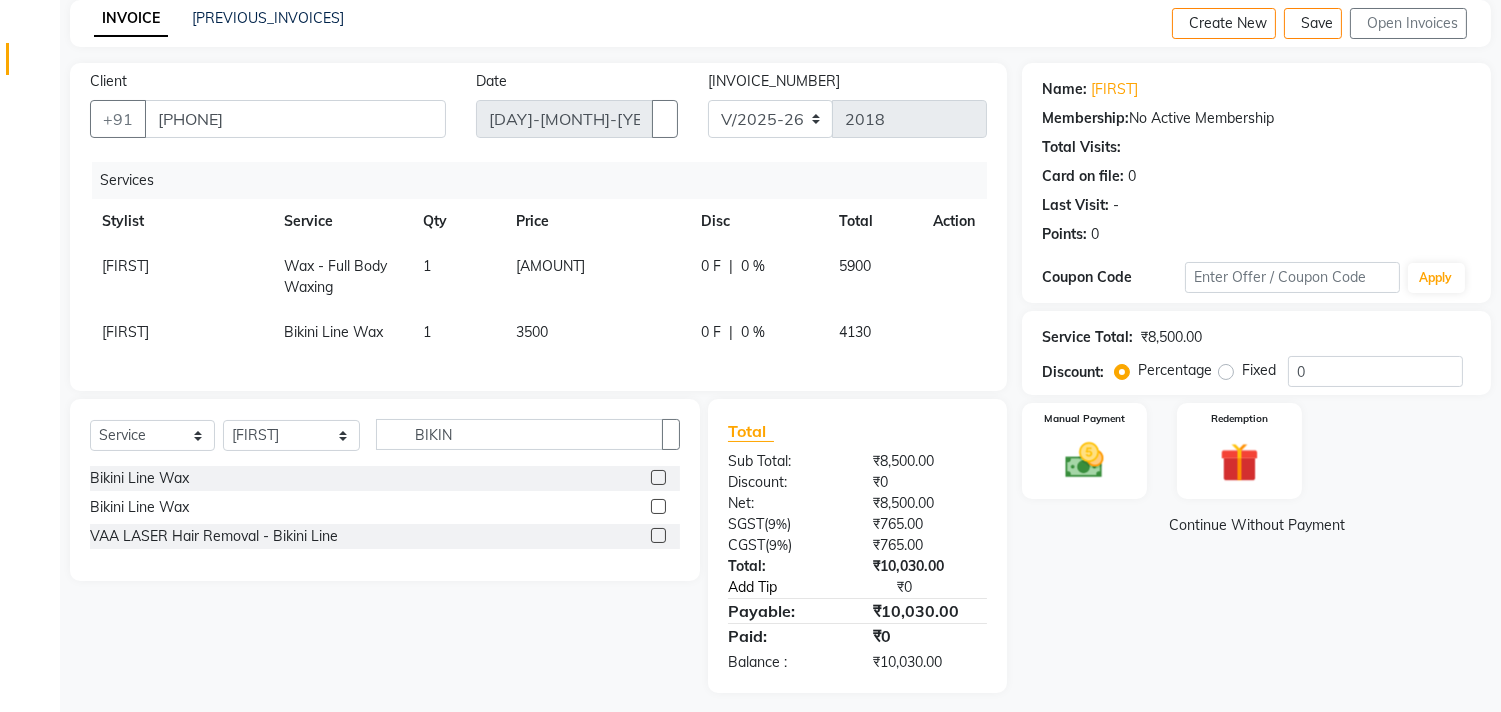 scroll, scrollTop: 113, scrollLeft: 0, axis: vertical 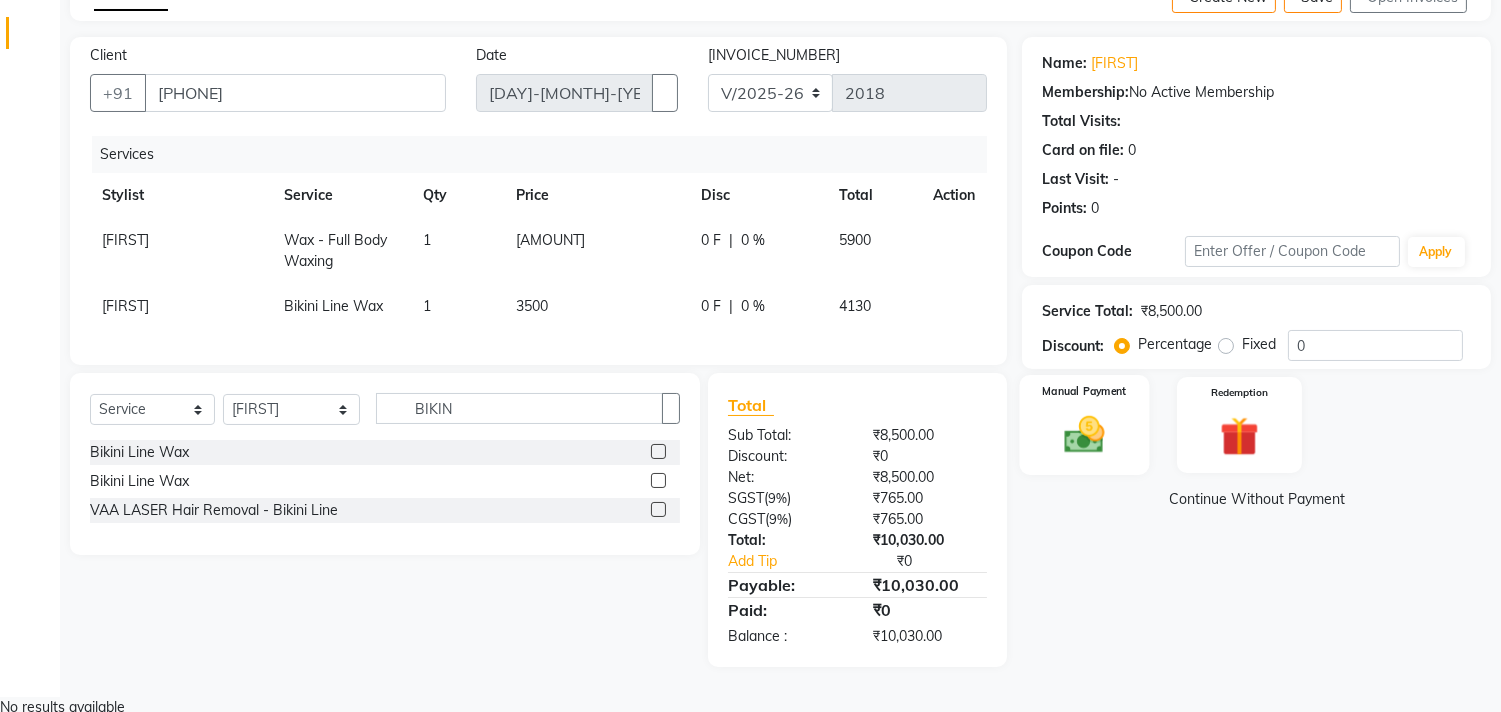 click on "Manual Payment" at bounding box center [1085, 424] 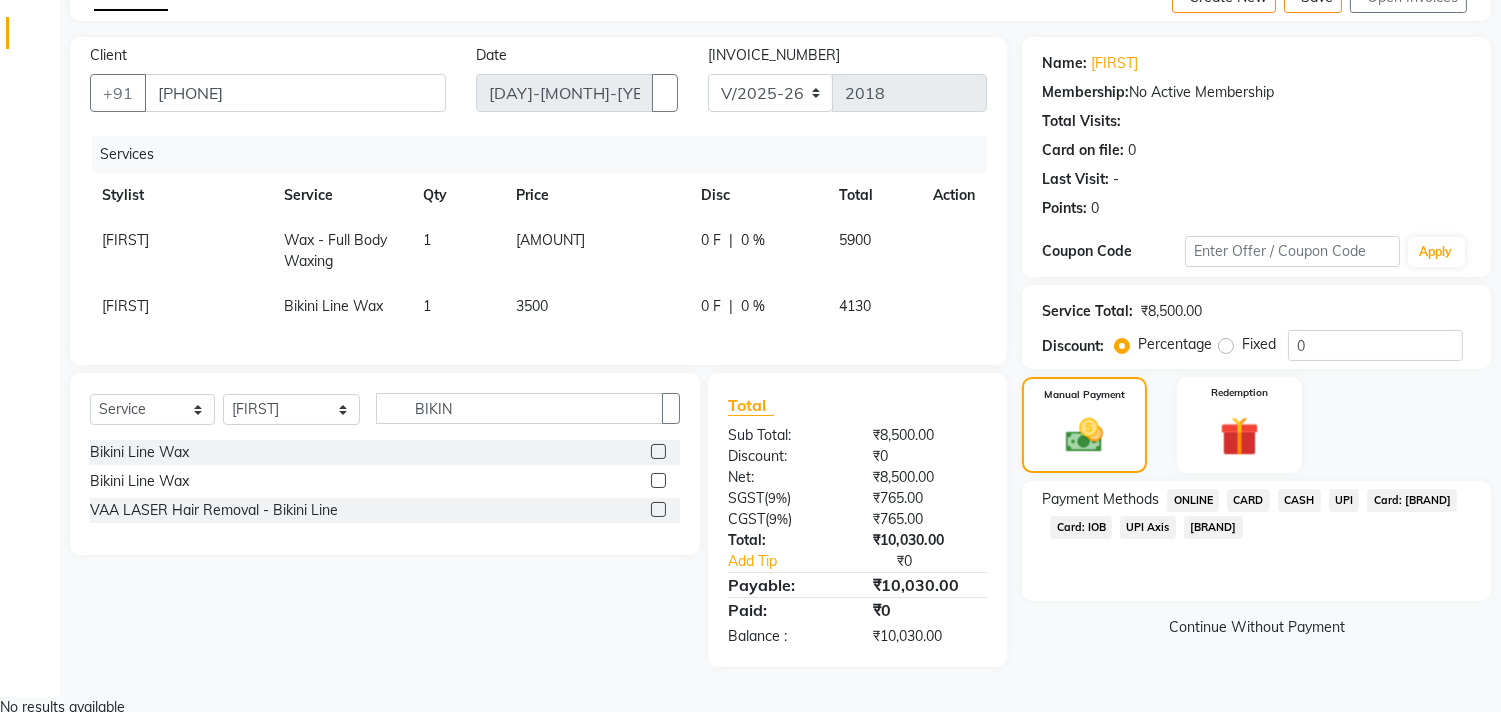click on "Card: IOB" at bounding box center [1193, 500] 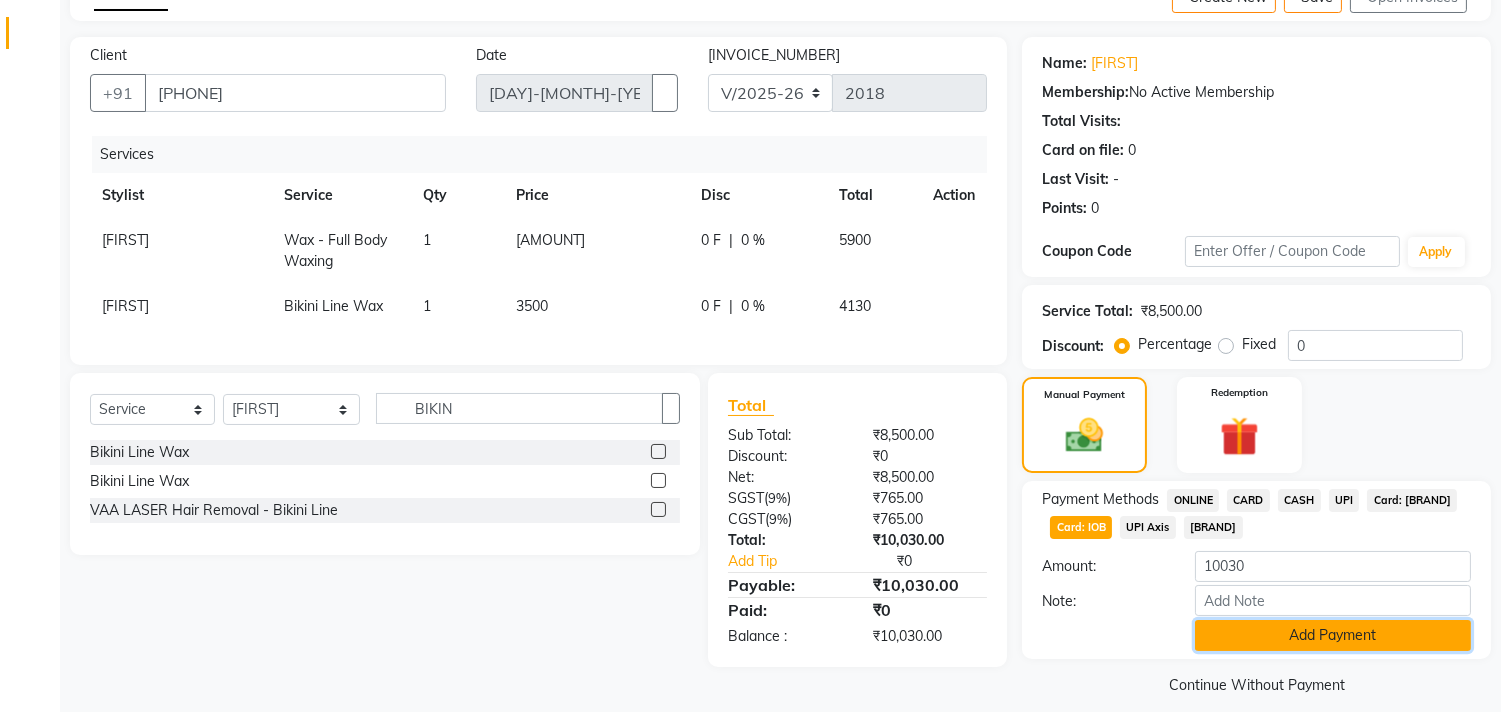 click on "Add Payment" at bounding box center [1333, 635] 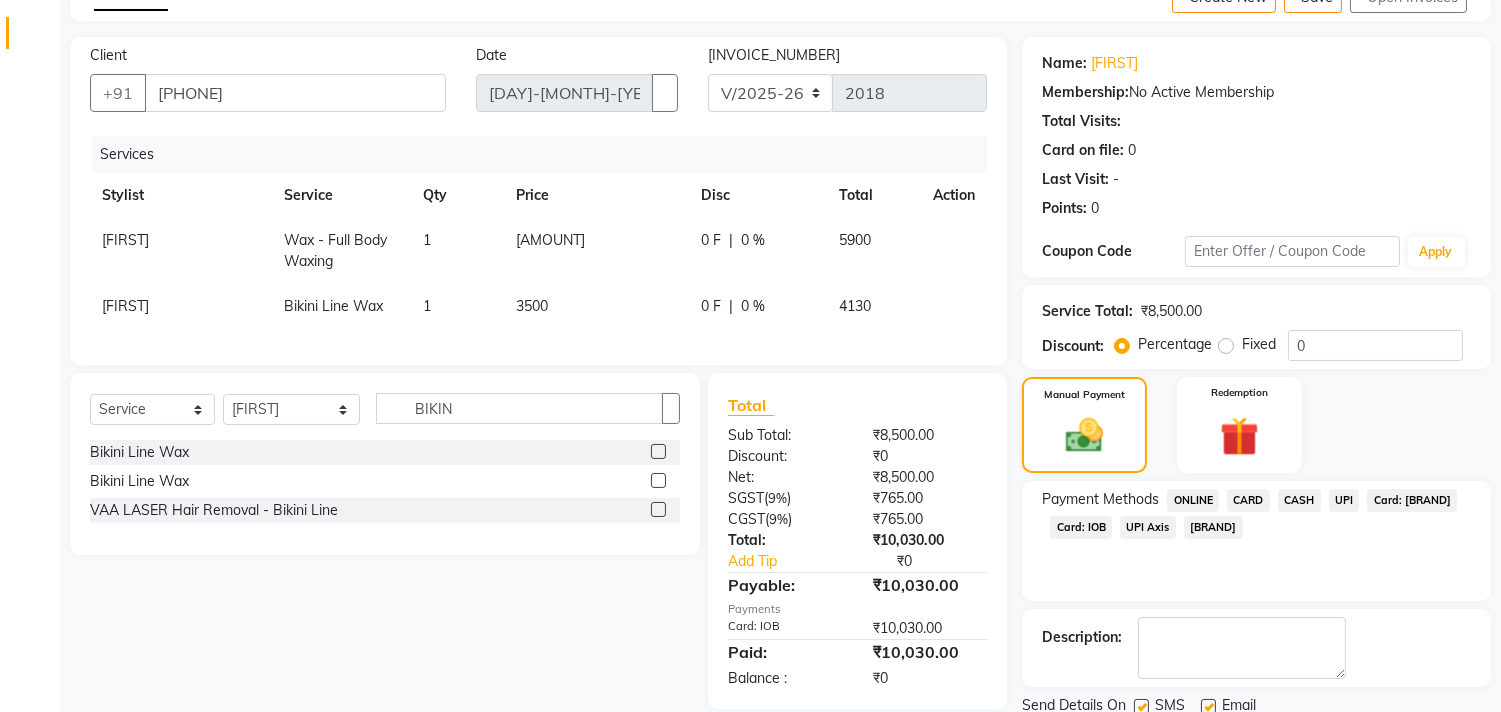 scroll, scrollTop: 187, scrollLeft: 0, axis: vertical 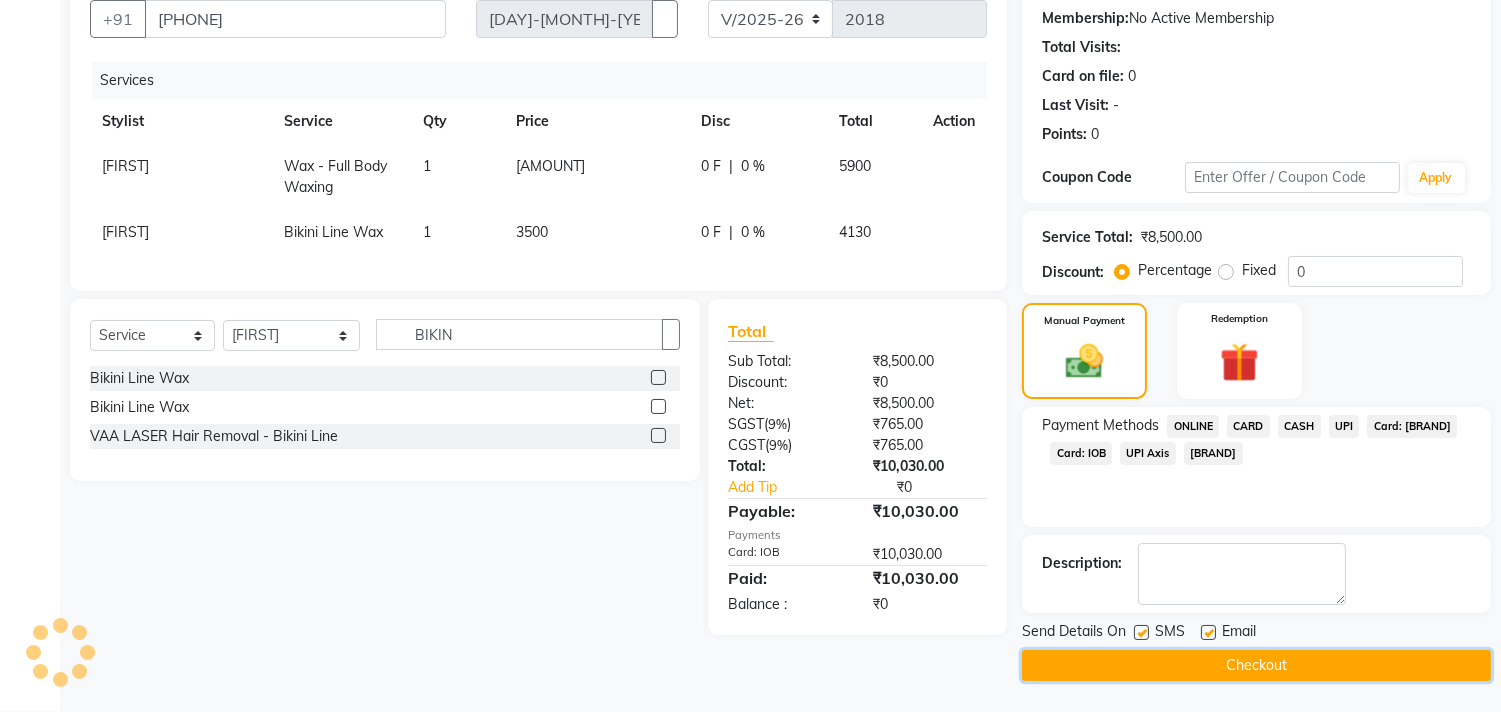 click on "Checkout" at bounding box center (1256, 665) 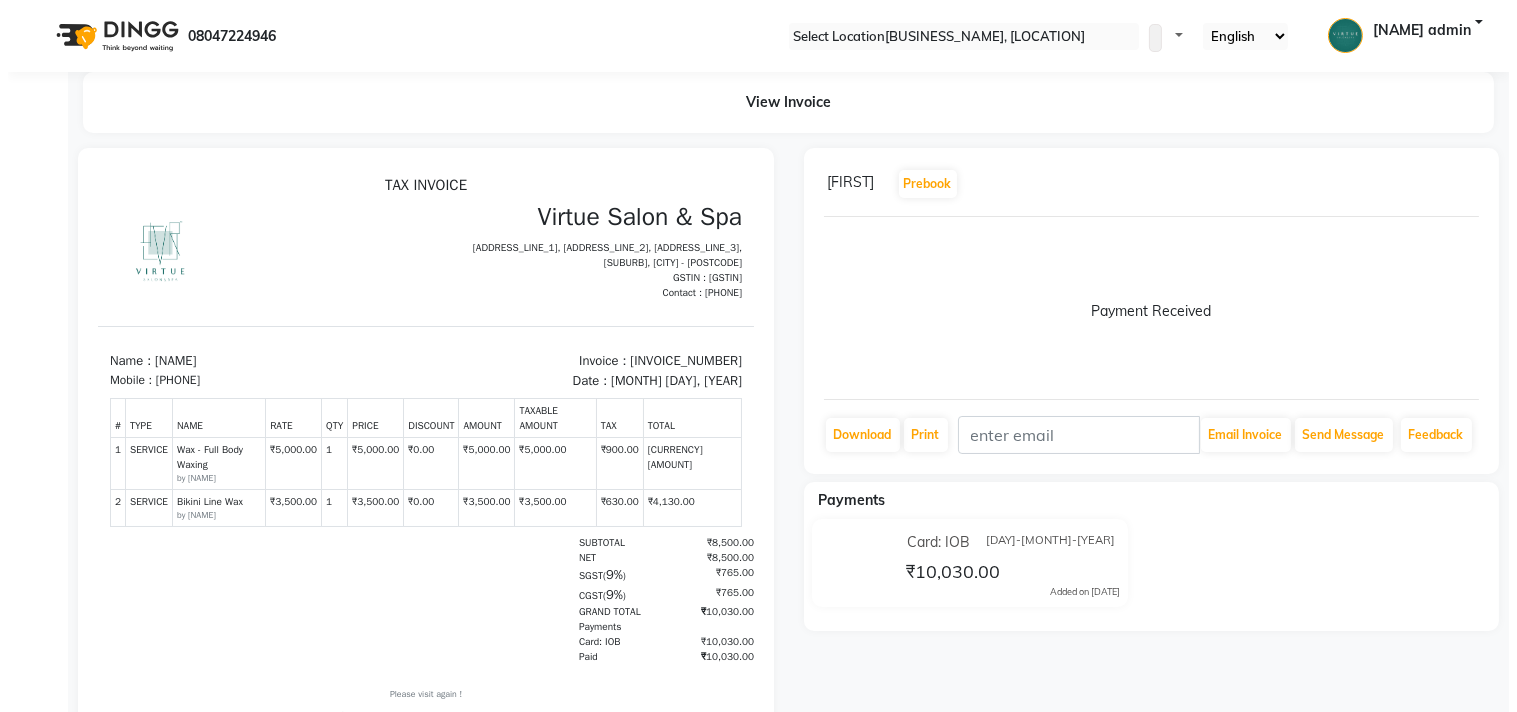 scroll, scrollTop: 0, scrollLeft: 0, axis: both 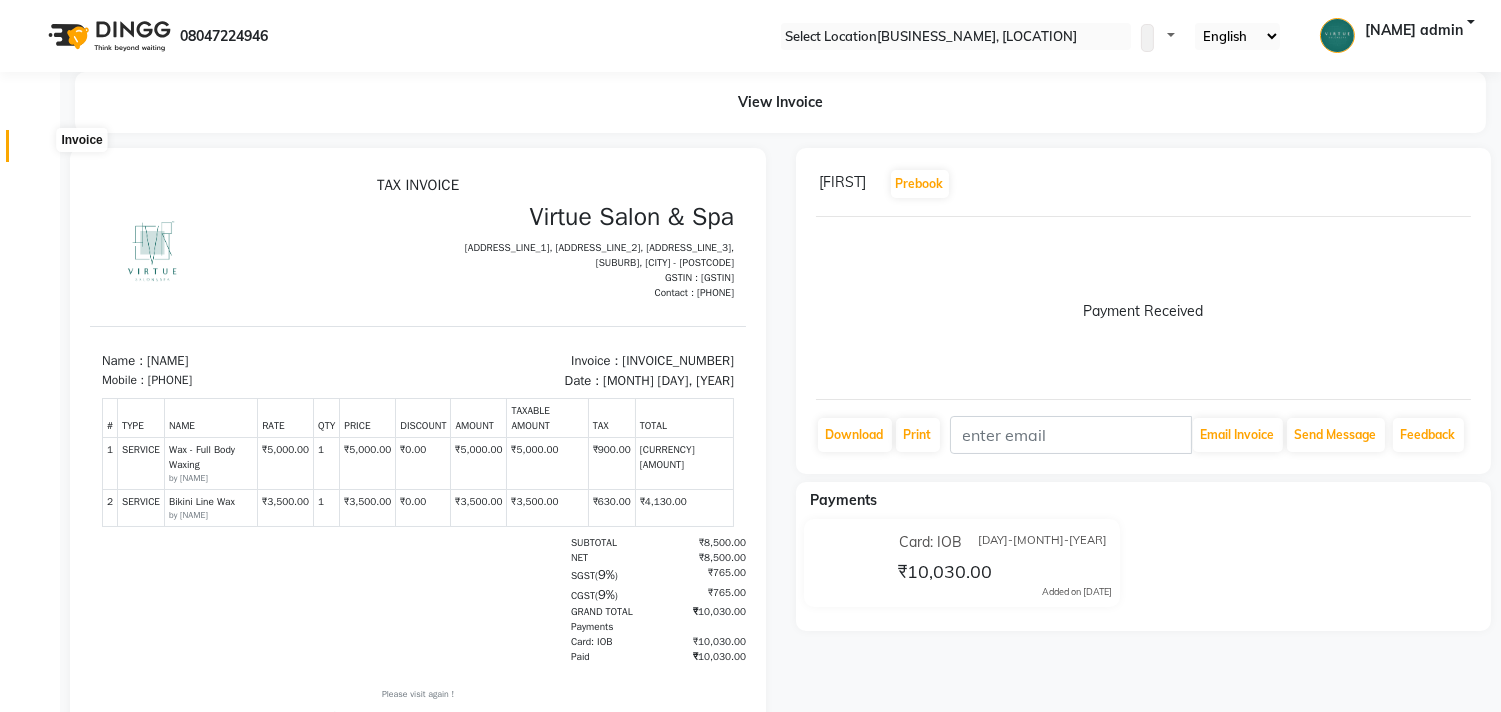 click at bounding box center (37, 151) 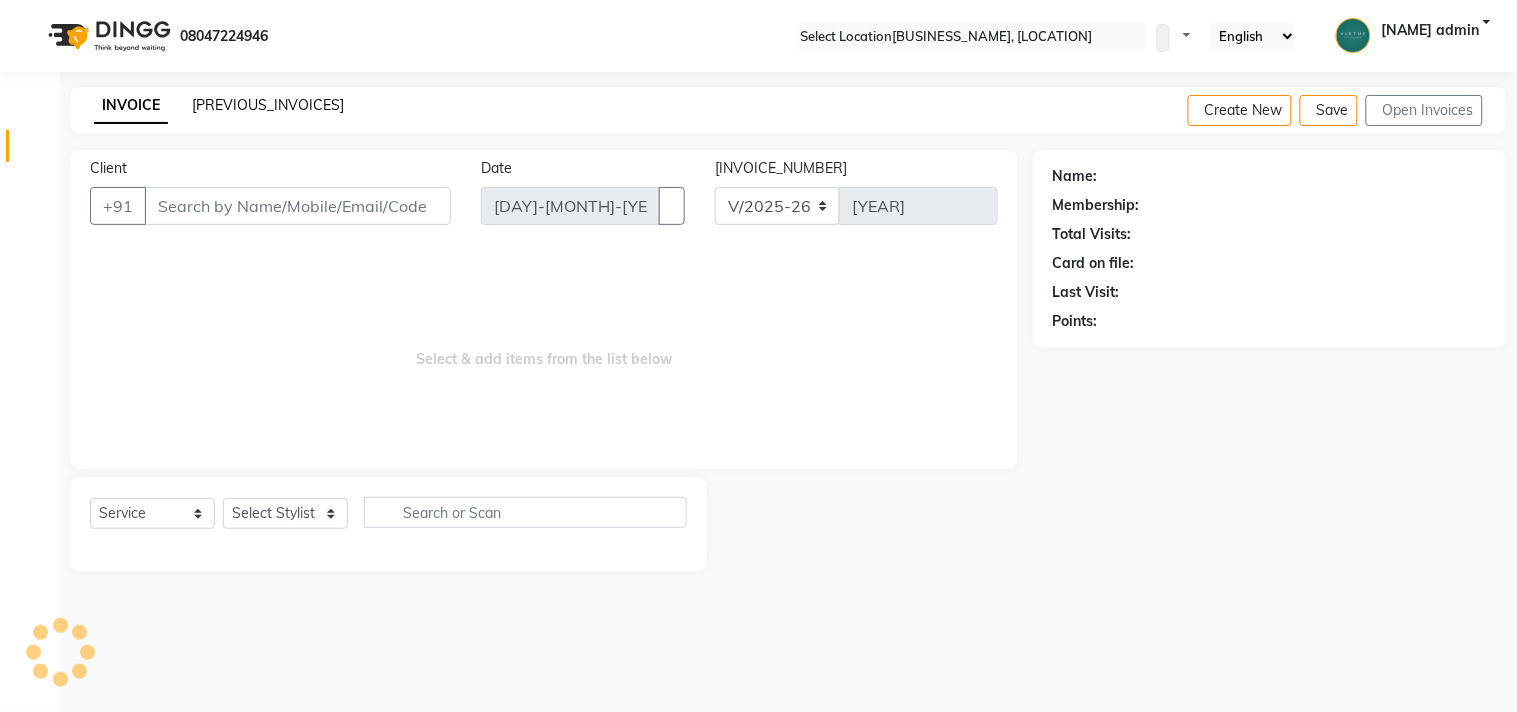 click on "[PREVIOUS_INVOICES]" at bounding box center [268, 105] 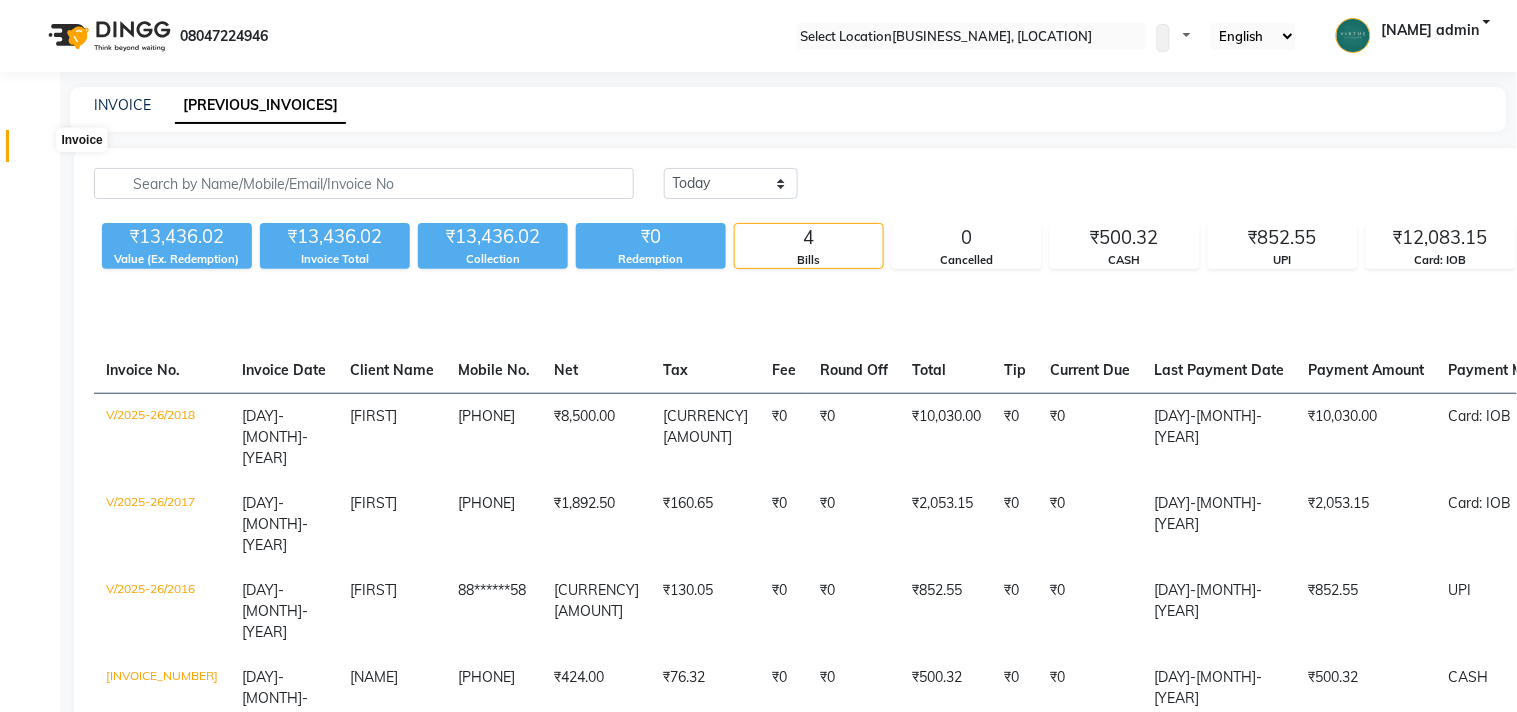 click at bounding box center (37, 151) 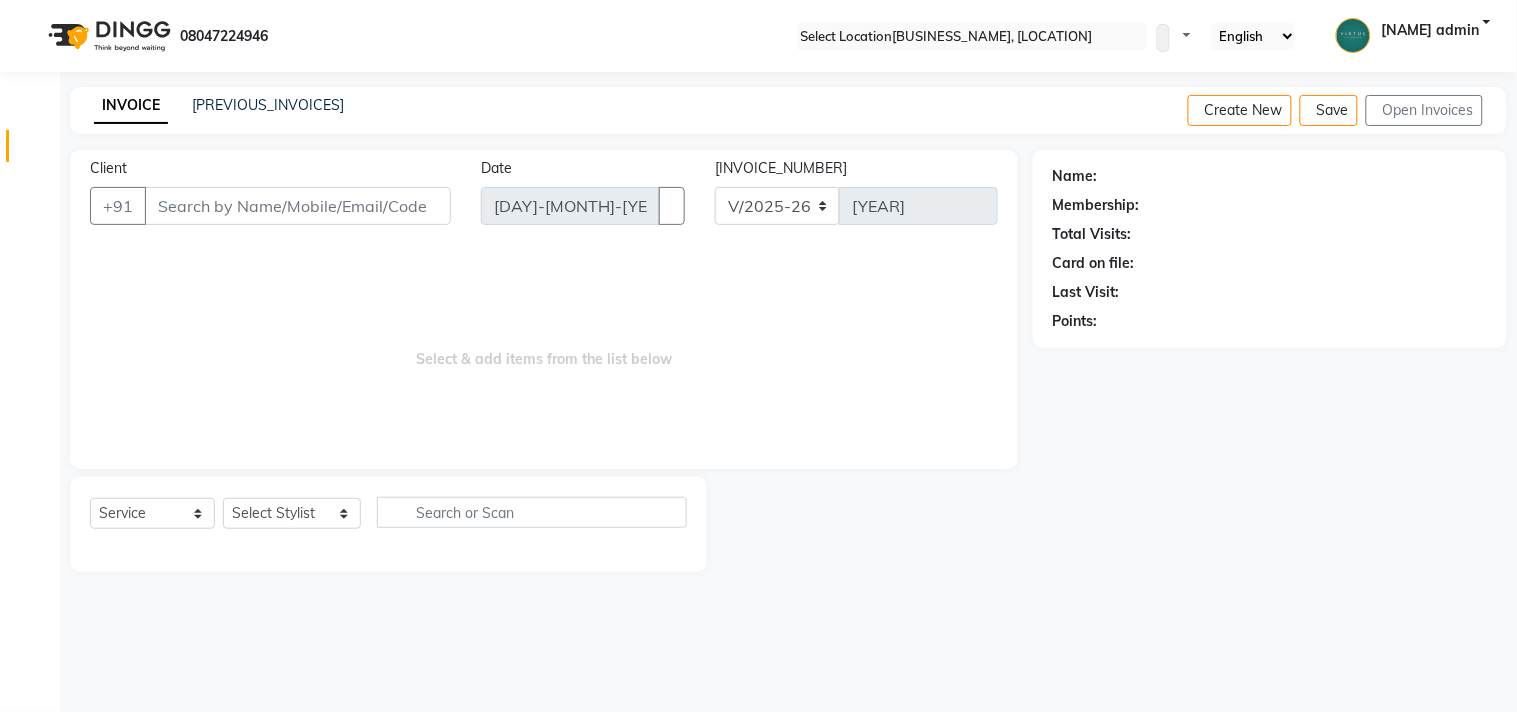 click on "Client +[COUNTRY_CODE]" at bounding box center (270, 199) 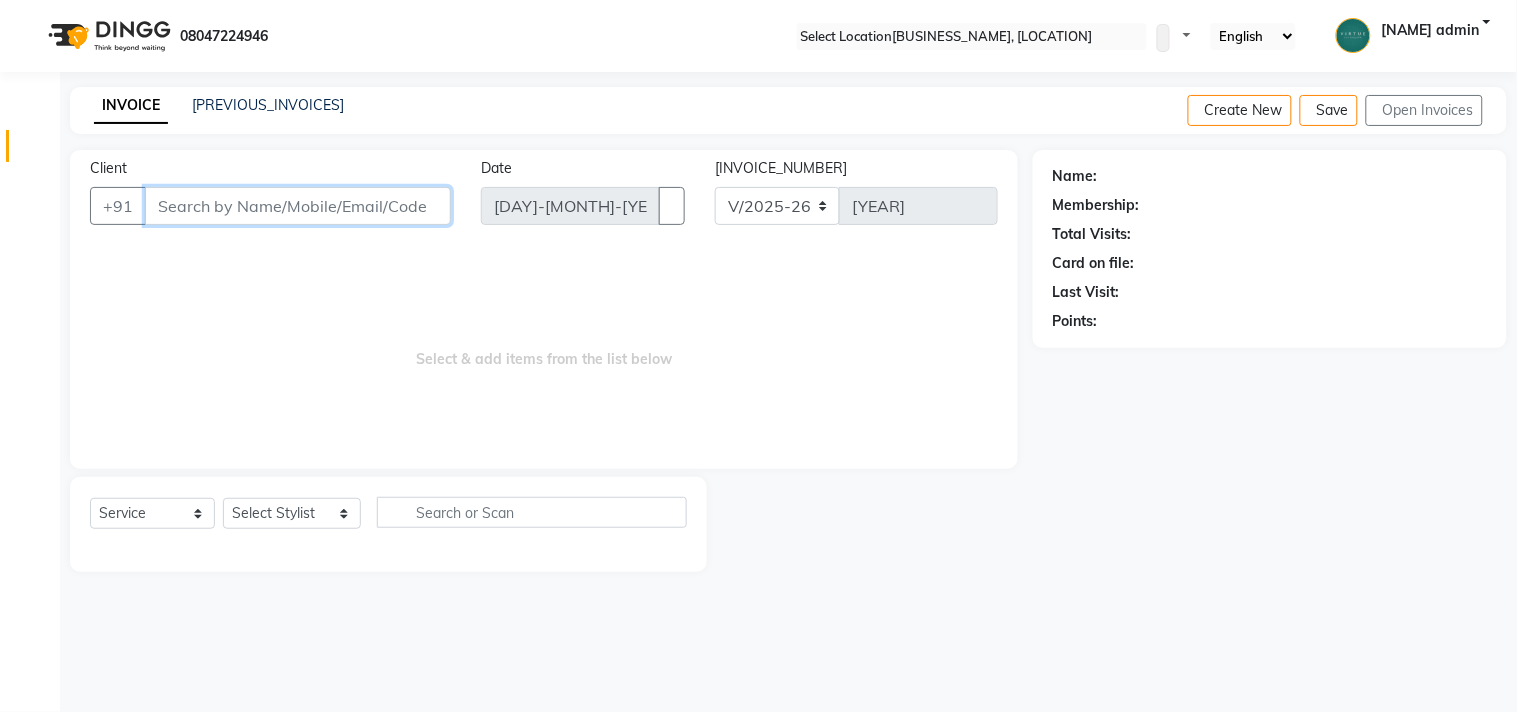 click on "Client" at bounding box center [298, 206] 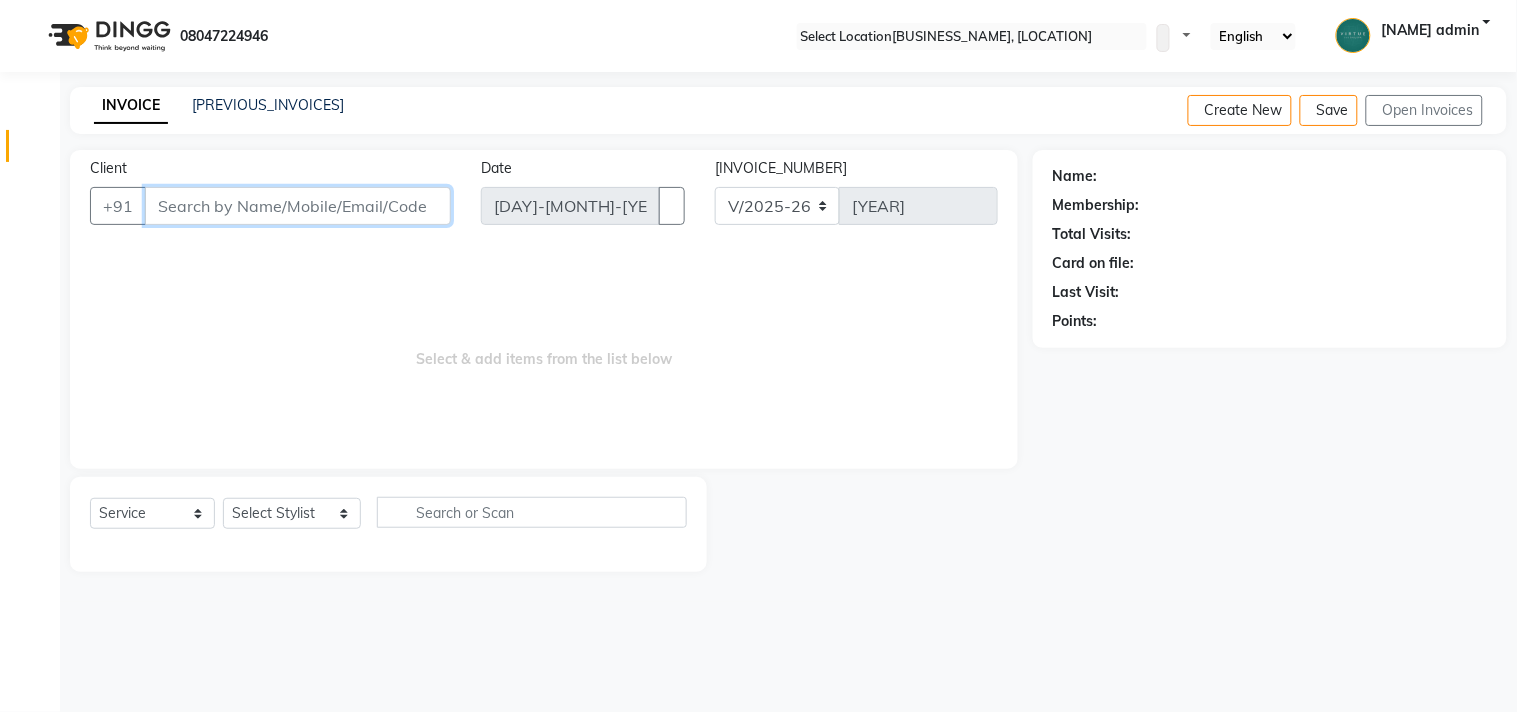 click on "Client" at bounding box center (298, 206) 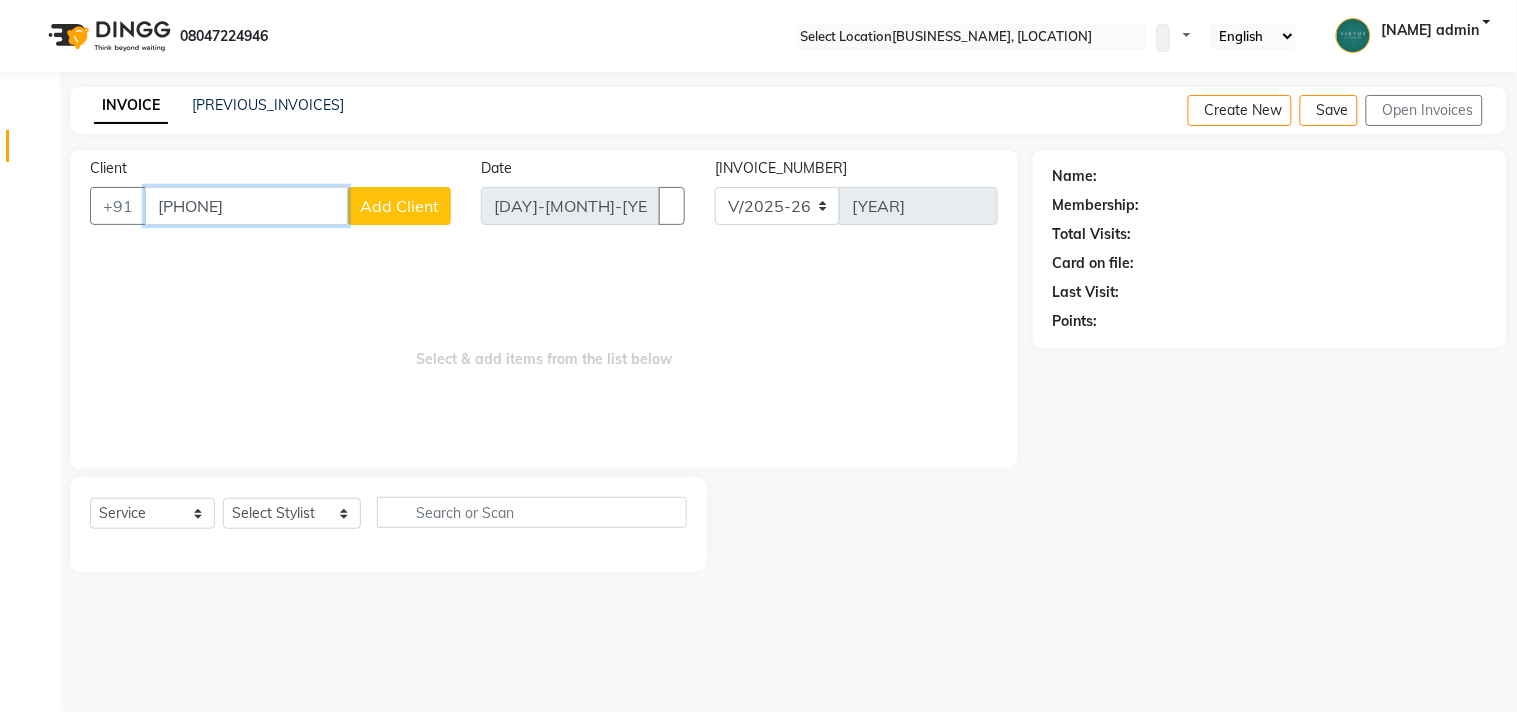 type on "[PHONE]" 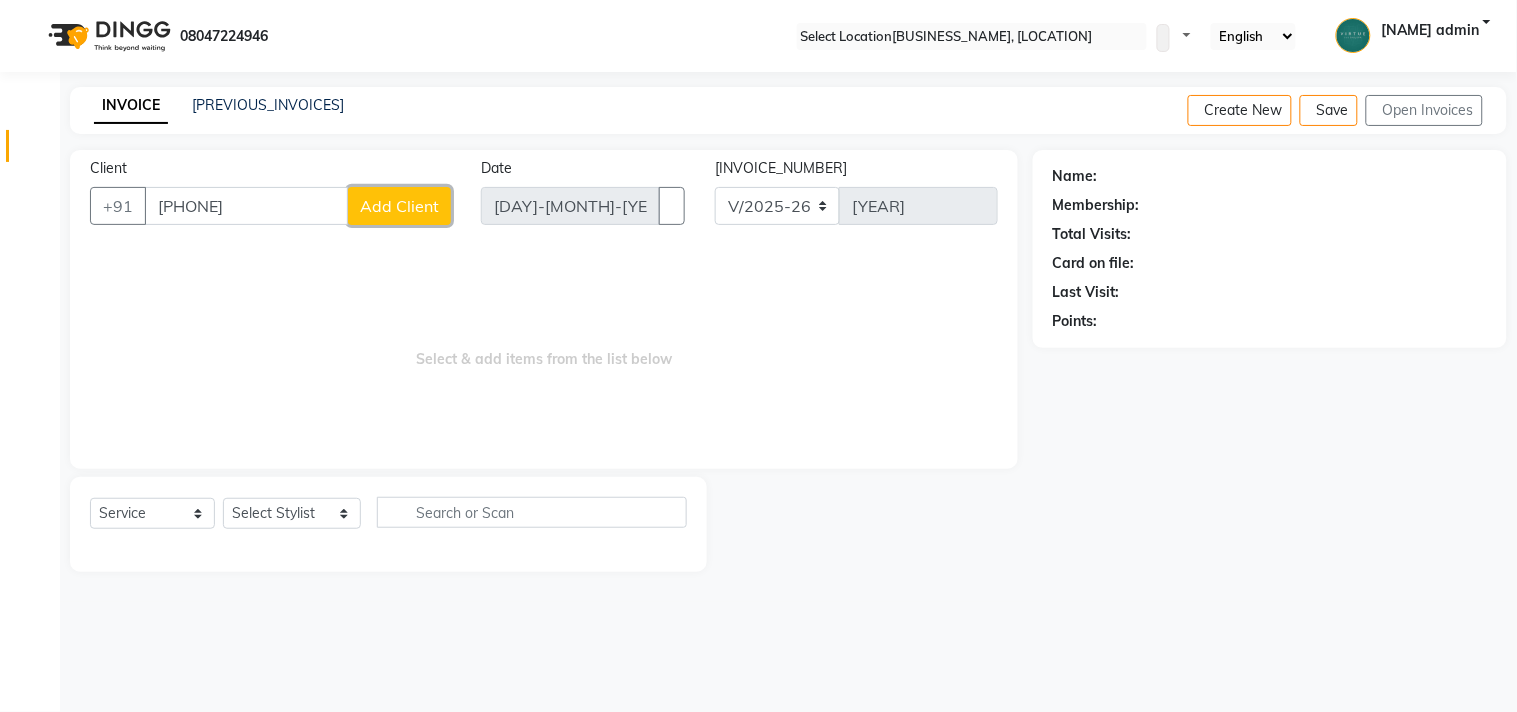 click on "Add Client" at bounding box center [399, 206] 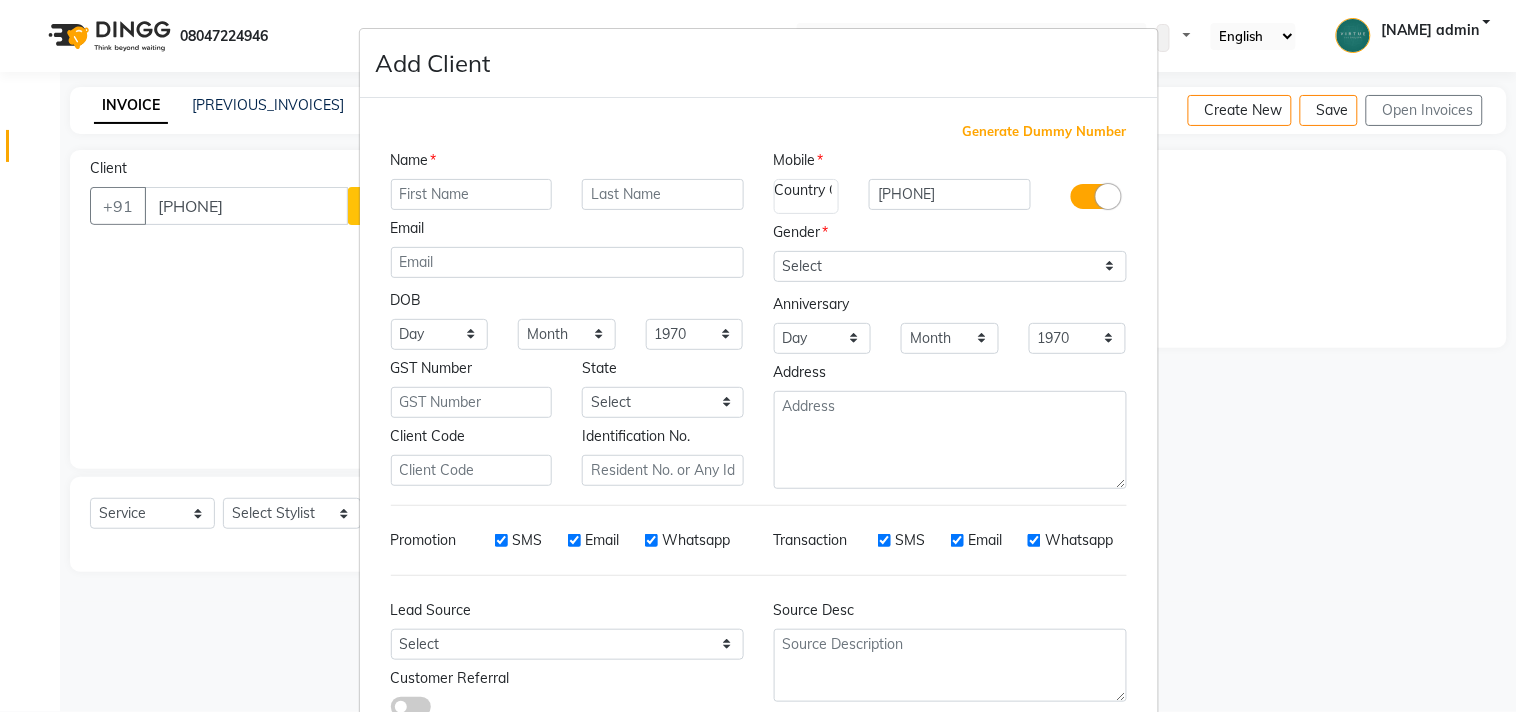 click at bounding box center [472, 194] 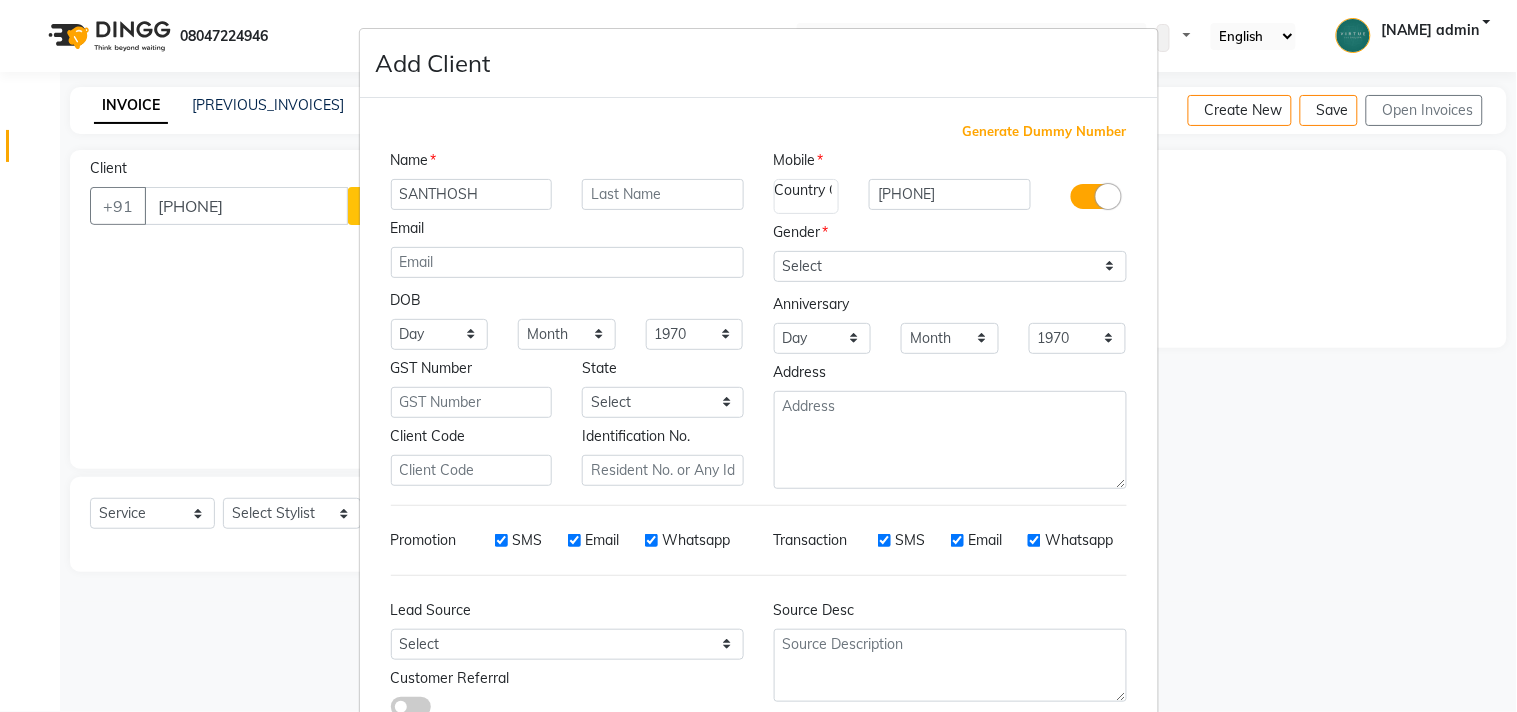 type on "SANTHOSH" 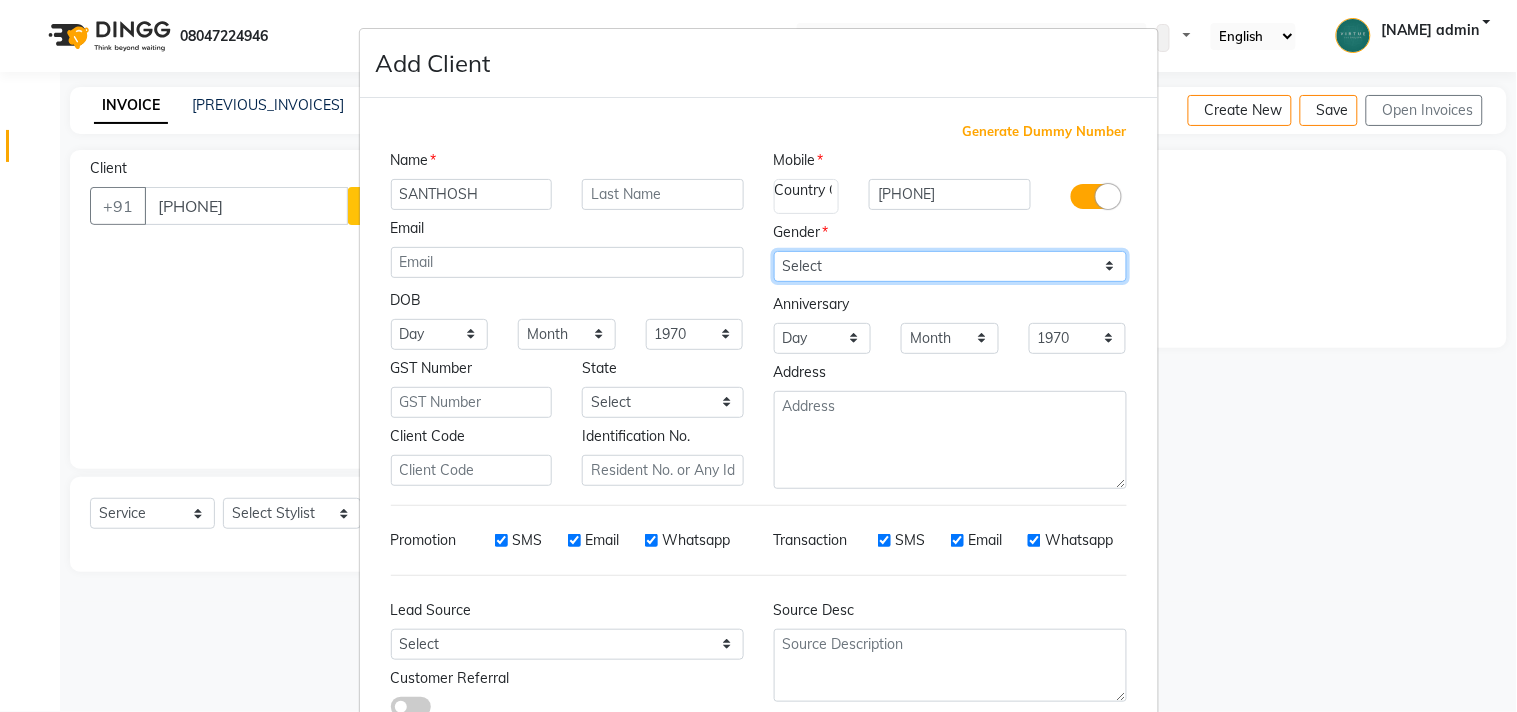 click on "Select Male Female Other Prefer Not To Say" at bounding box center (950, 266) 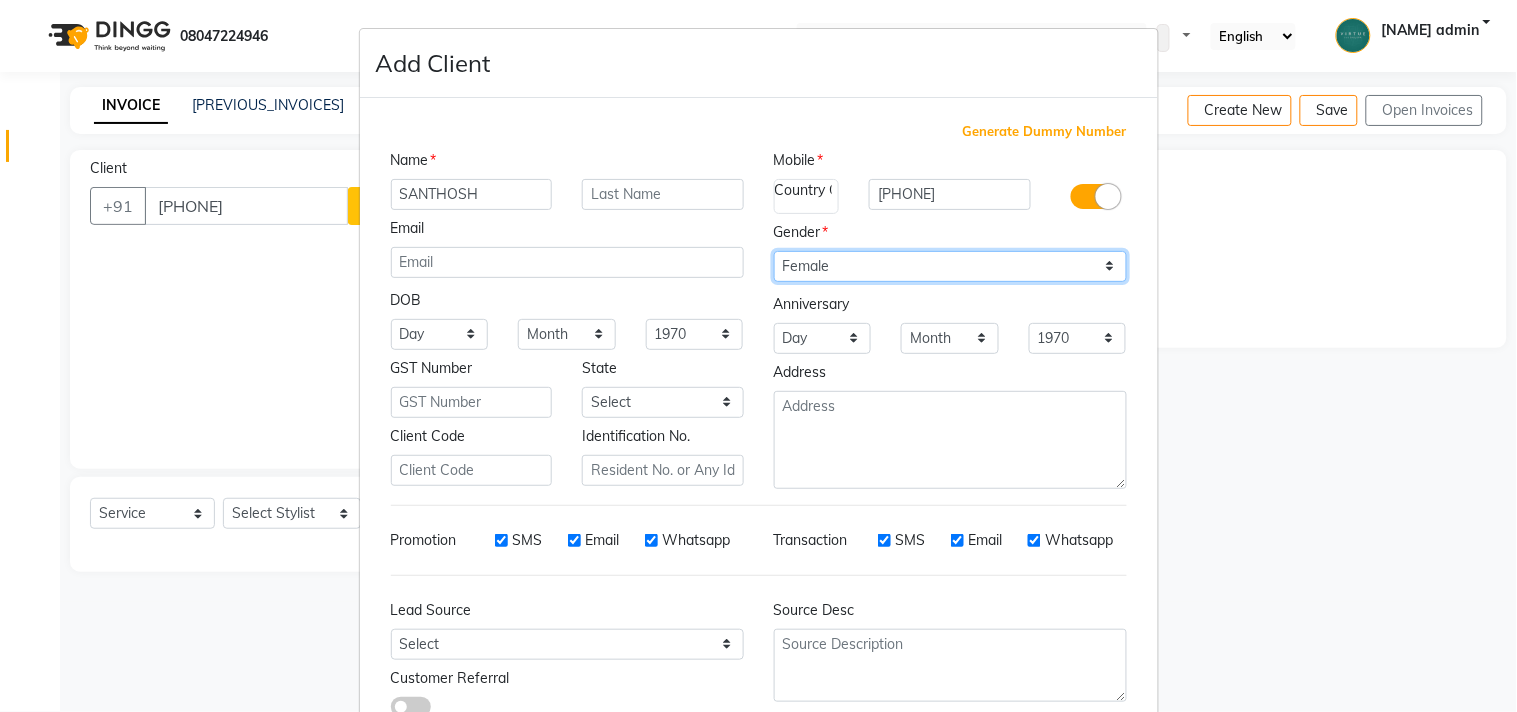 click on "Select Male Female Other Prefer Not To Say" at bounding box center (950, 266) 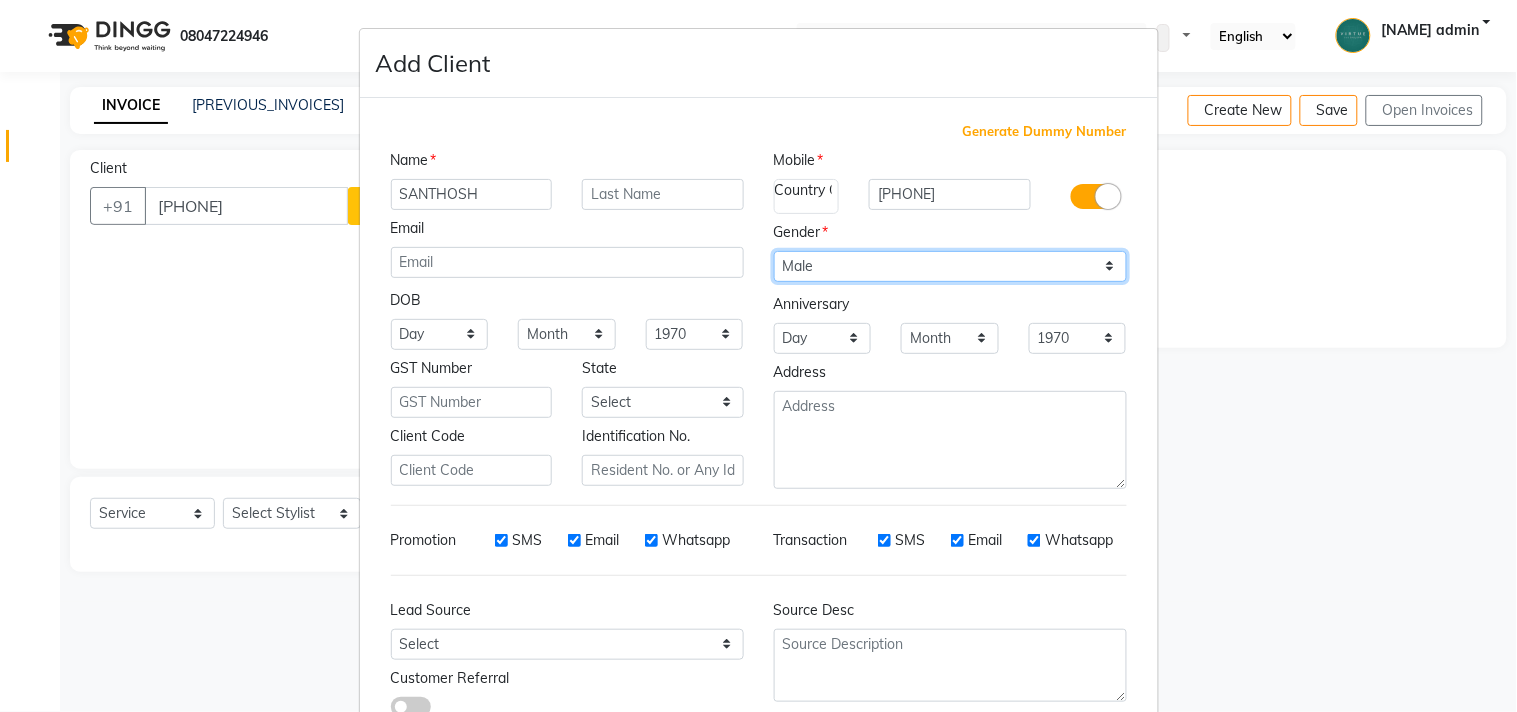 click on "Select Male Female Other Prefer Not To Say" at bounding box center (950, 266) 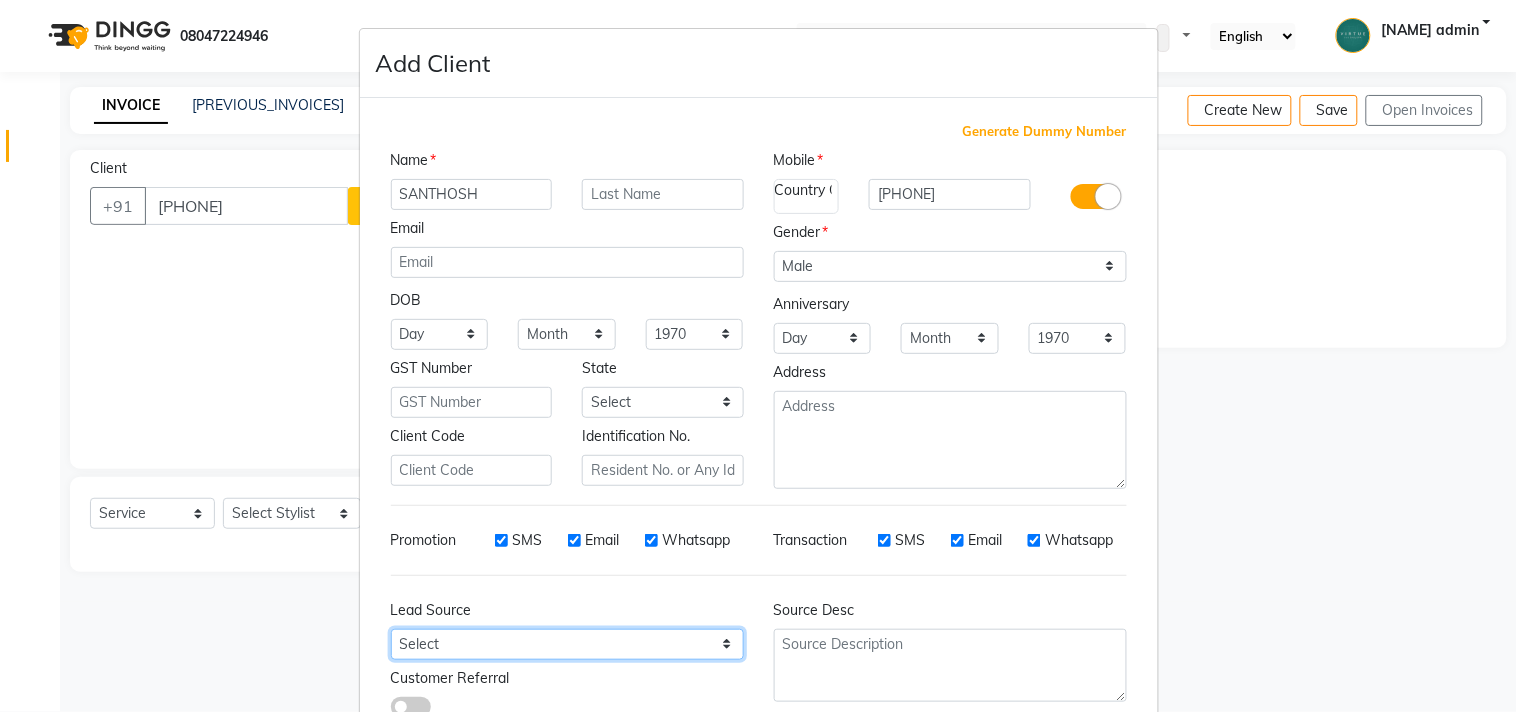 click on "Select Walk-in Referral Internet Friend Word of Mouth Advertisement Facebook JustDial Google Other Instagram  YouTube  WhatsApp" at bounding box center (440, 334) 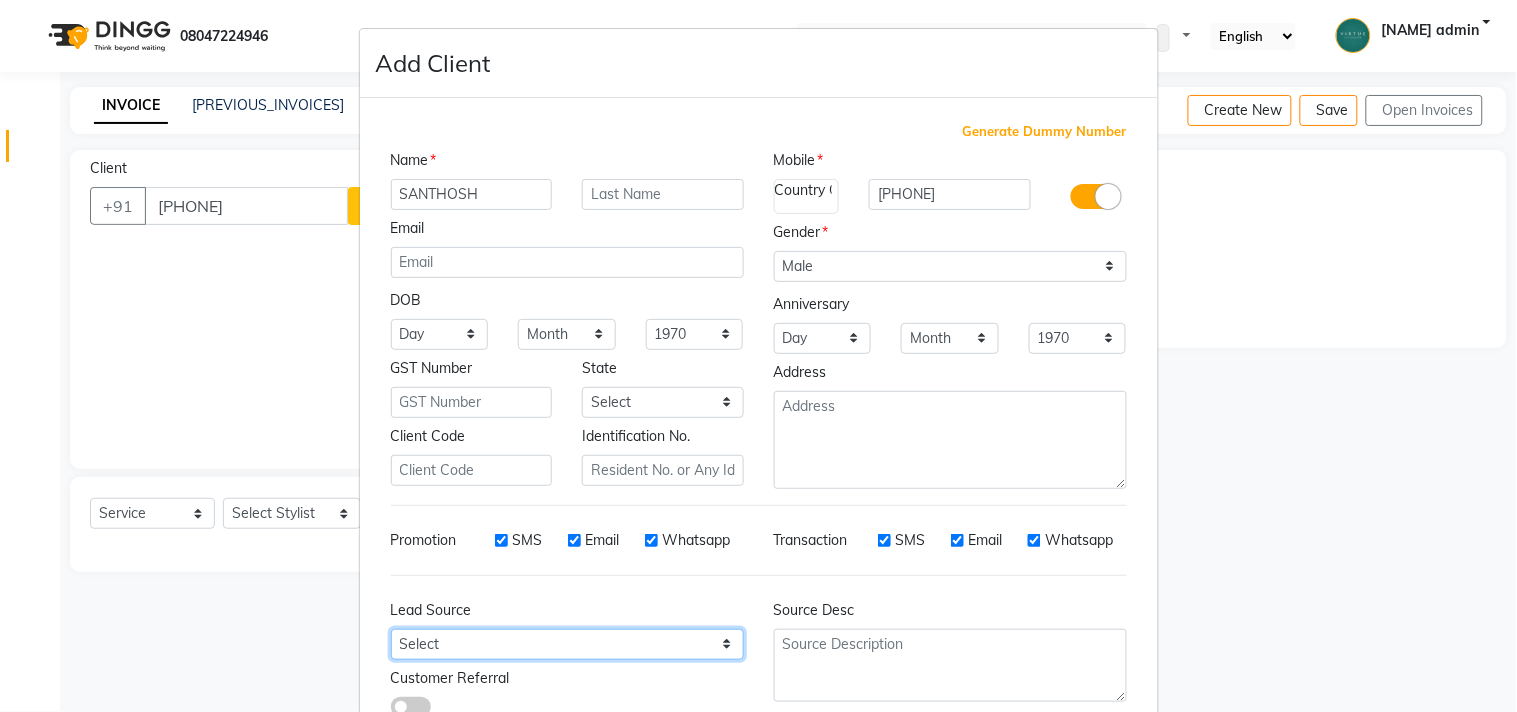 select on "[NUMBER]" 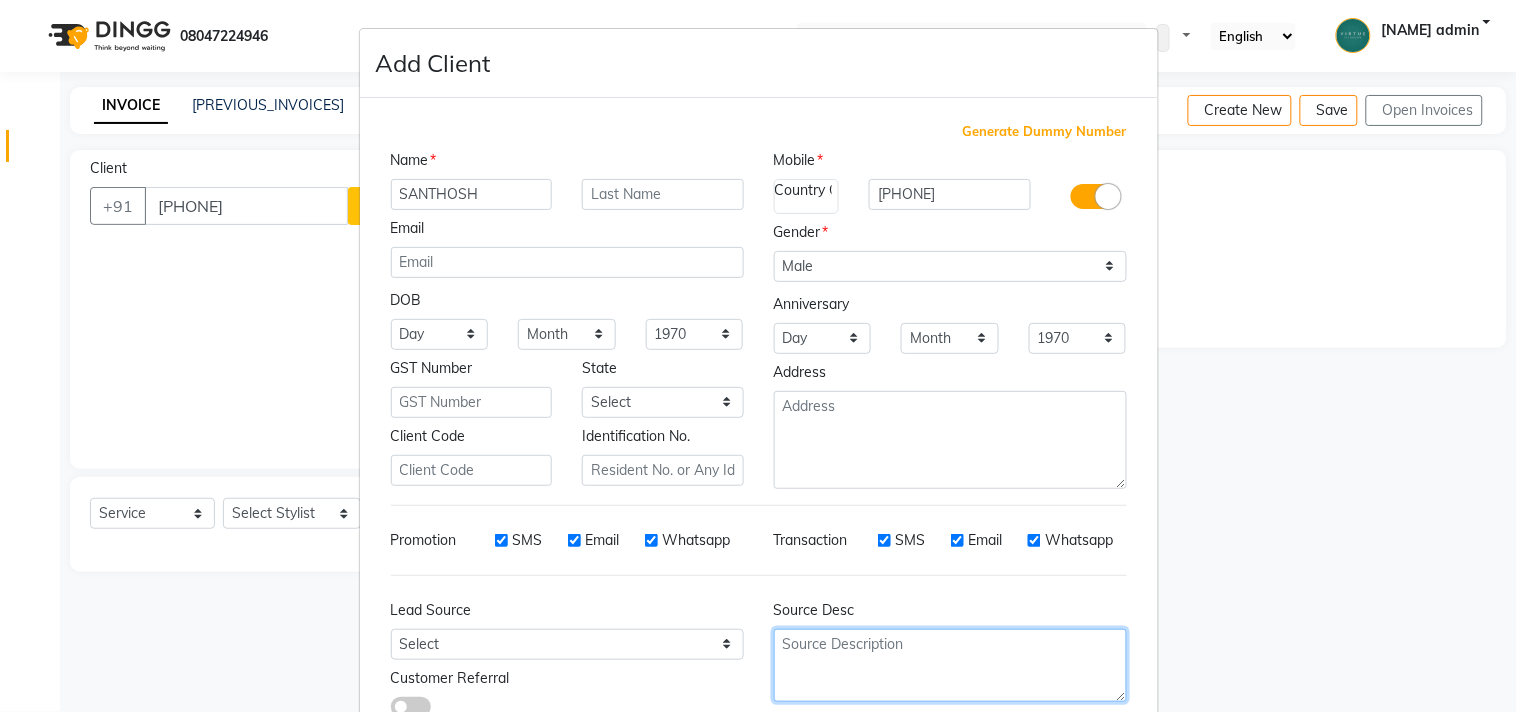 click at bounding box center [950, 440] 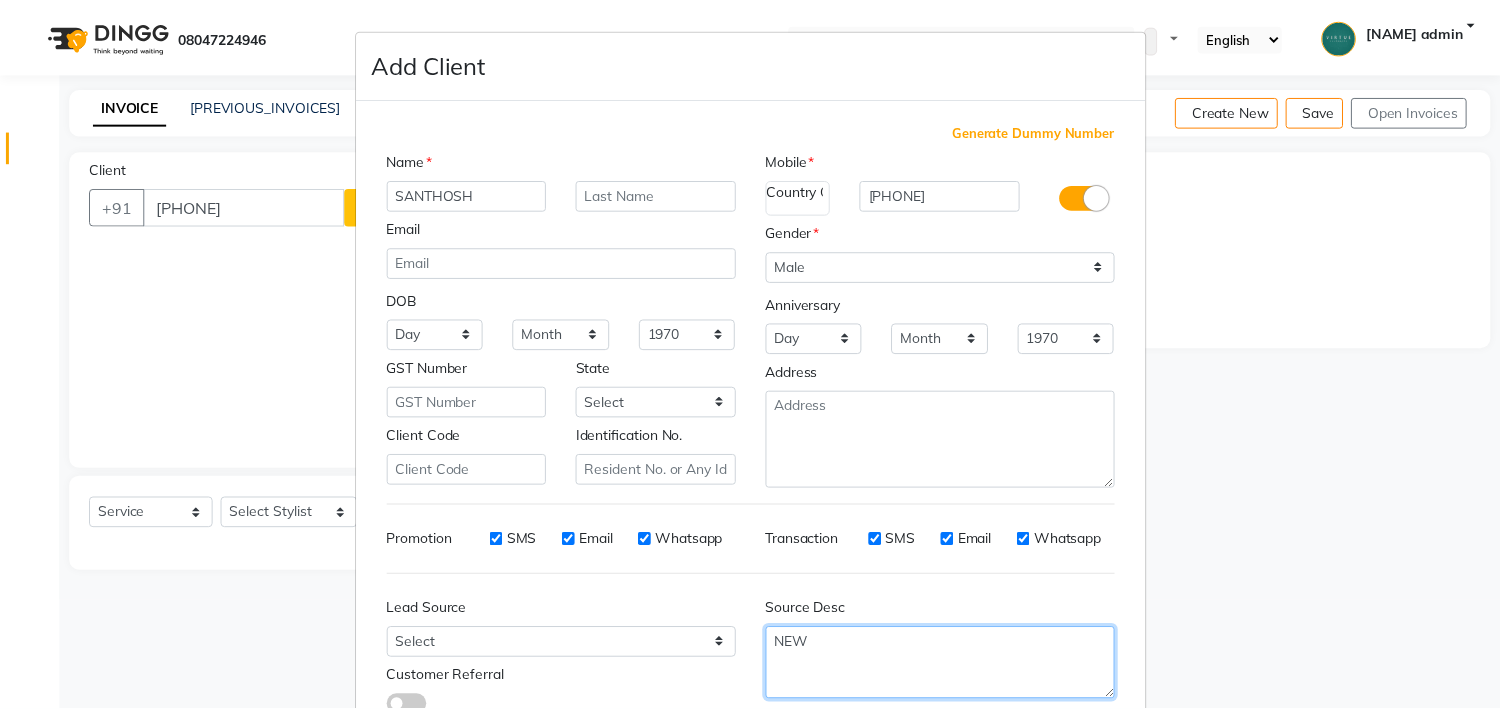 scroll, scrollTop: 138, scrollLeft: 0, axis: vertical 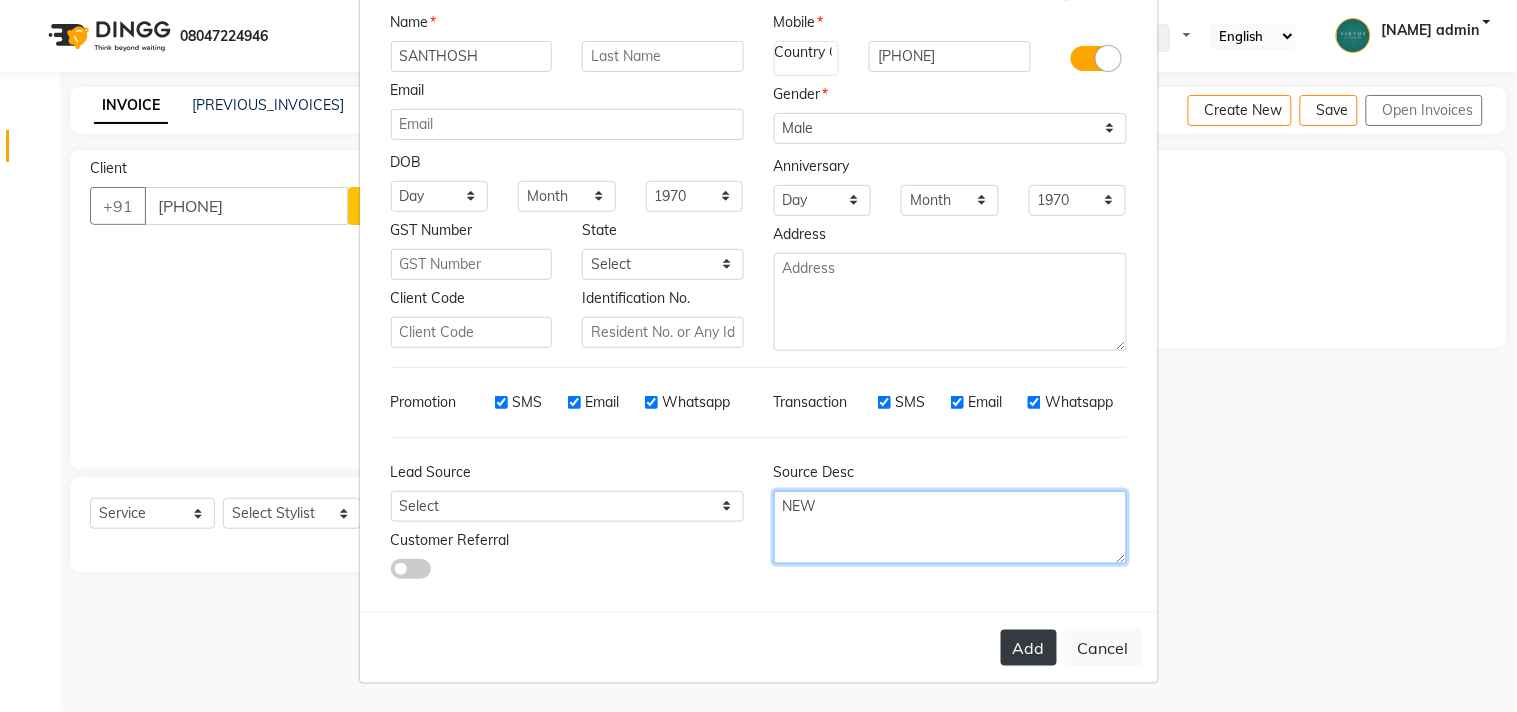 type on "NEW" 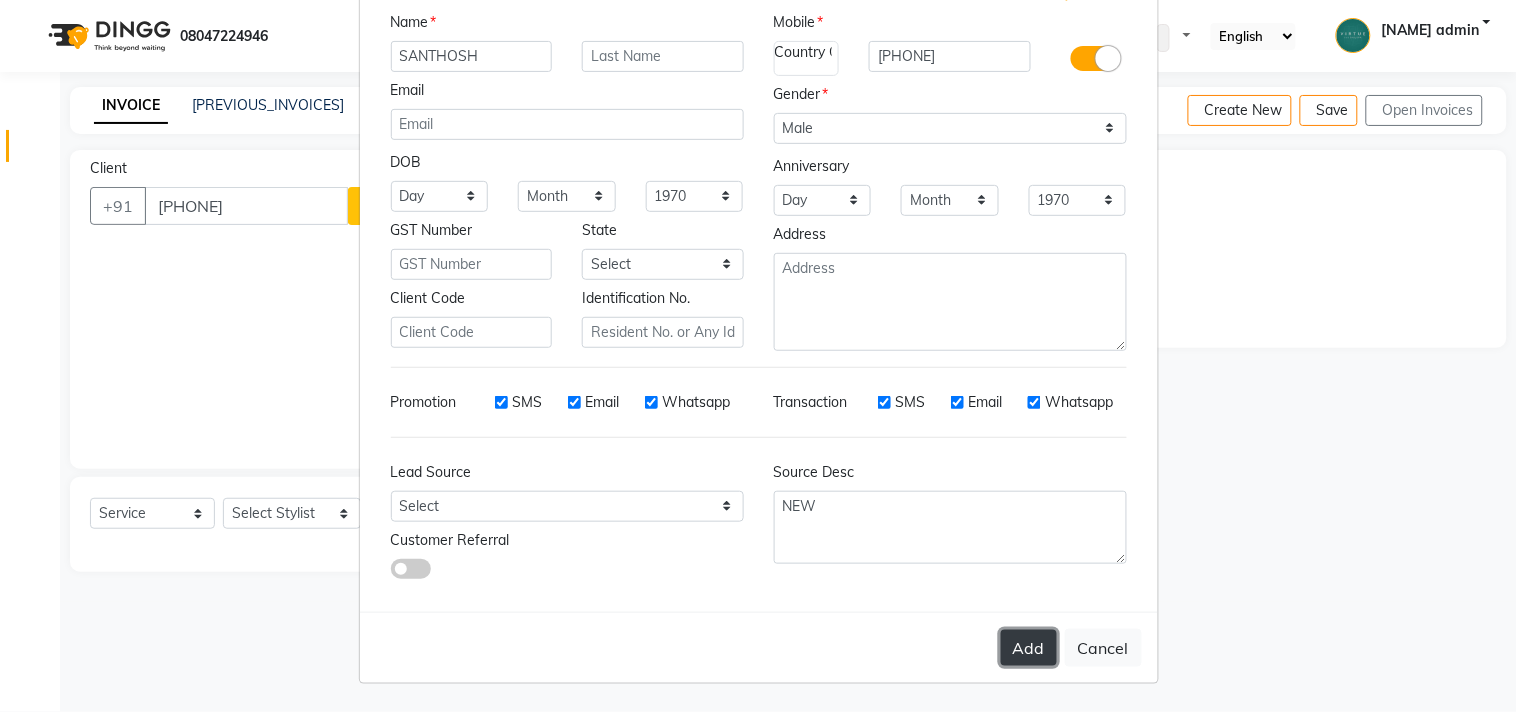 click on "Add" at bounding box center (1029, 648) 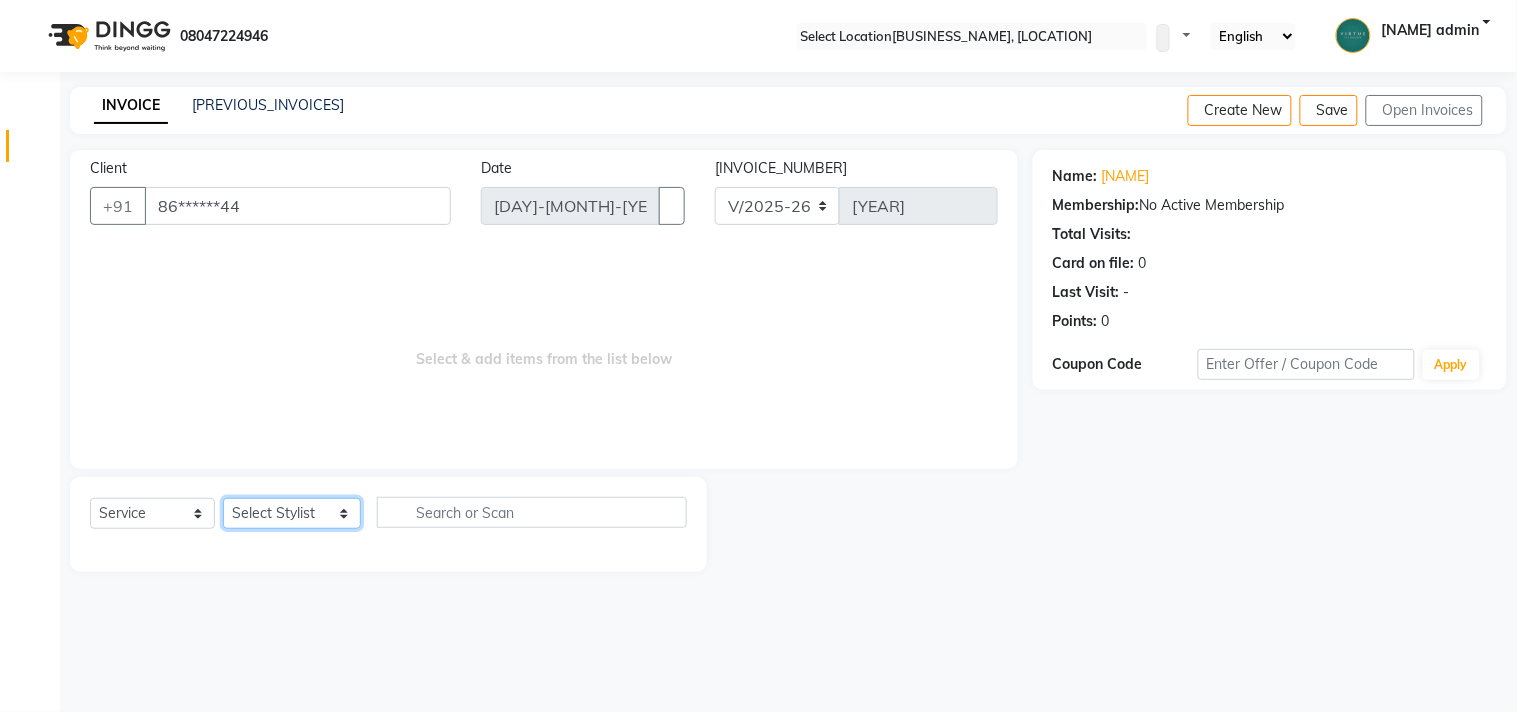 click on "Select Stylist Admin [NAME] Apsu Auditor Ambattur Balaji BANUPRIYA Bhuvanesh Dingg - Support Team DIVYA INBARAJ INDHU [NAME] Jayakumar Joice Neimalsawm Kalaiselvi KAMALA Nathalie Marinaa Chaarlette POOJA PREETHI Preethi Raj PRISCILLA RADHA RAJESH SAHIL SEETHAL SOCHIPEM Suresh Babu SUSHMITA VANITHA Veena Ravi Vignesh Vinitha Virtue admin VIRTUE SALON" at bounding box center [292, 513] 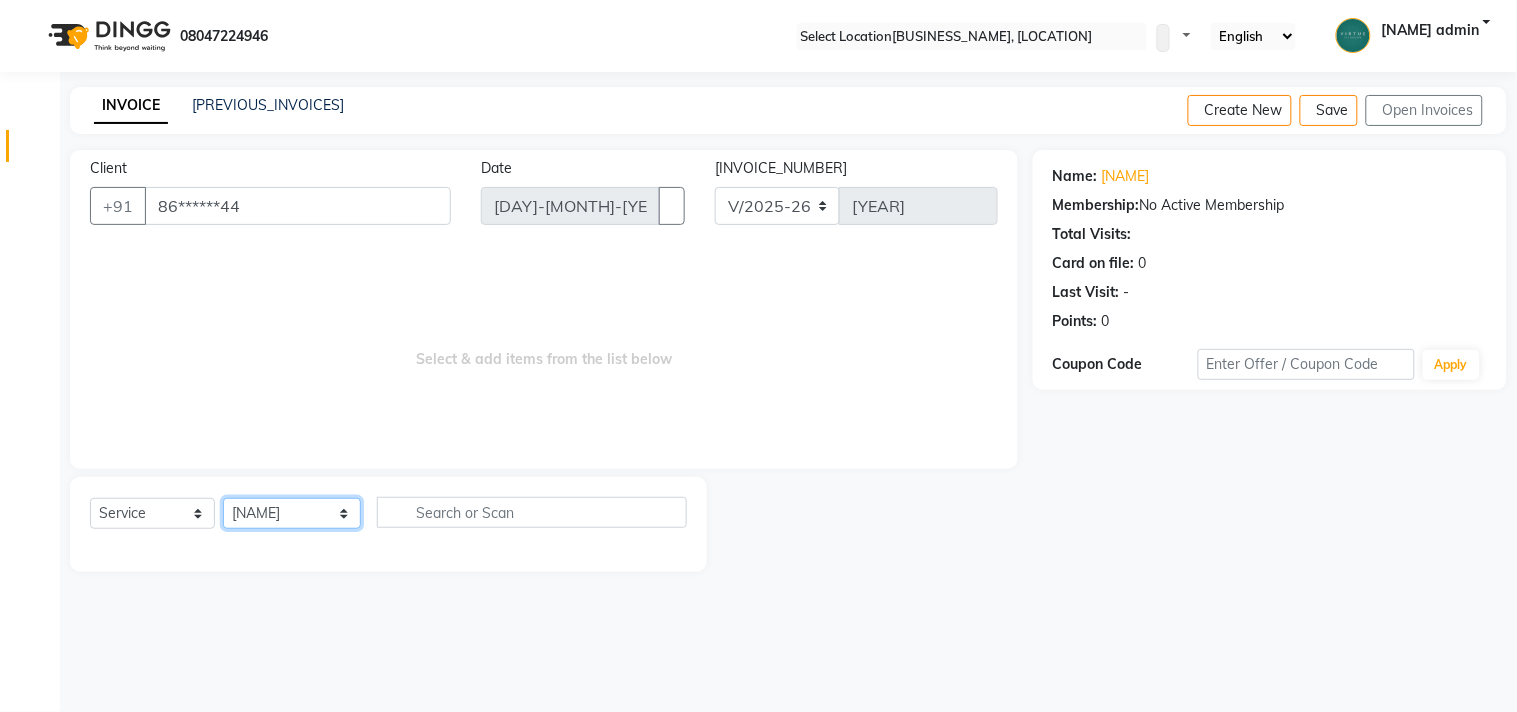 click on "Select Stylist Admin [NAME] Apsu Auditor Ambattur Balaji BANUPRIYA Bhuvanesh Dingg - Support Team DIVYA INBARAJ INDHU [NAME] Jayakumar Joice Neimalsawm Kalaiselvi KAMALA Nathalie Marinaa Chaarlette POOJA PREETHI Preethi Raj PRISCILLA RADHA RAJESH SAHIL SEETHAL SOCHIPEM Suresh Babu SUSHMITA VANITHA Veena Ravi Vignesh Vinitha Virtue admin VIRTUE SALON" at bounding box center [292, 513] 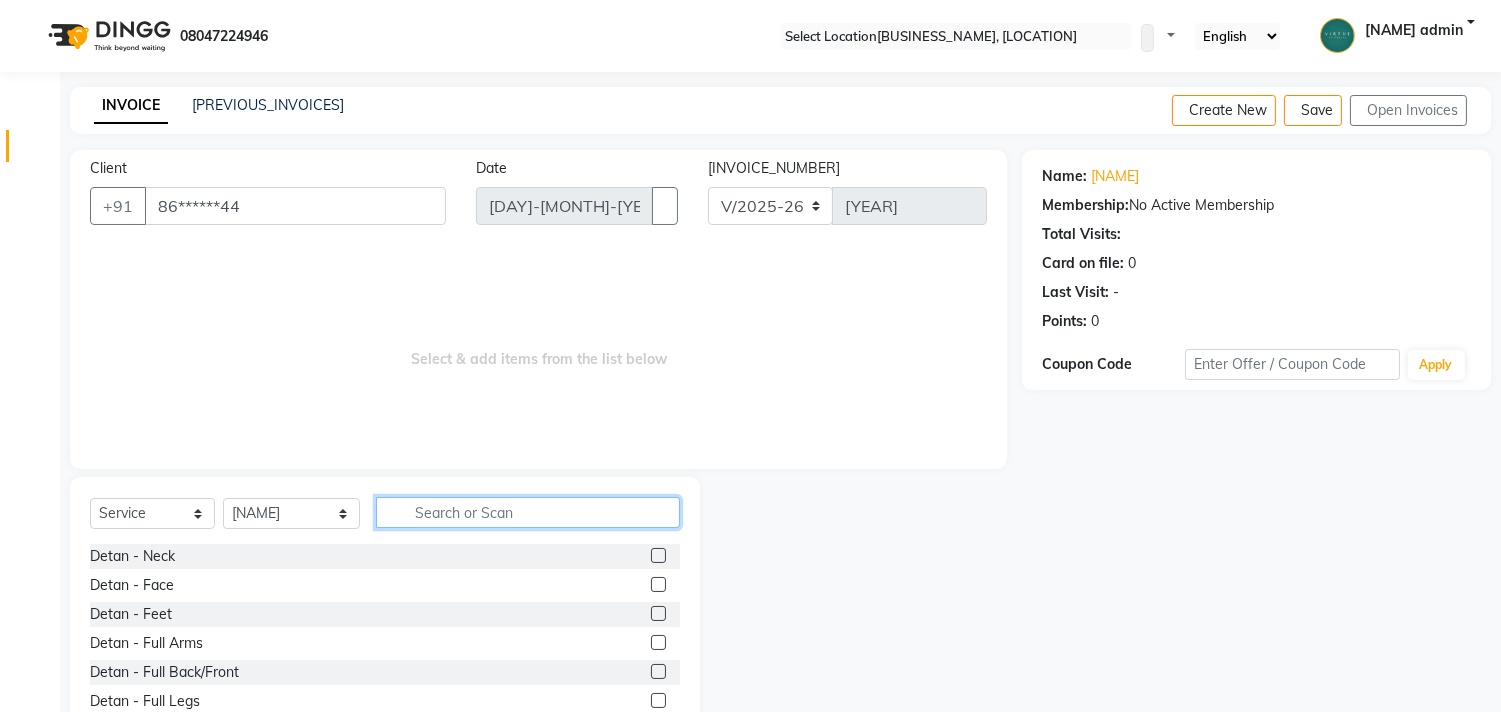 click at bounding box center [528, 512] 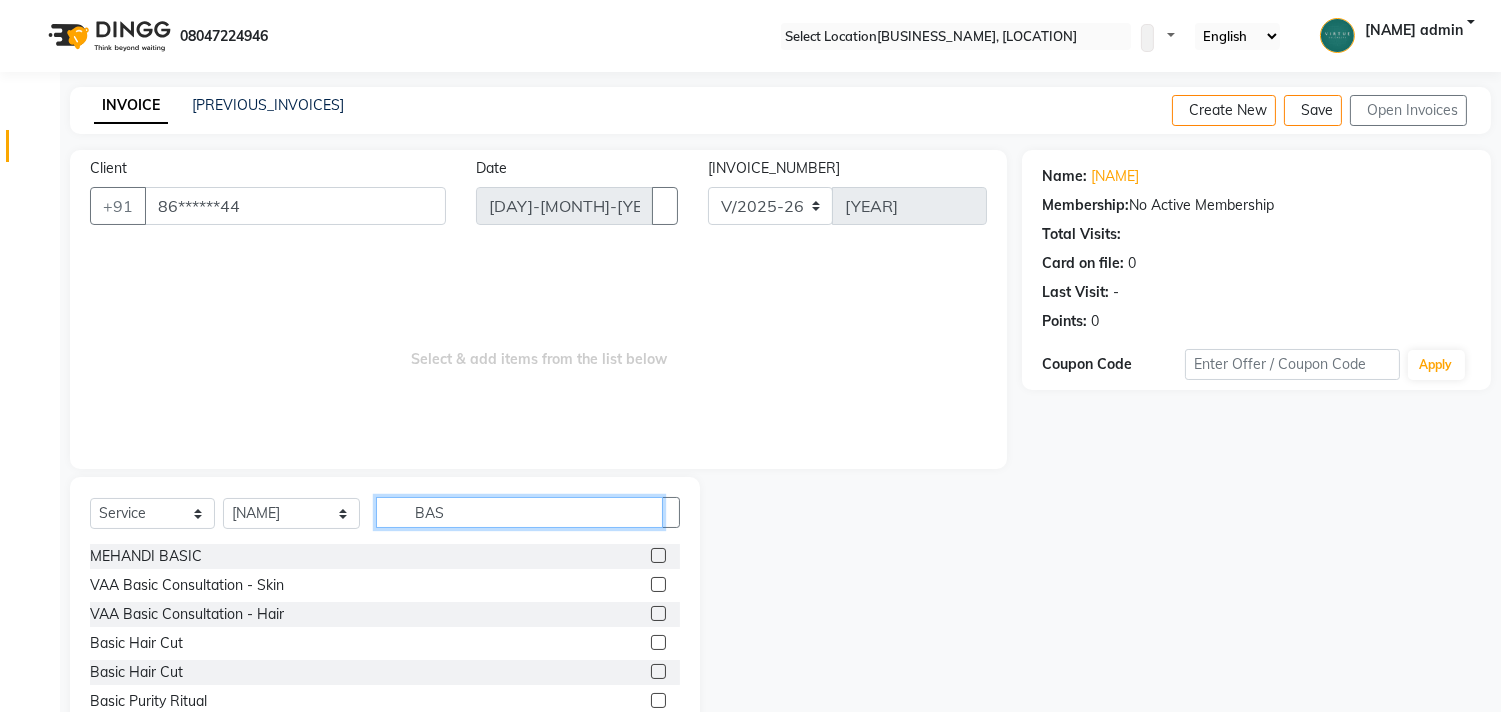 type on "BAS" 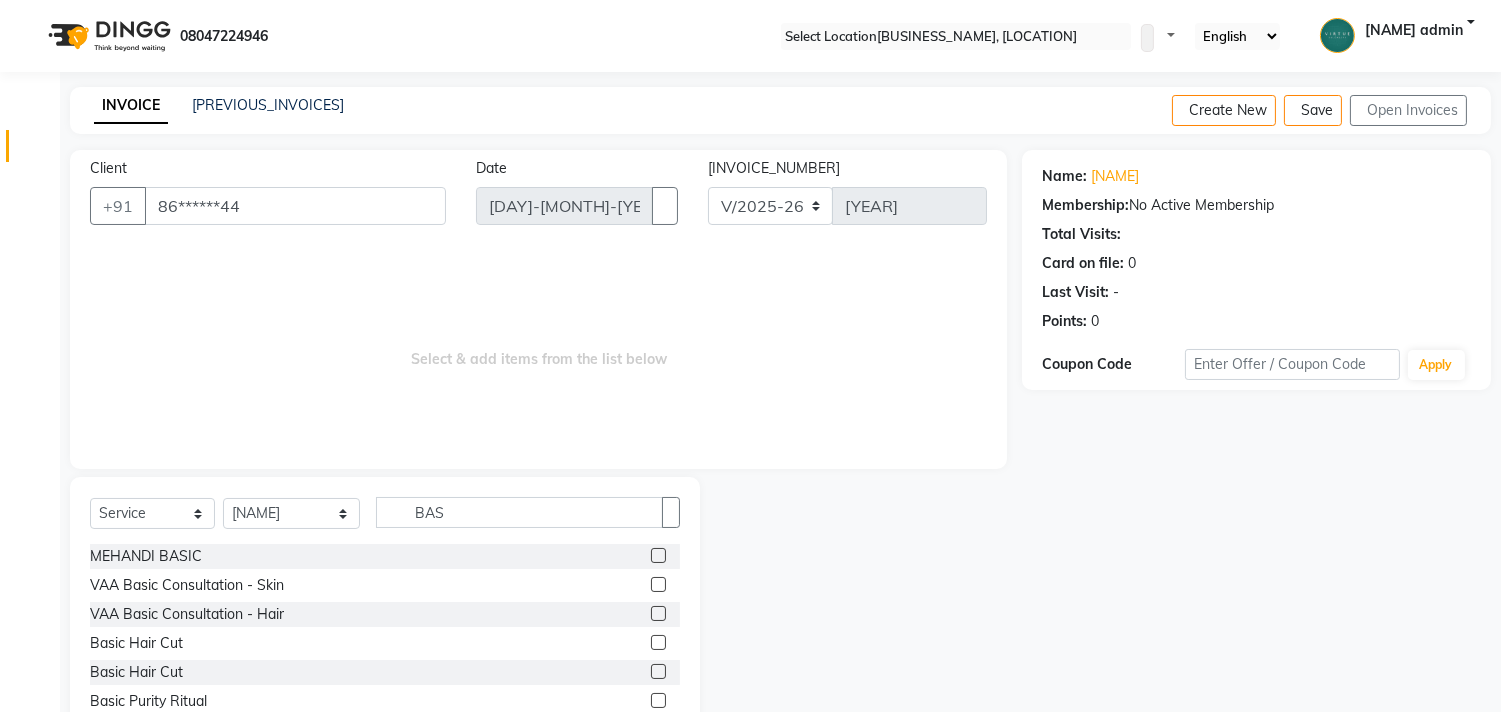 click at bounding box center (658, 642) 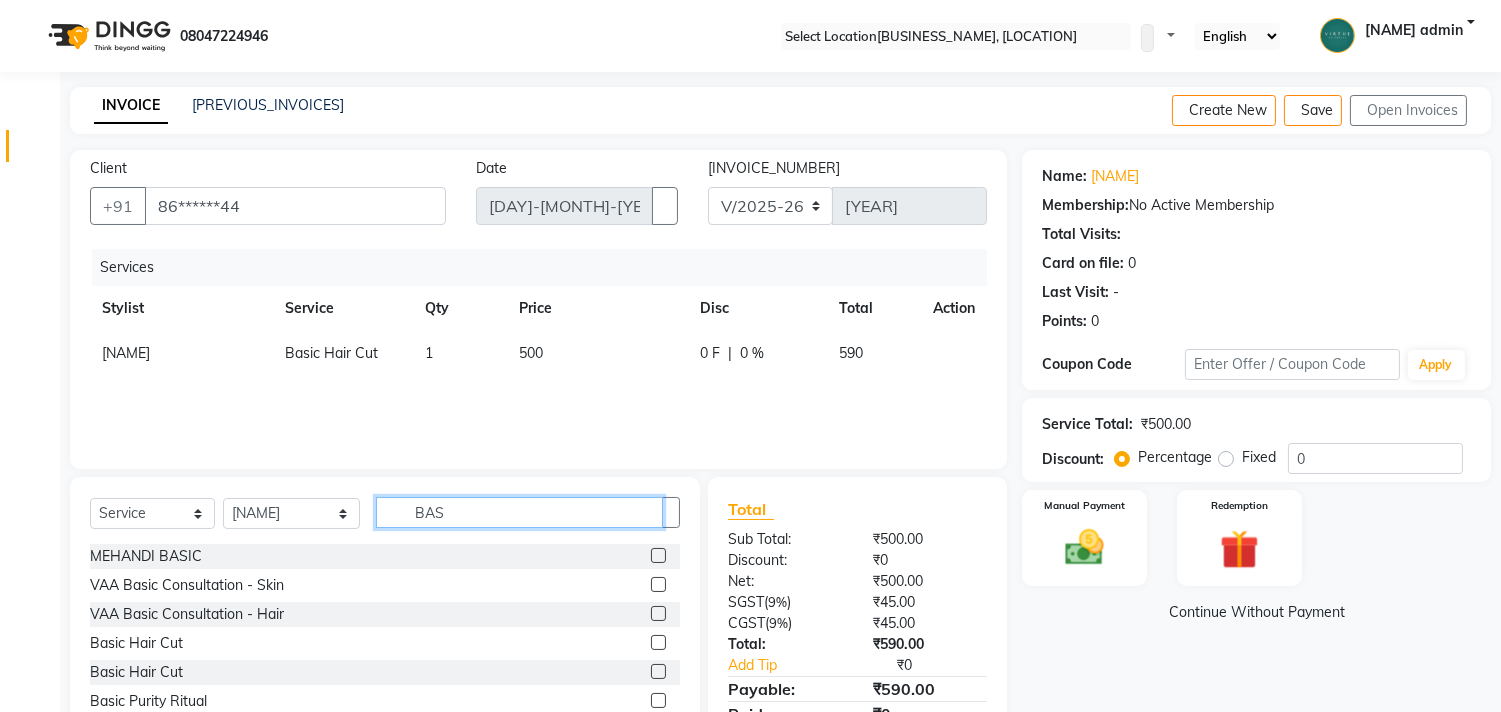 click on "BAS" at bounding box center (519, 512) 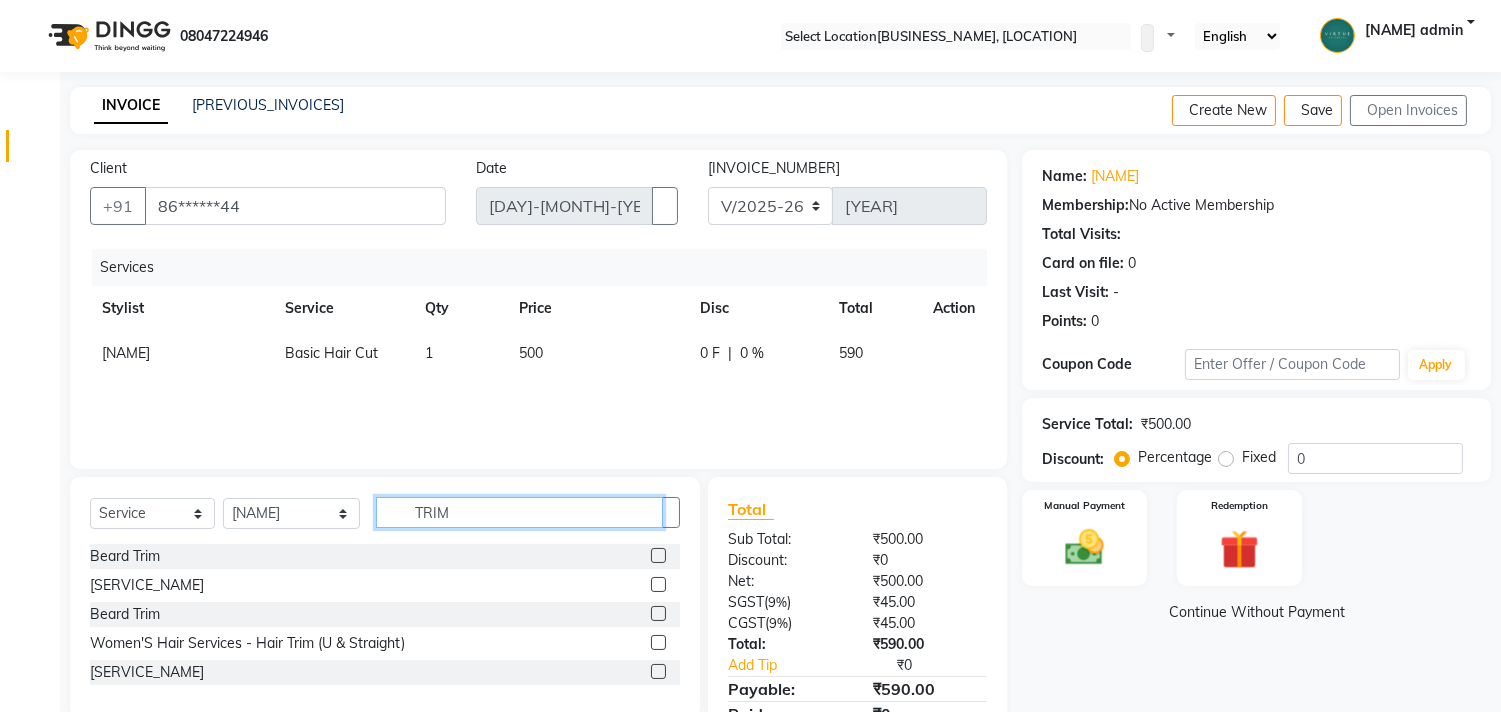 scroll, scrollTop: 87, scrollLeft: 0, axis: vertical 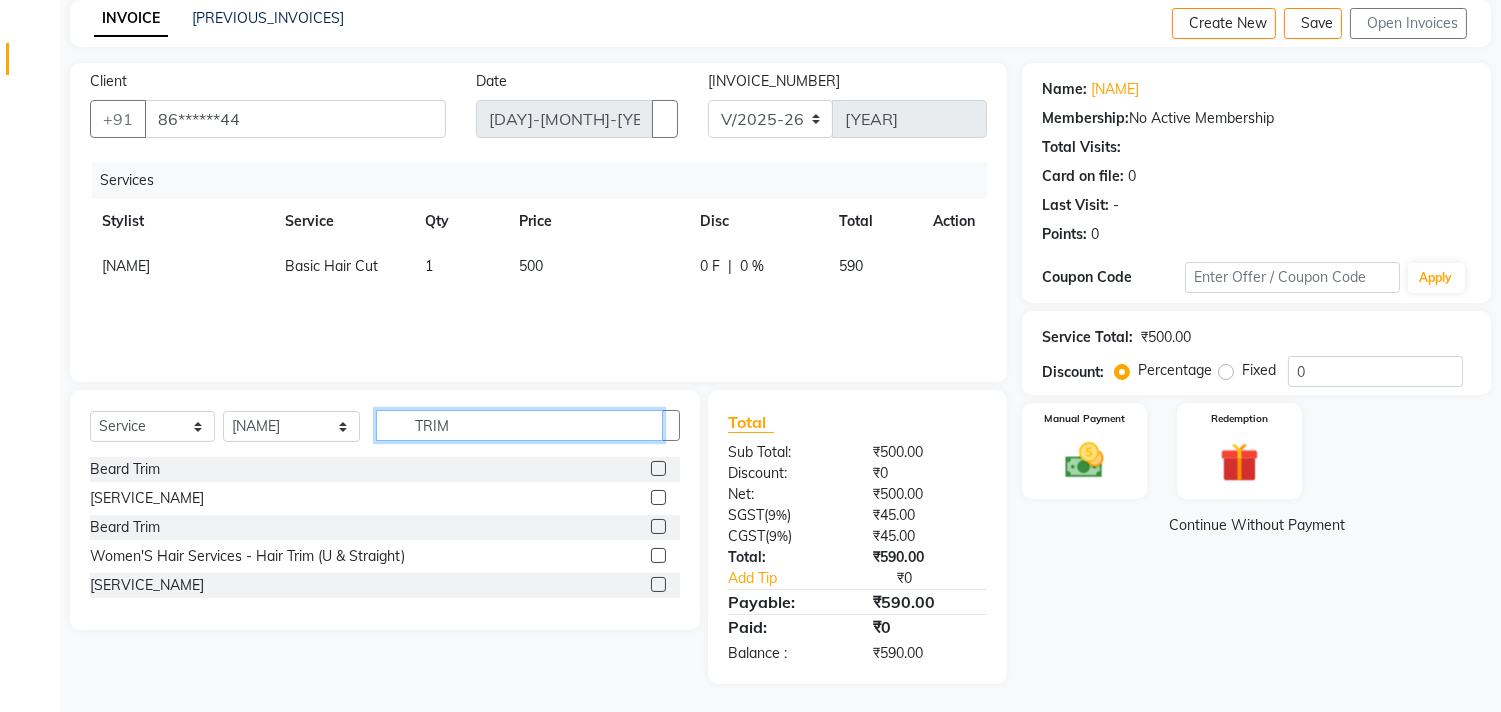 type on "TRIM" 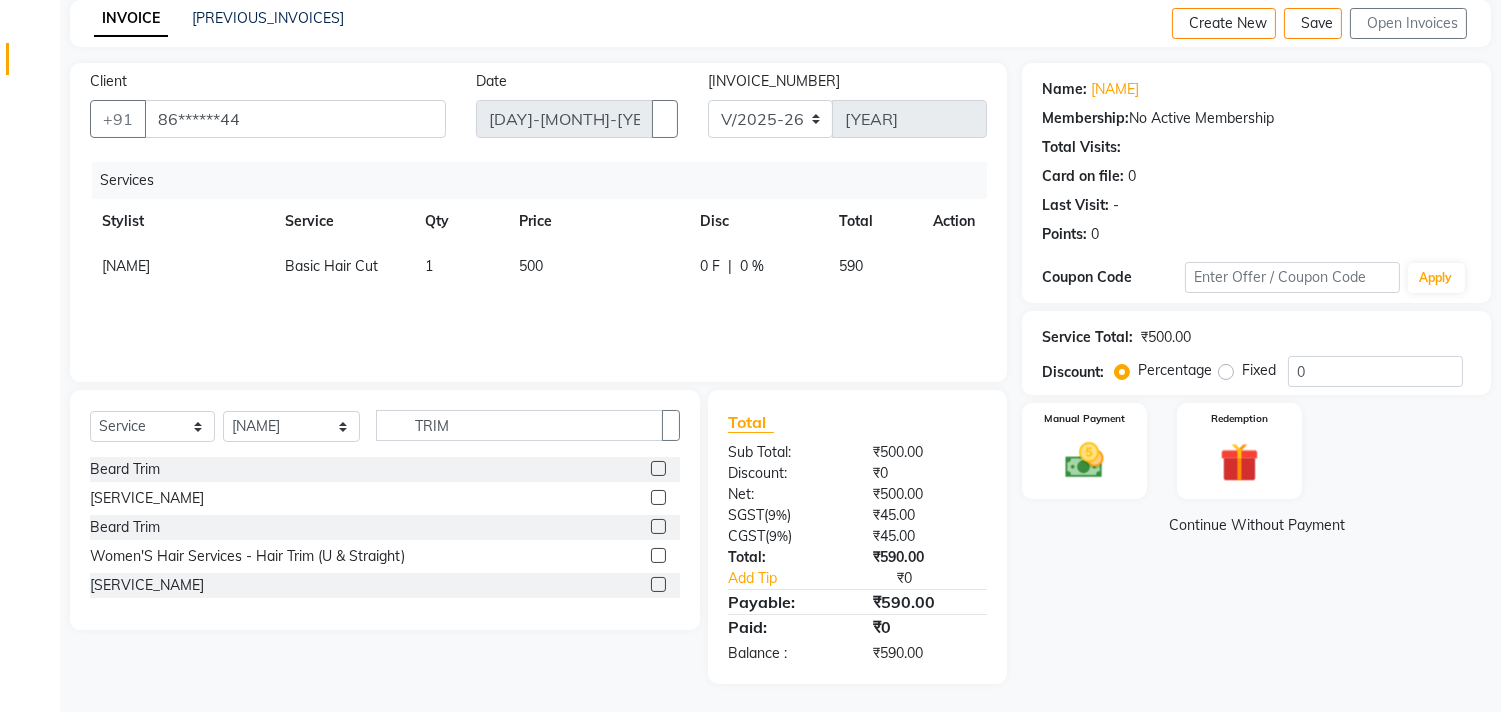 click at bounding box center (658, 468) 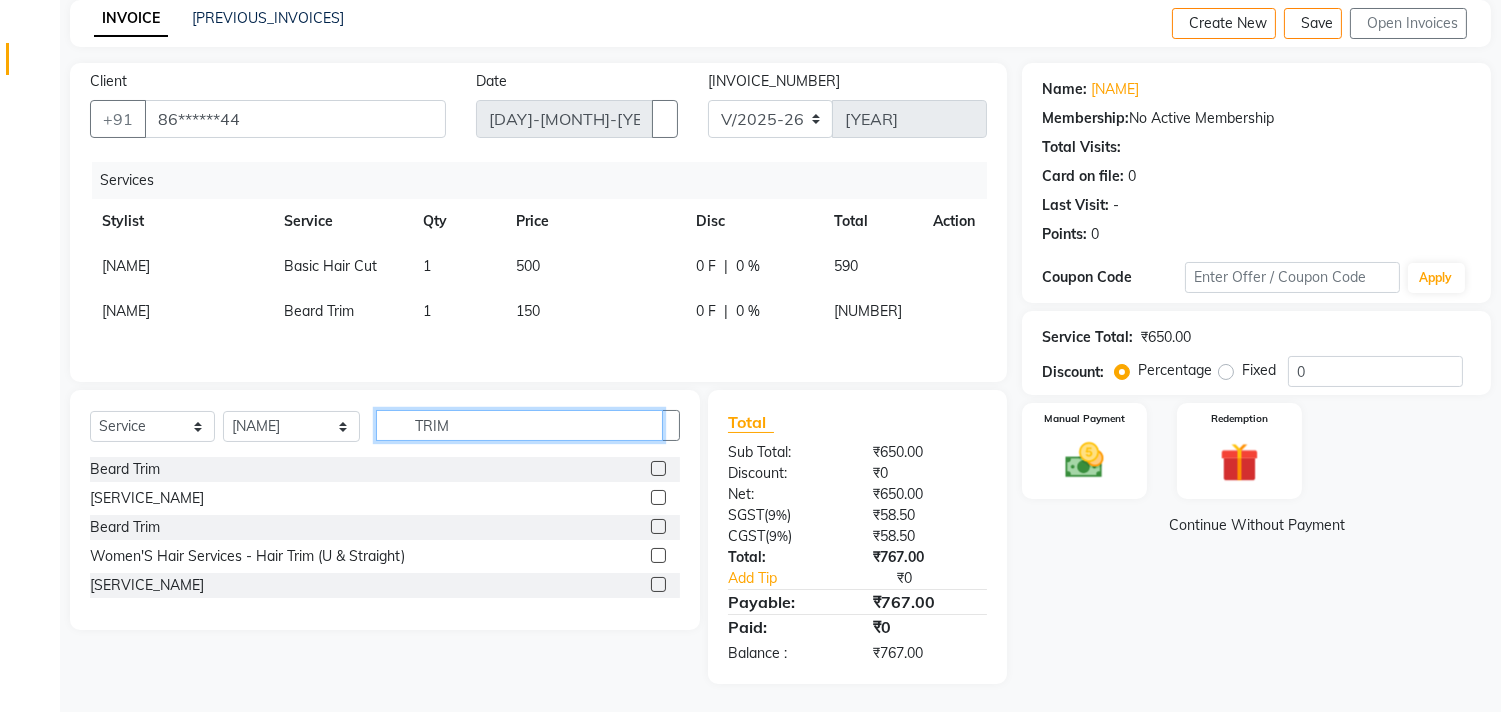 click on "TRIM" at bounding box center (519, 425) 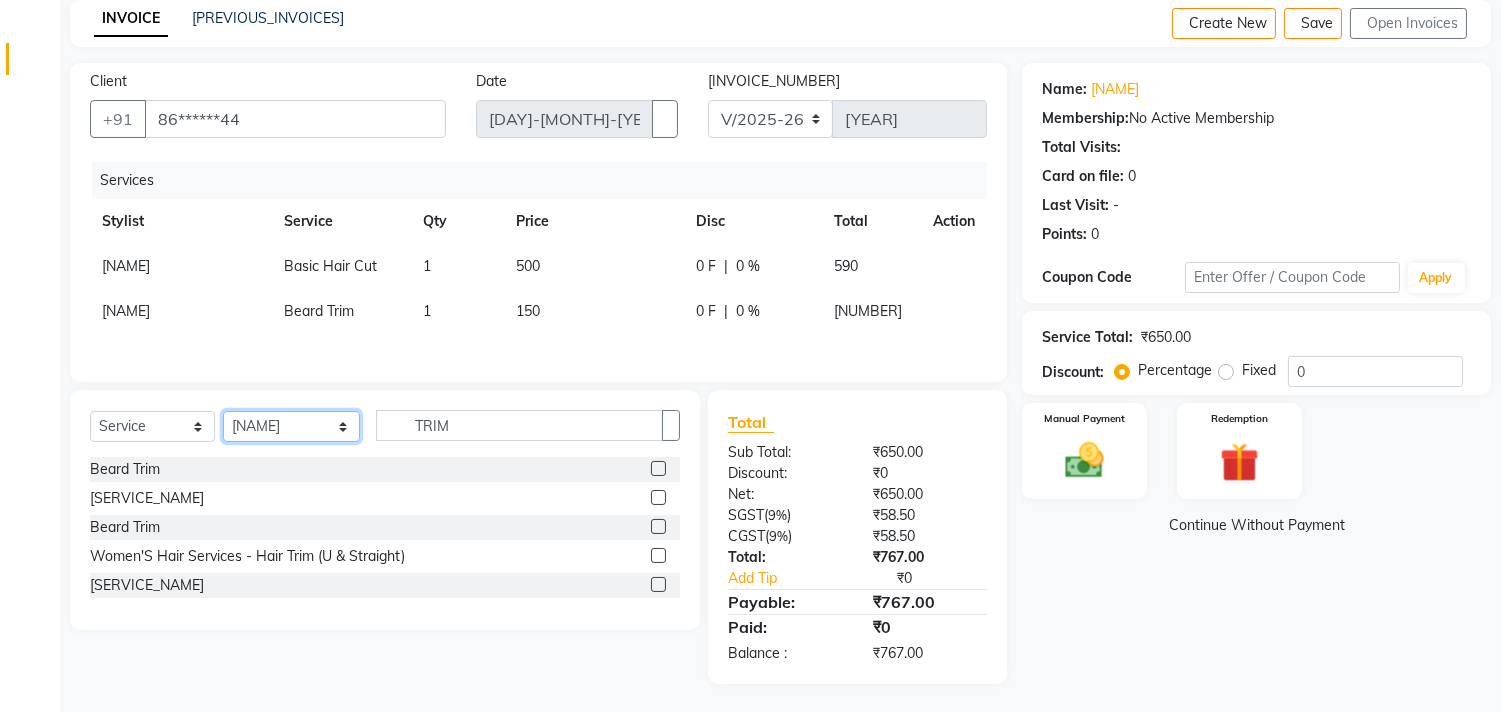 click on "Select Stylist Admin [NAME] Apsu Auditor Ambattur Balaji BANUPRIYA Bhuvanesh Dingg - Support Team DIVYA INBARAJ INDHU [NAME] Jayakumar Joice Neimalsawm Kalaiselvi KAMALA Nathalie Marinaa Chaarlette POOJA PREETHI Preethi Raj PRISCILLA RADHA RAJESH SAHIL SEETHAL SOCHIPEM Suresh Babu SUSHMITA VANITHA Veena Ravi Vignesh Vinitha Virtue admin VIRTUE SALON" at bounding box center [291, 426] 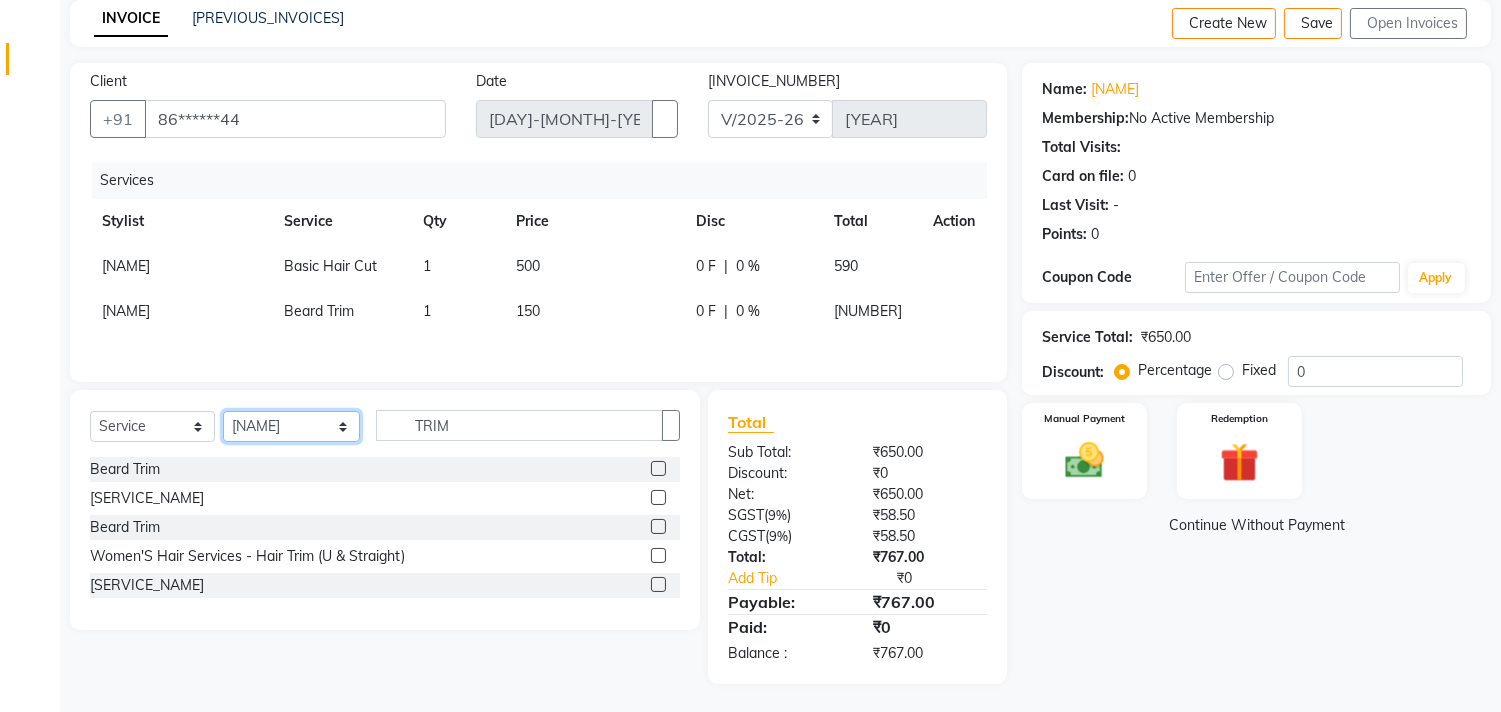 select on "[NUMBER]" 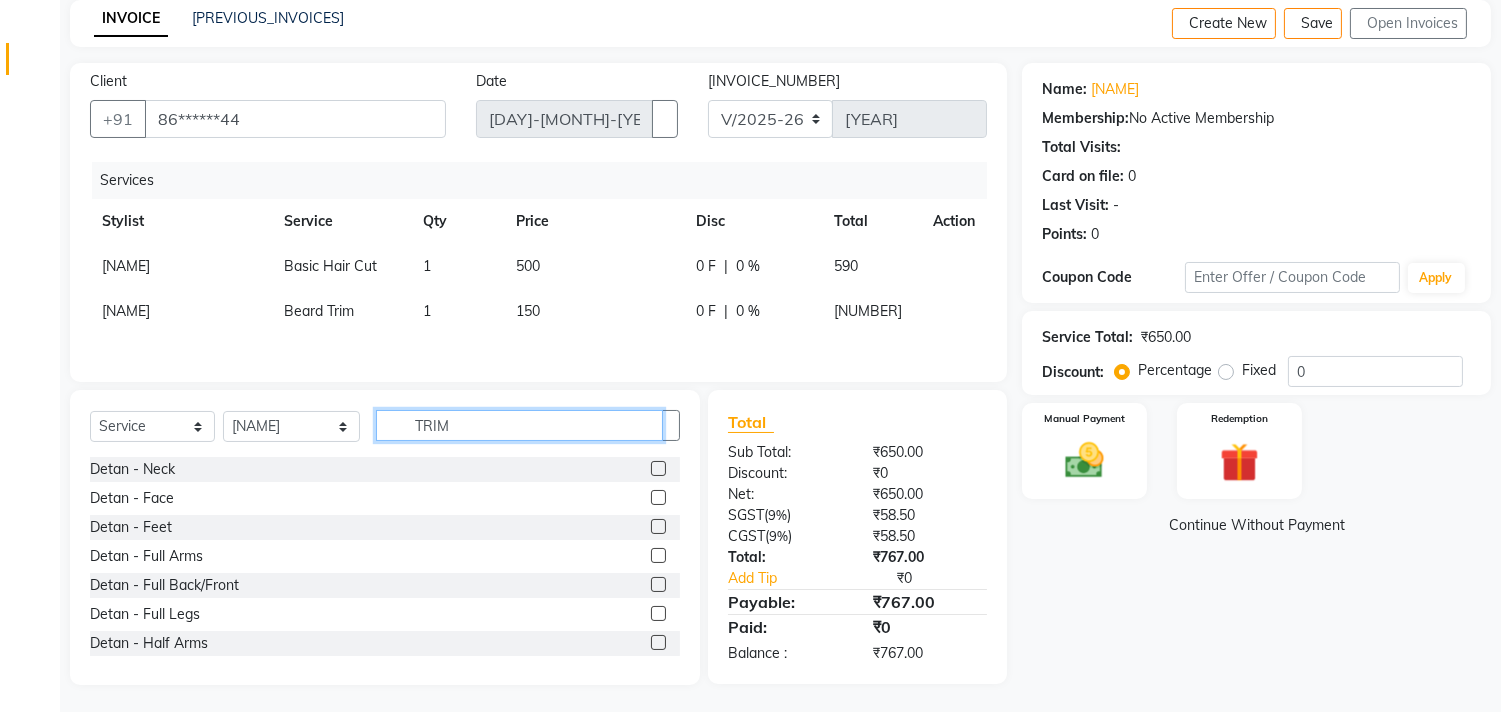 click on "TRIM" at bounding box center (519, 425) 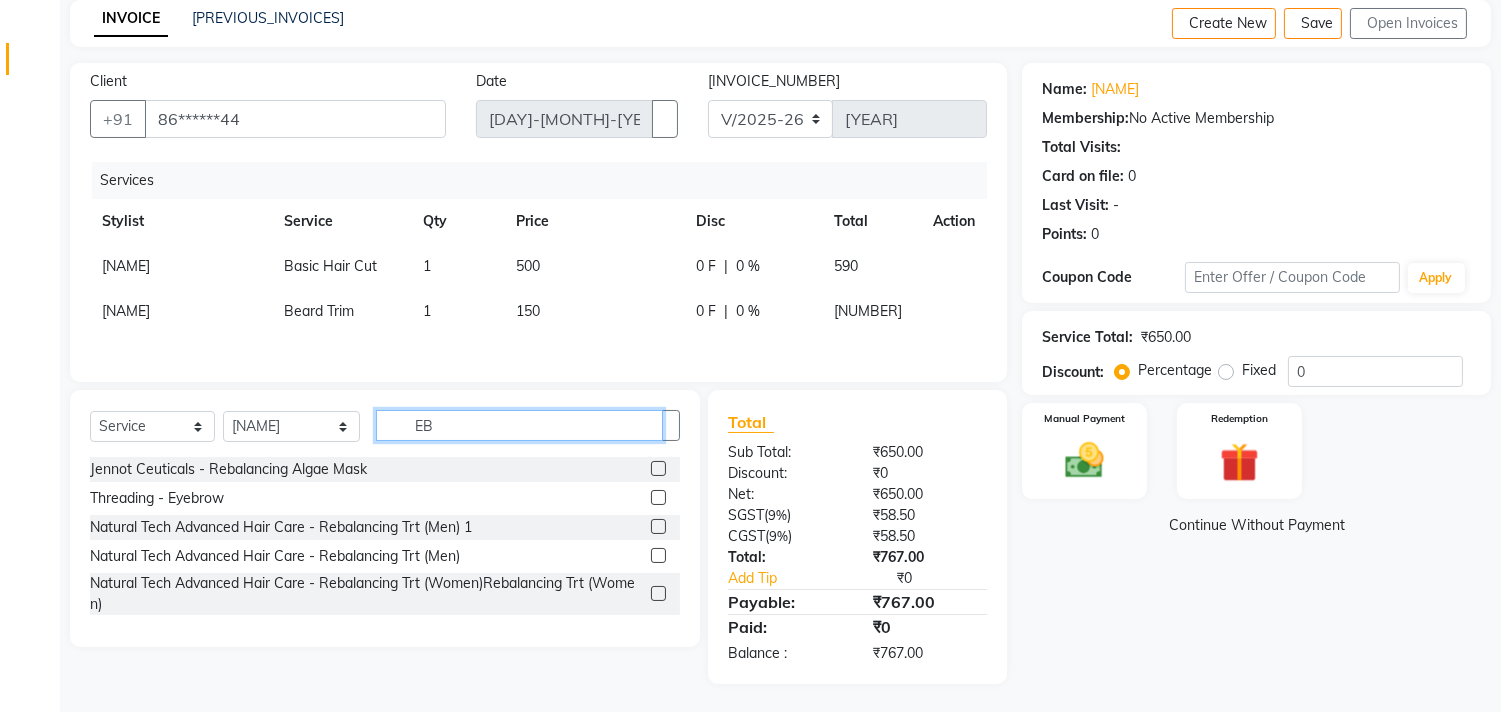 type on "EB" 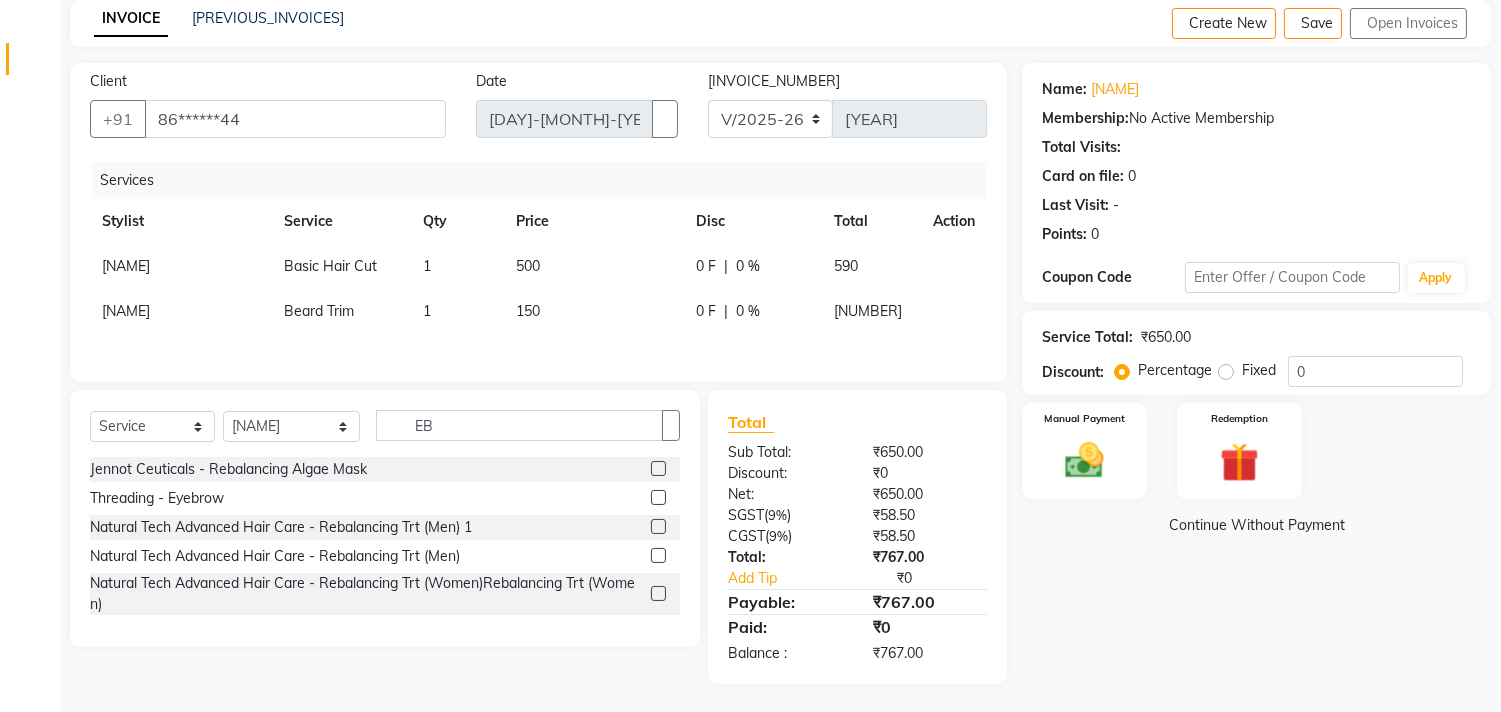 click at bounding box center (658, 497) 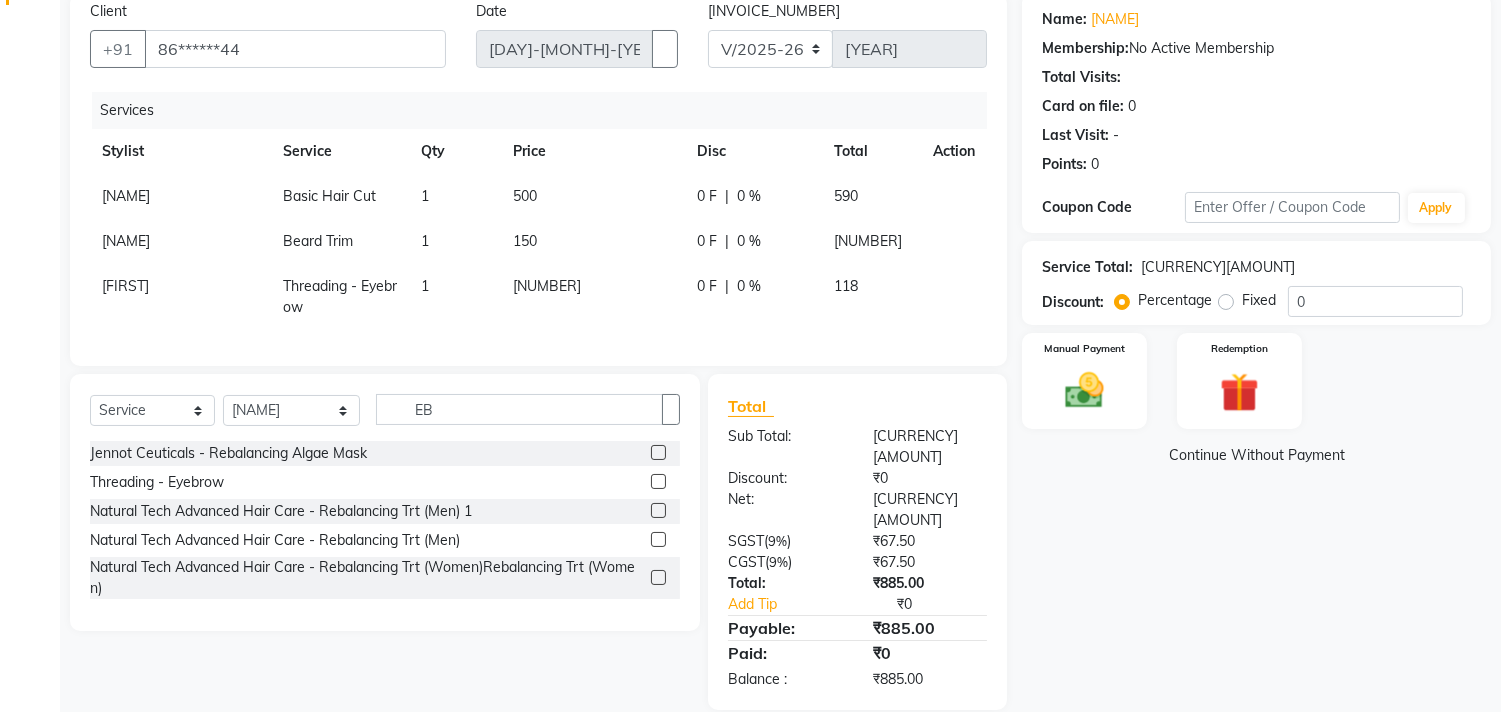 scroll, scrollTop: 158, scrollLeft: 0, axis: vertical 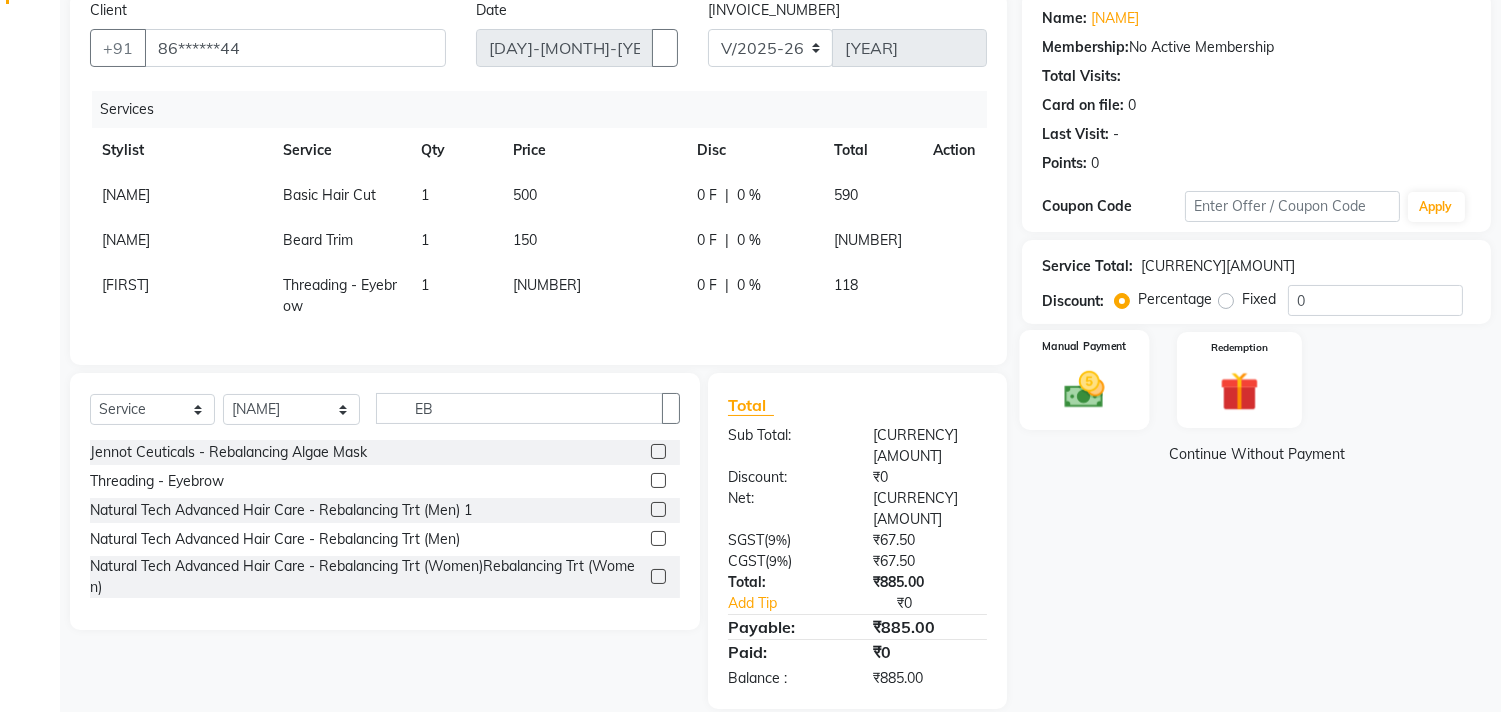 click at bounding box center [1085, 389] 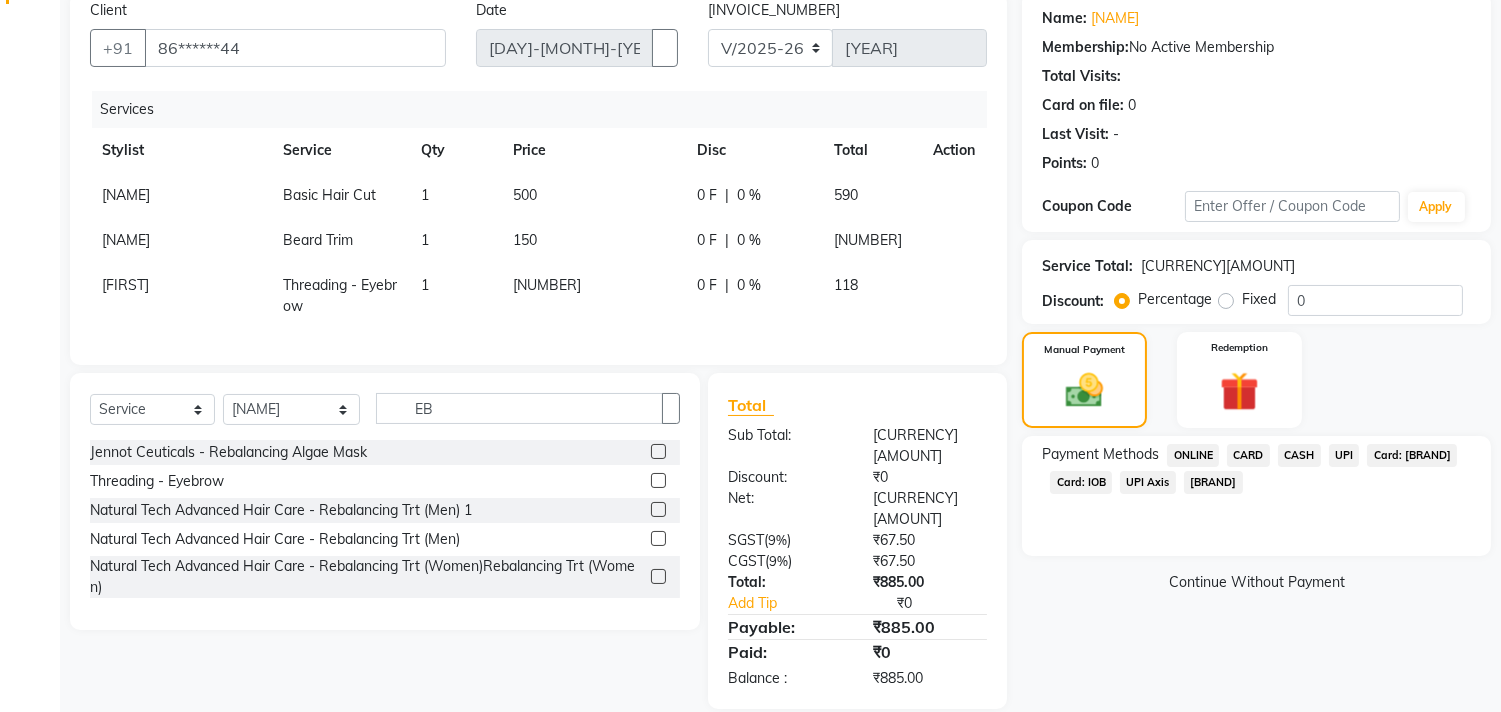 click on "UPI" at bounding box center [1193, 455] 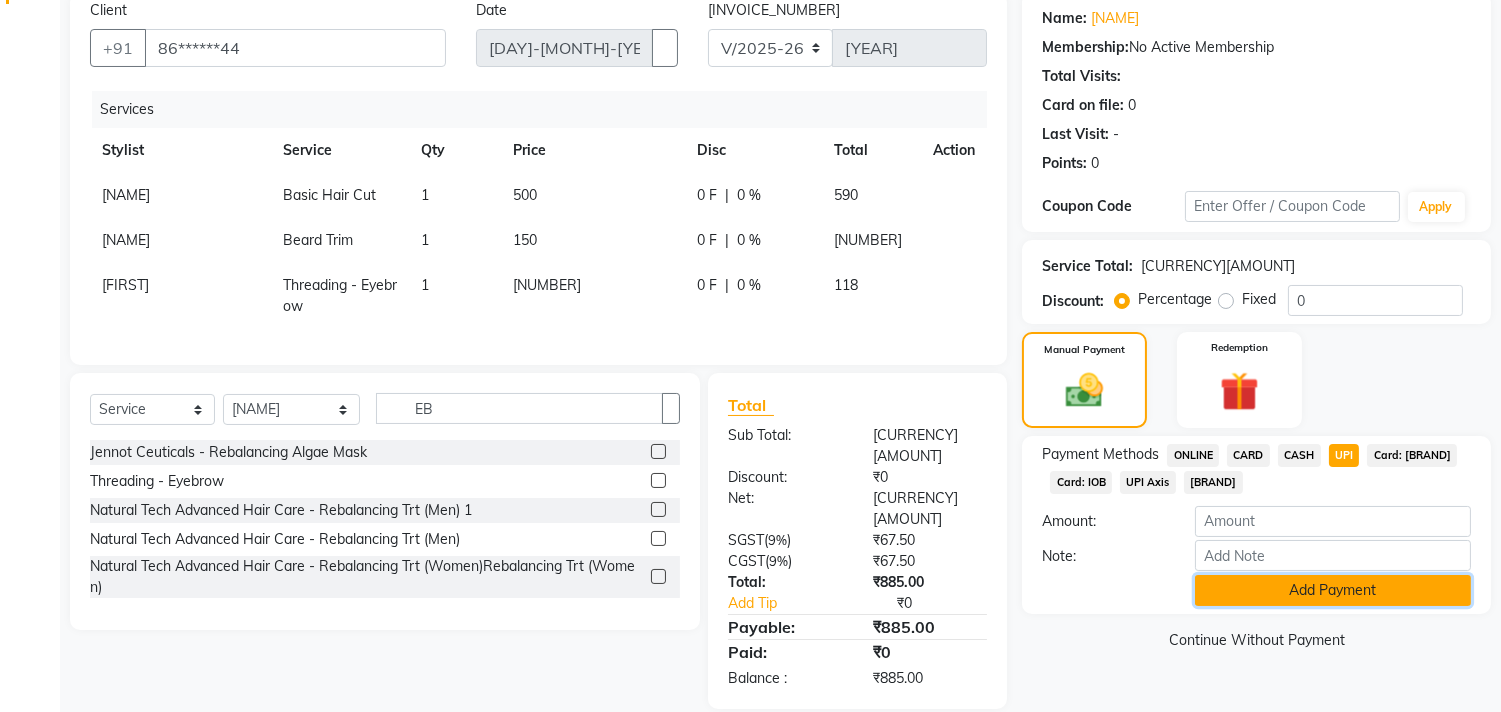 click on "Add Payment" at bounding box center [1333, 590] 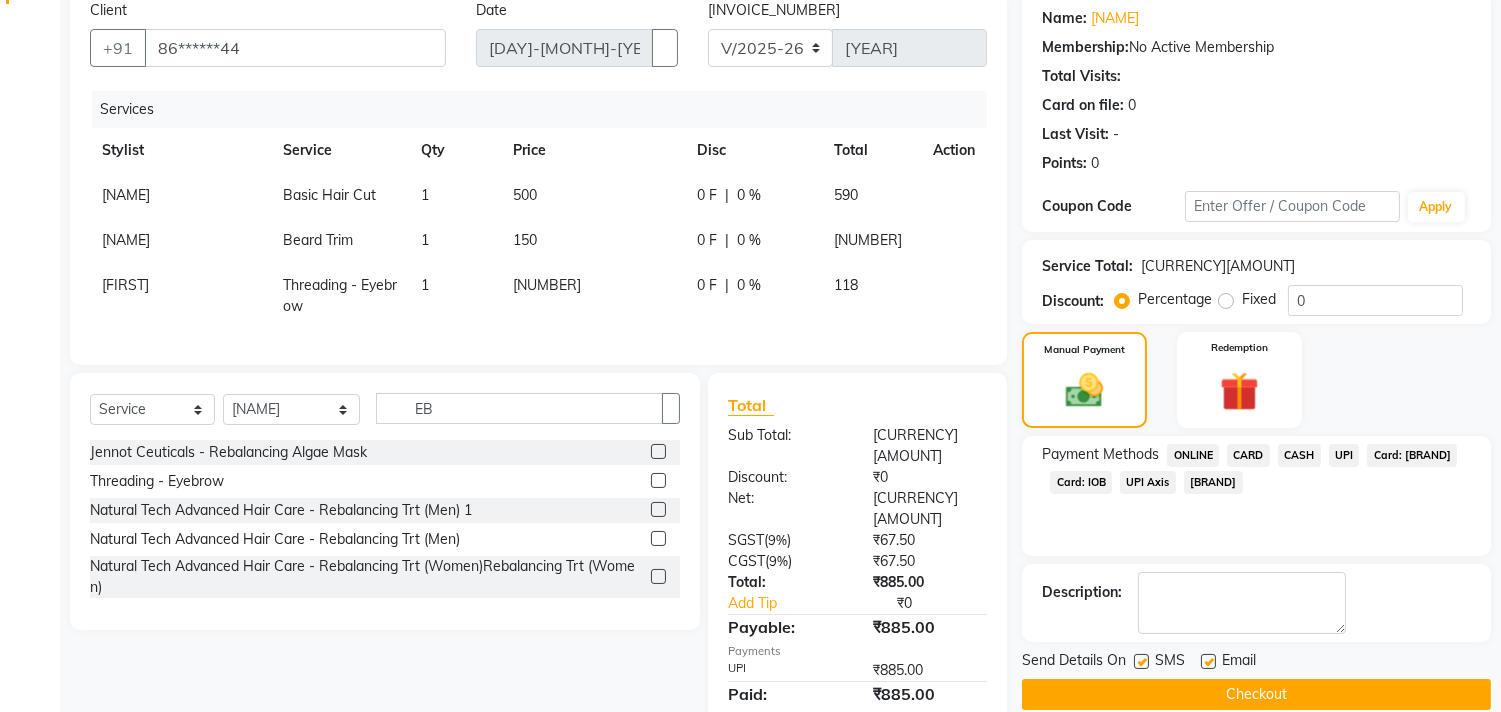 scroll, scrollTop: 200, scrollLeft: 0, axis: vertical 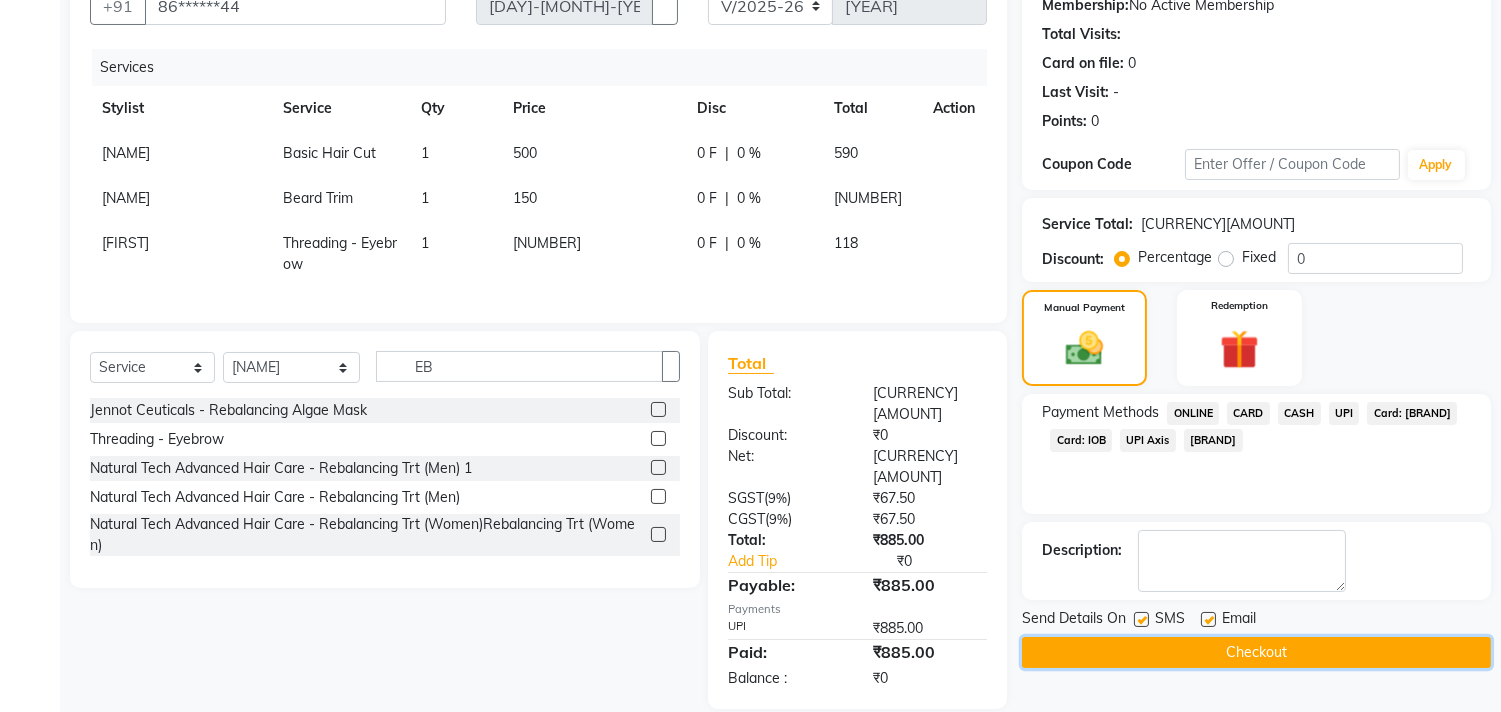 click on "Checkout" at bounding box center (1256, 652) 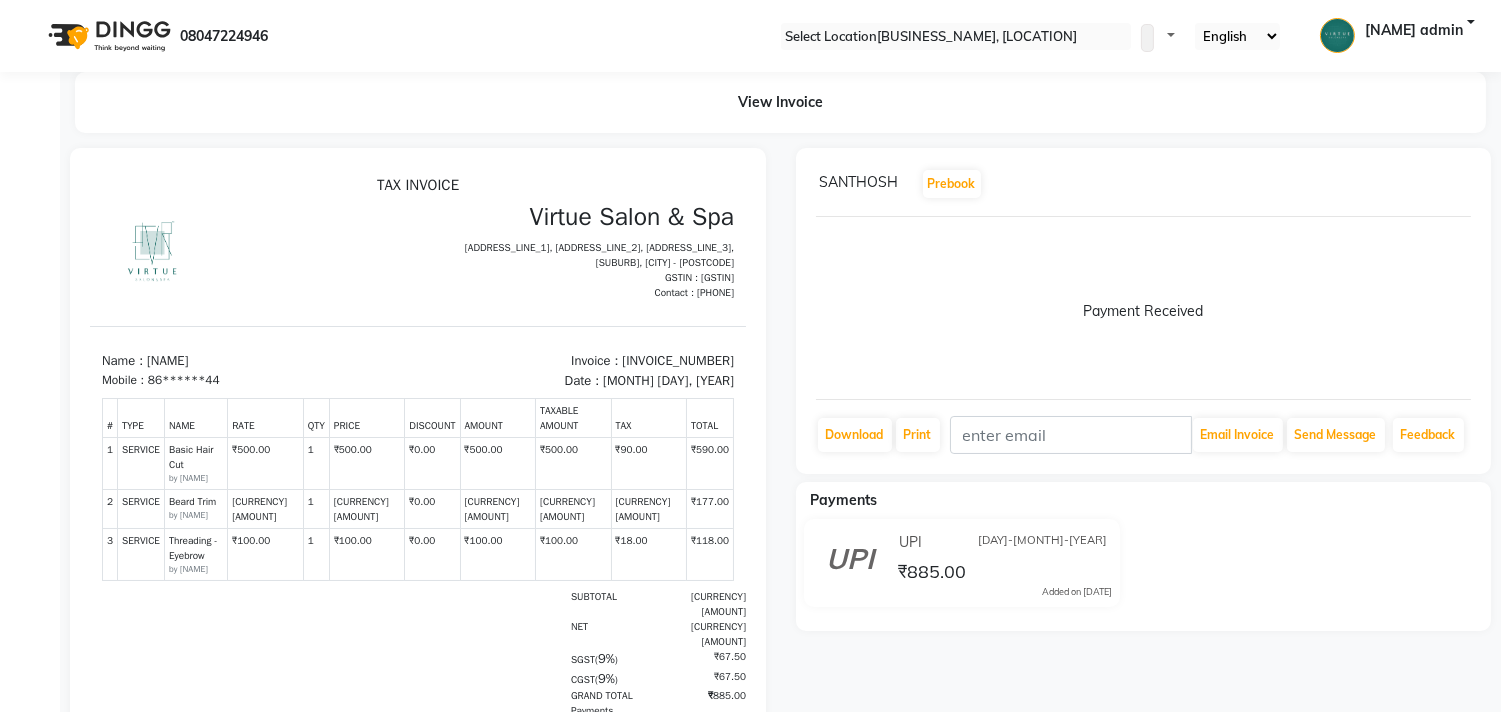 scroll, scrollTop: 0, scrollLeft: 0, axis: both 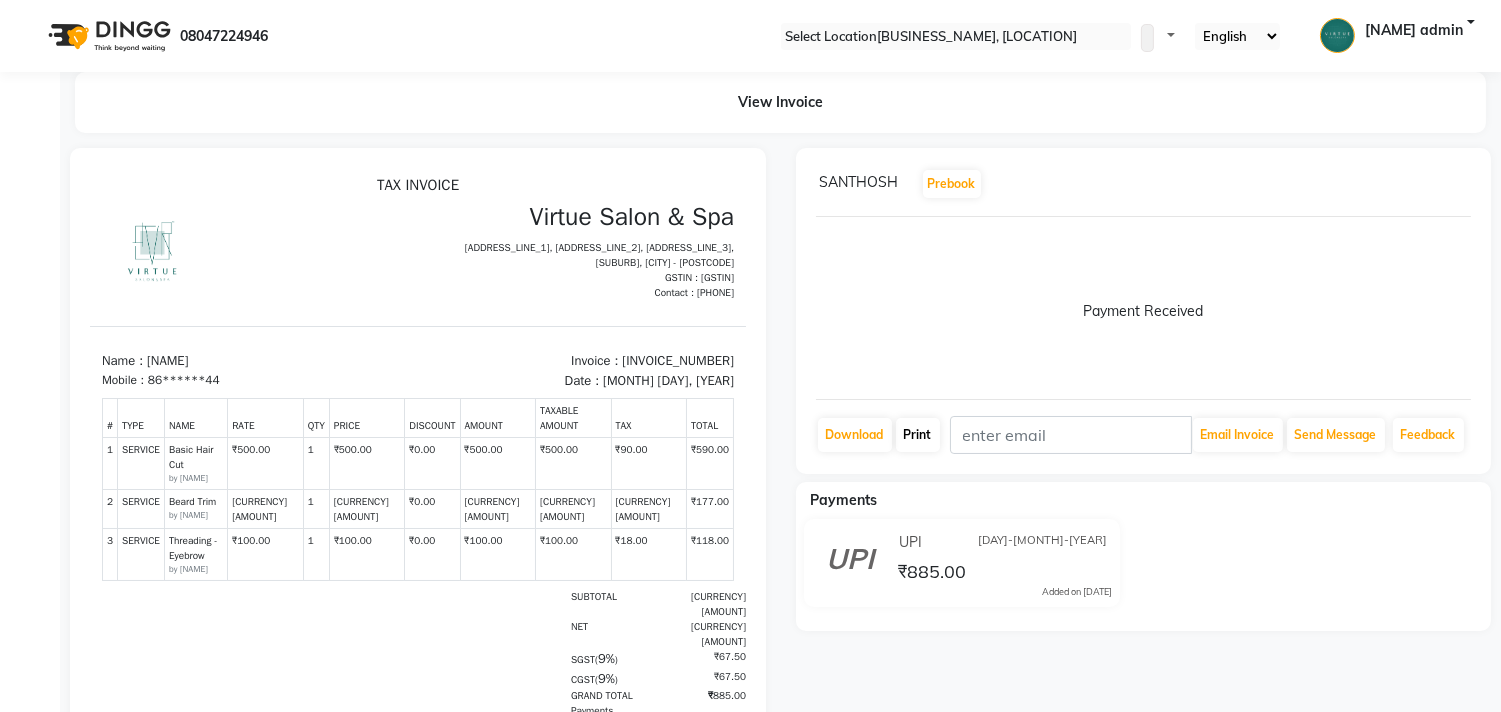 click on "Print" at bounding box center [855, 435] 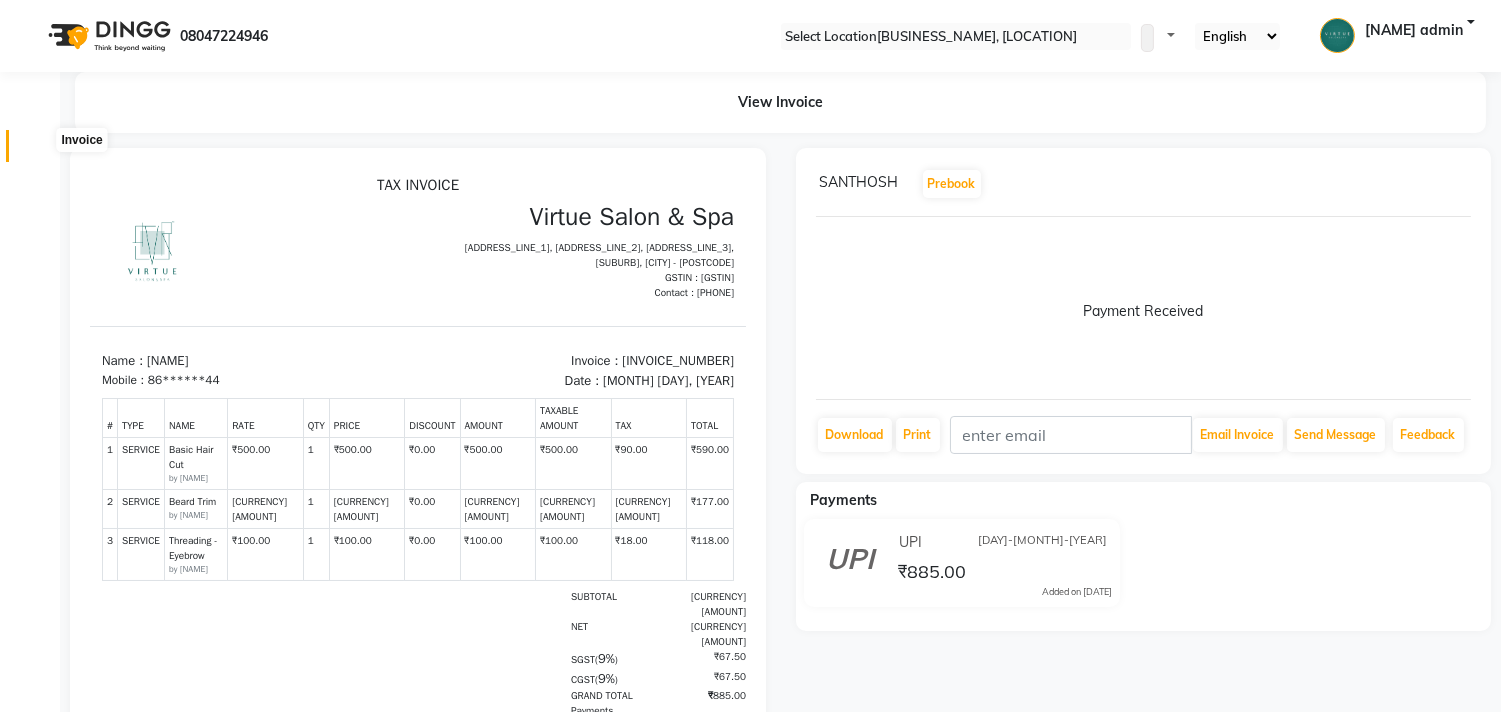 drag, startPoint x: 25, startPoint y: 151, endPoint x: 56, endPoint y: 151, distance: 31 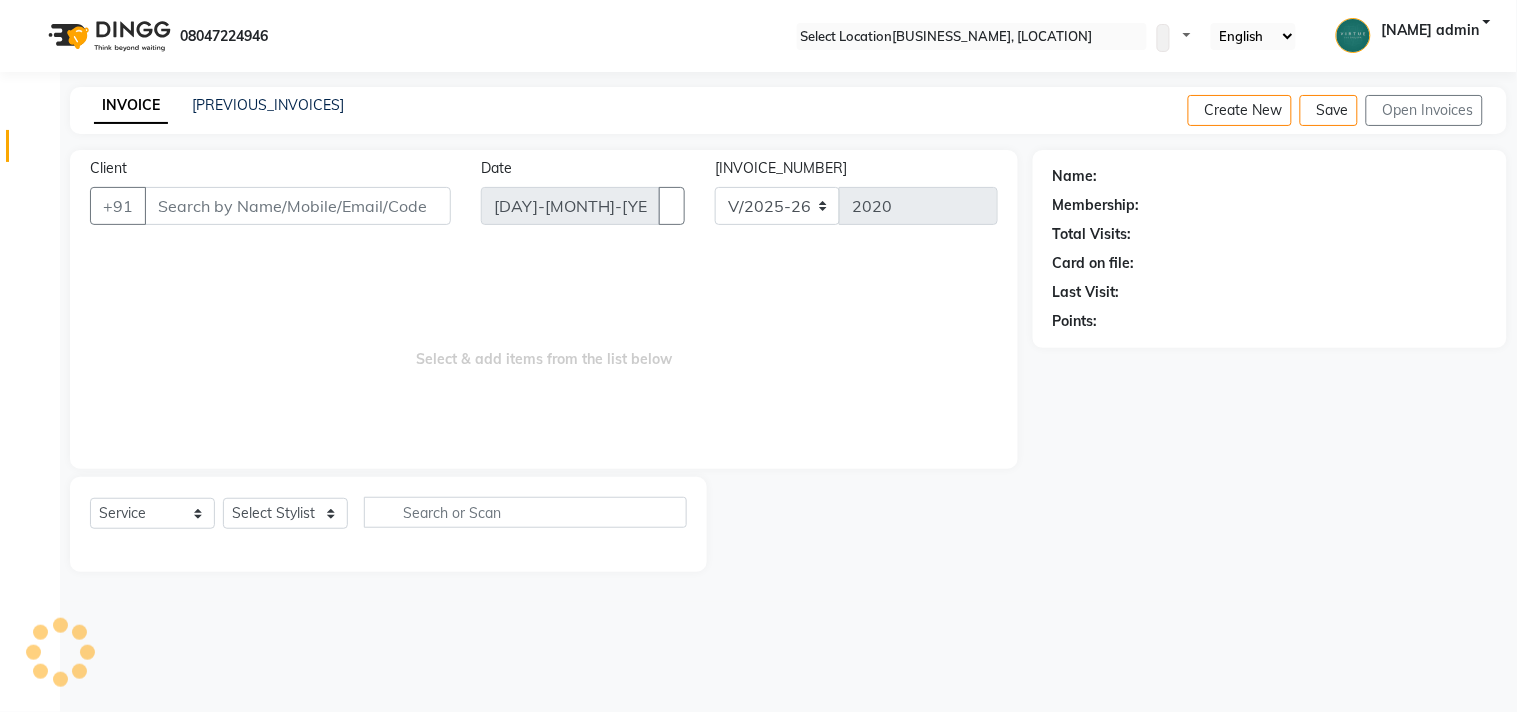 click on "Client" at bounding box center [298, 206] 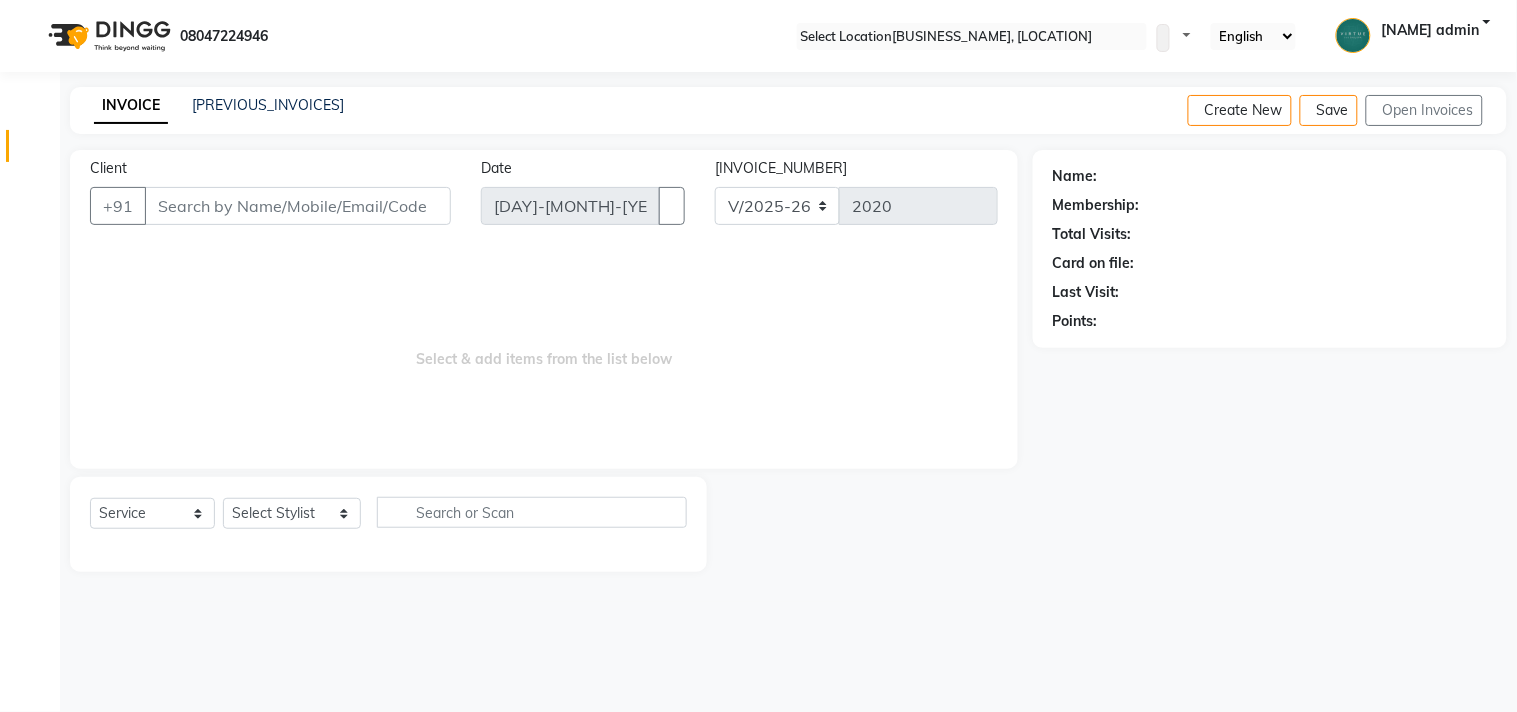 click on "Client" at bounding box center [298, 206] 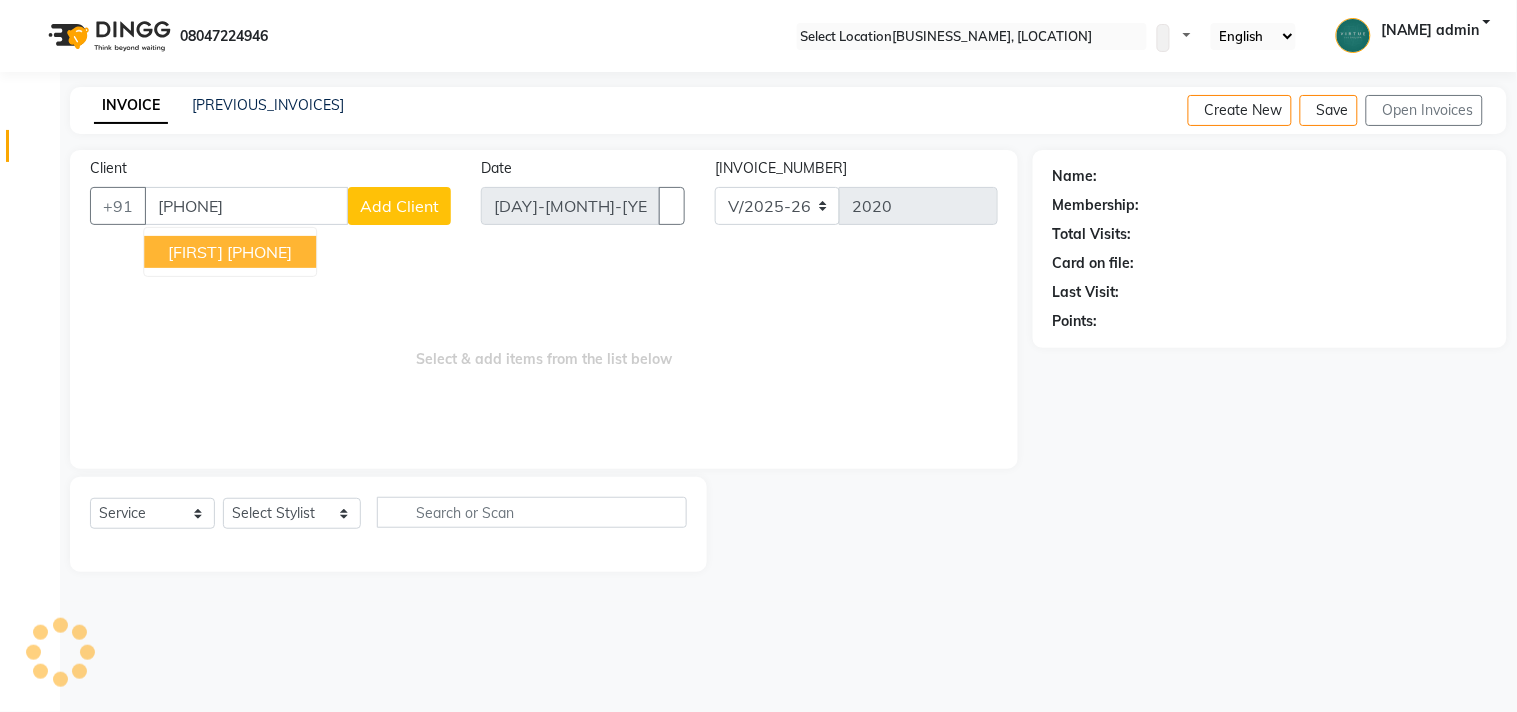 type on "[PHONE]" 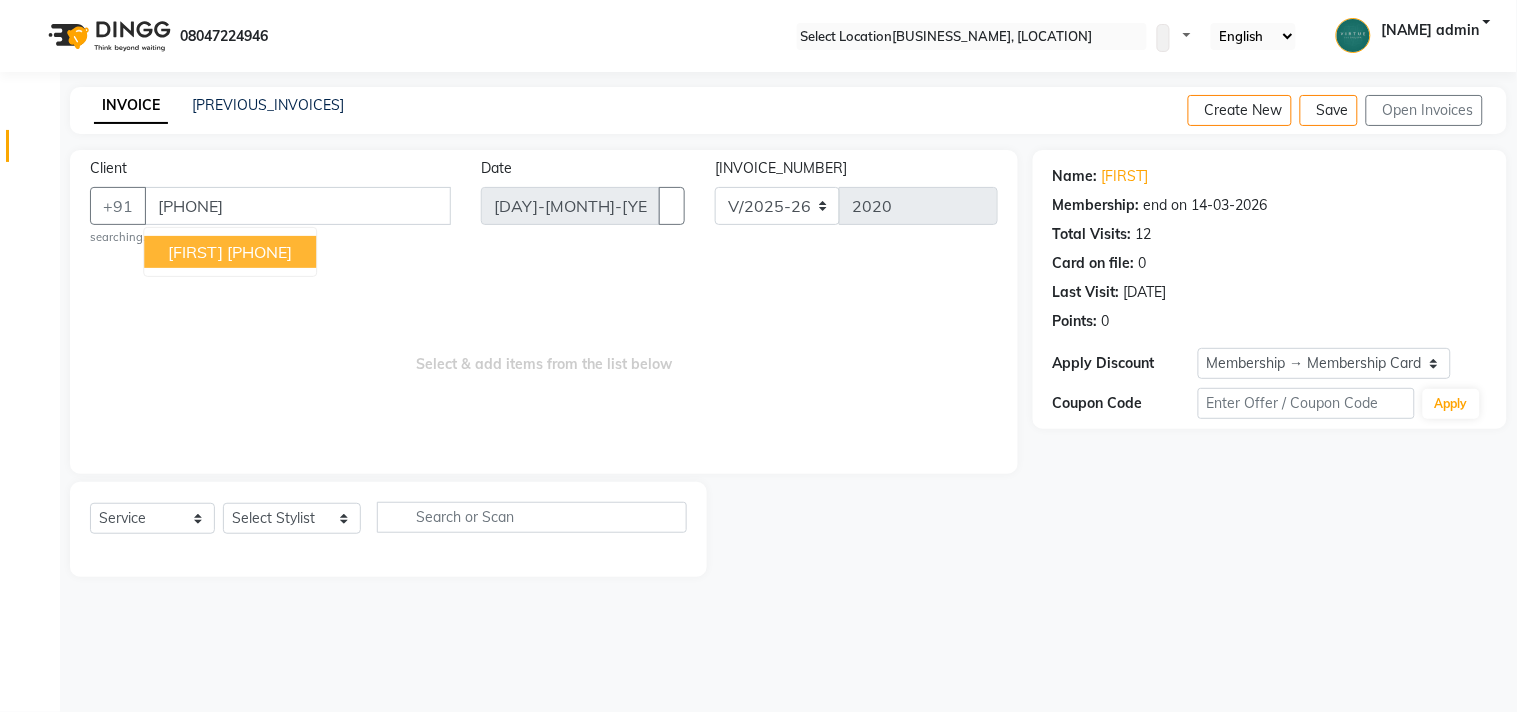 click on "[PHONE]" at bounding box center [259, 252] 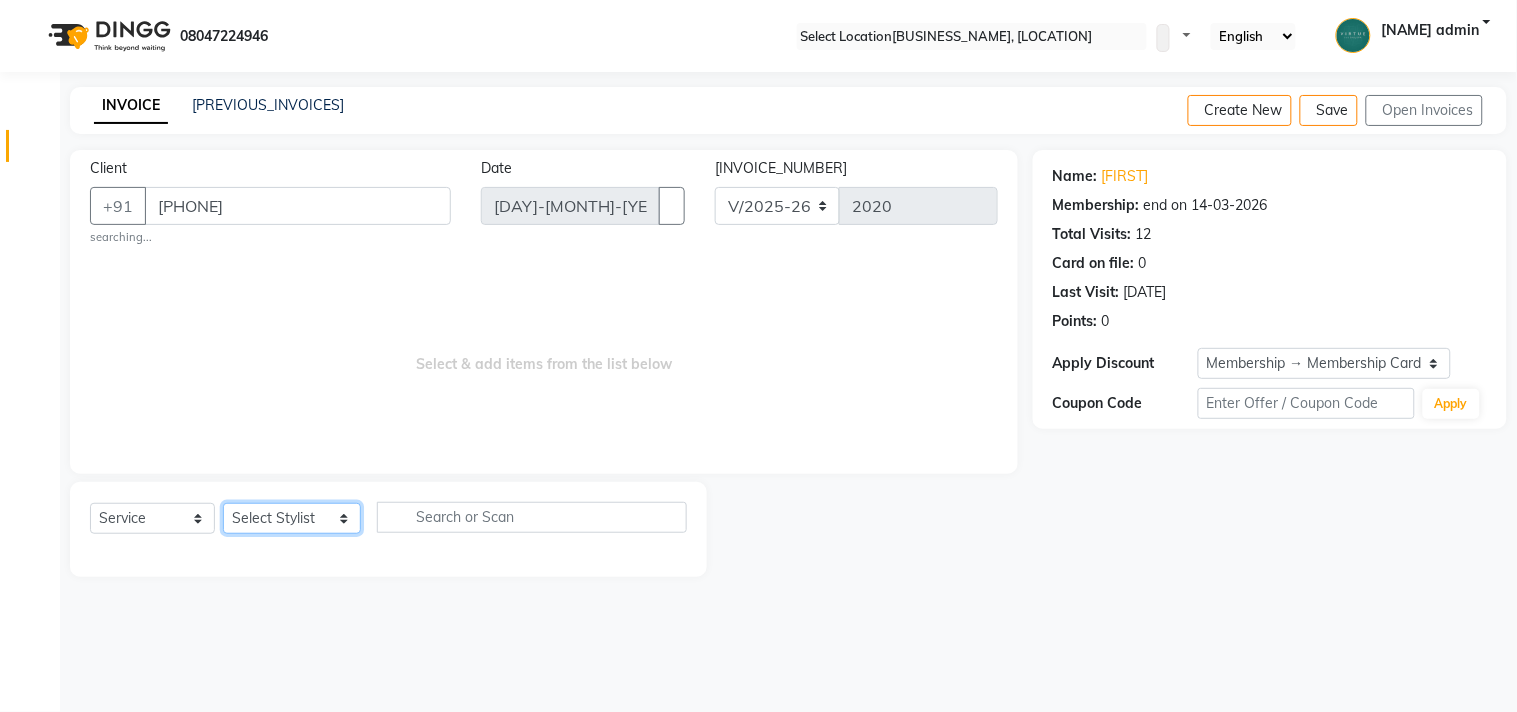 click on "Select Stylist Admin [NAME] Apsu Auditor Ambattur Balaji BANUPRIYA Bhuvanesh Dingg - Support Team DIVYA INBARAJ INDHU [NAME] Jayakumar Joice Neimalsawm Kalaiselvi KAMALA Nathalie Marinaa Chaarlette POOJA PREETHI Preethi Raj PRISCILLA RADHA RAJESH SAHIL SEETHAL SOCHIPEM Suresh Babu SUSHMITA VANITHA Veena Ravi Vignesh Vinitha Virtue admin VIRTUE SALON" at bounding box center (292, 518) 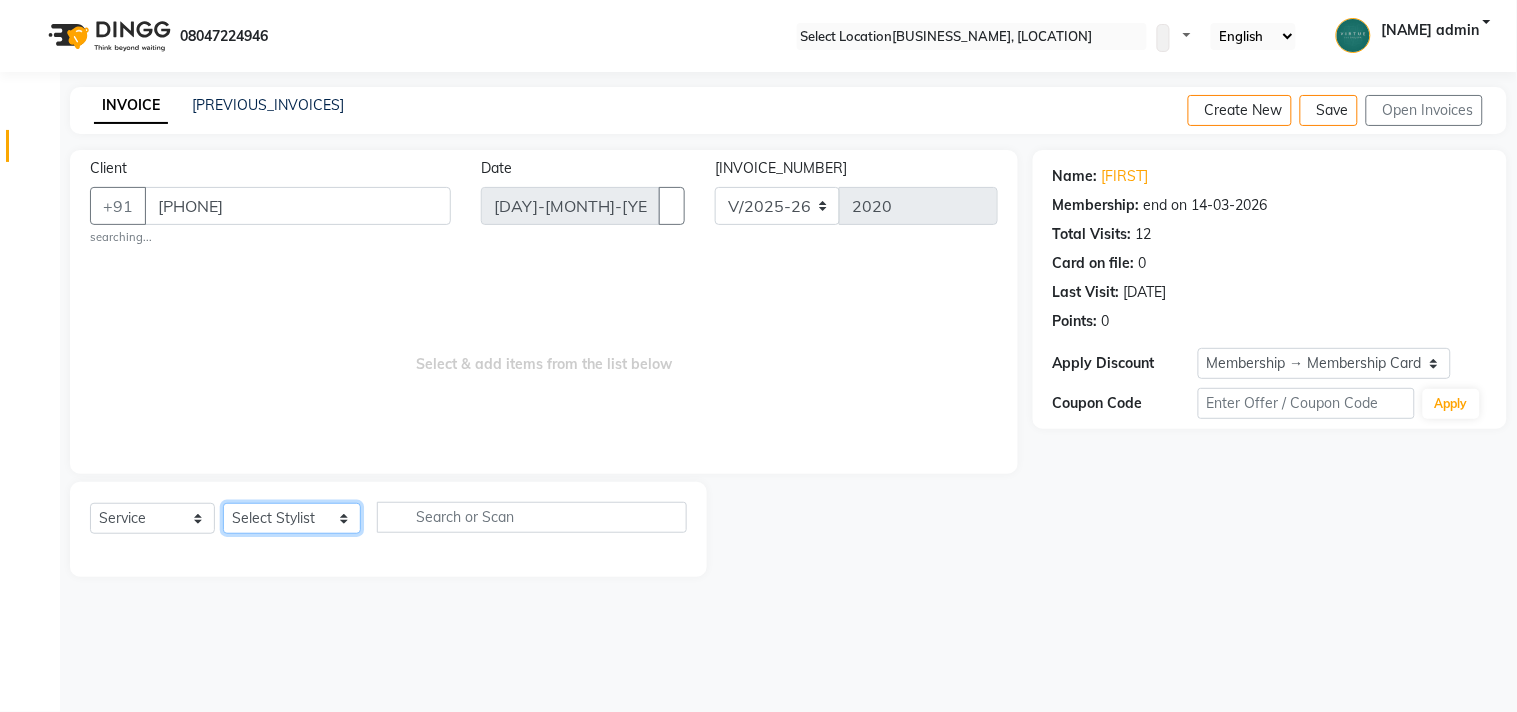 select on "[NUMBER]" 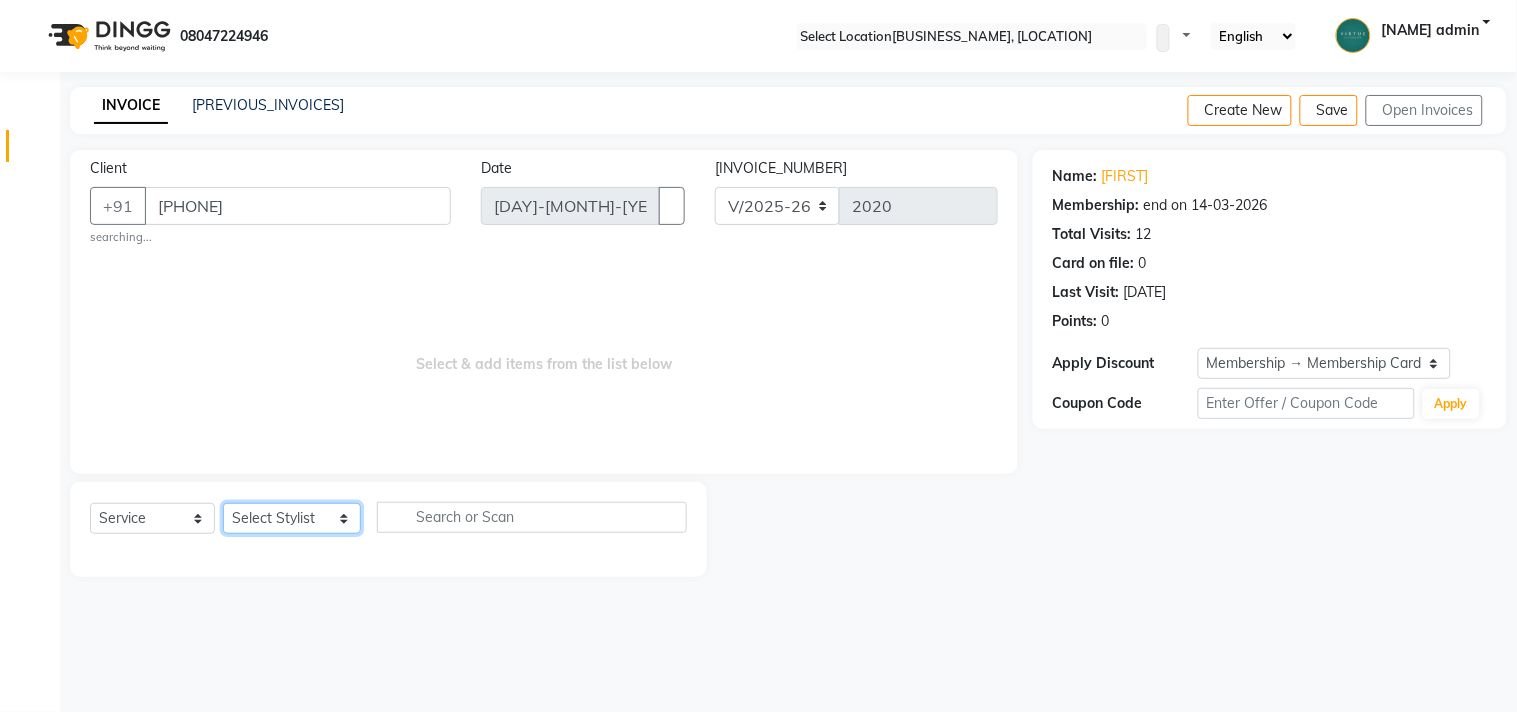 click on "Select Stylist Admin [NAME] Apsu Auditor Ambattur Balaji BANUPRIYA Bhuvanesh Dingg - Support Team DIVYA INBARAJ INDHU [NAME] Jayakumar Joice Neimalsawm Kalaiselvi KAMALA Nathalie Marinaa Chaarlette POOJA PREETHI Preethi Raj PRISCILLA RADHA RAJESH SAHIL SEETHAL SOCHIPEM Suresh Babu SUSHMITA VANITHA Veena Ravi Vignesh Vinitha Virtue admin VIRTUE SALON" at bounding box center (292, 518) 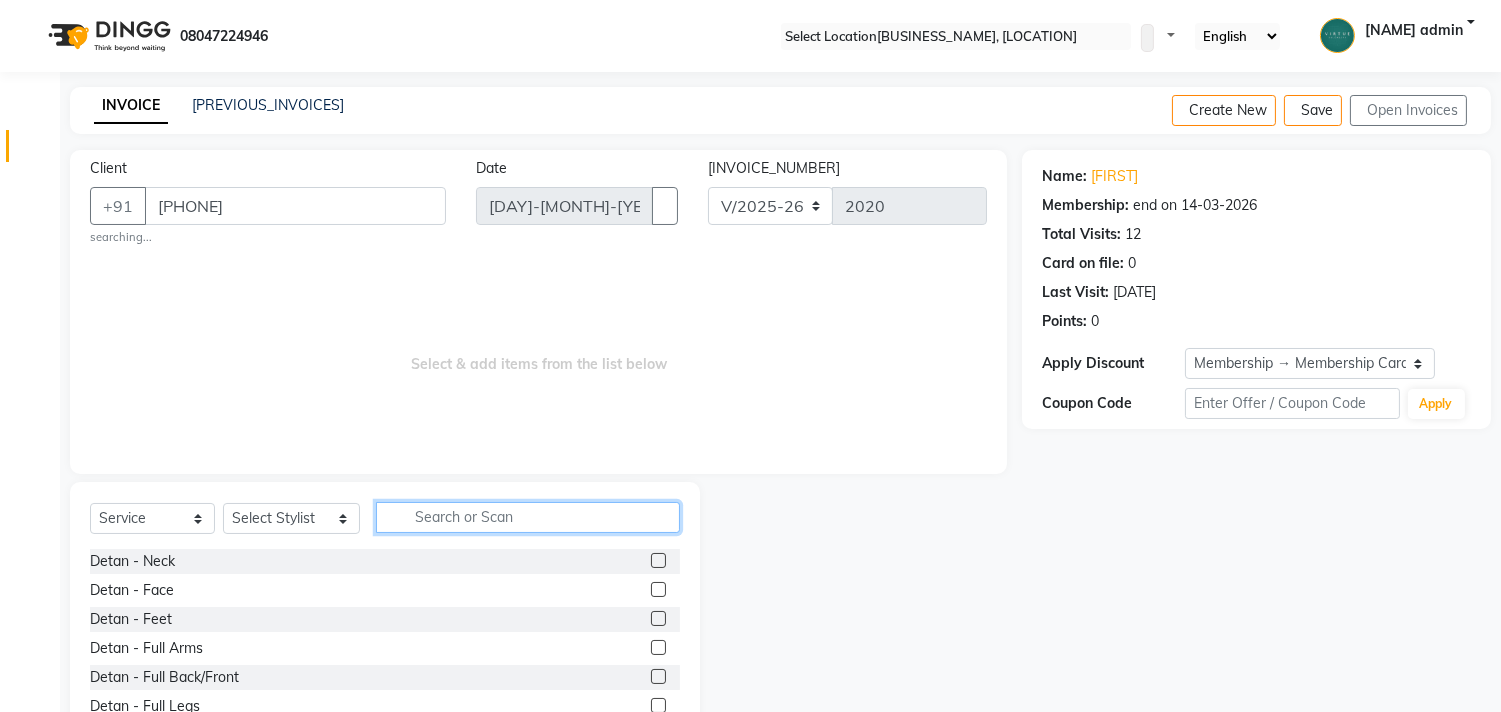 click at bounding box center (528, 517) 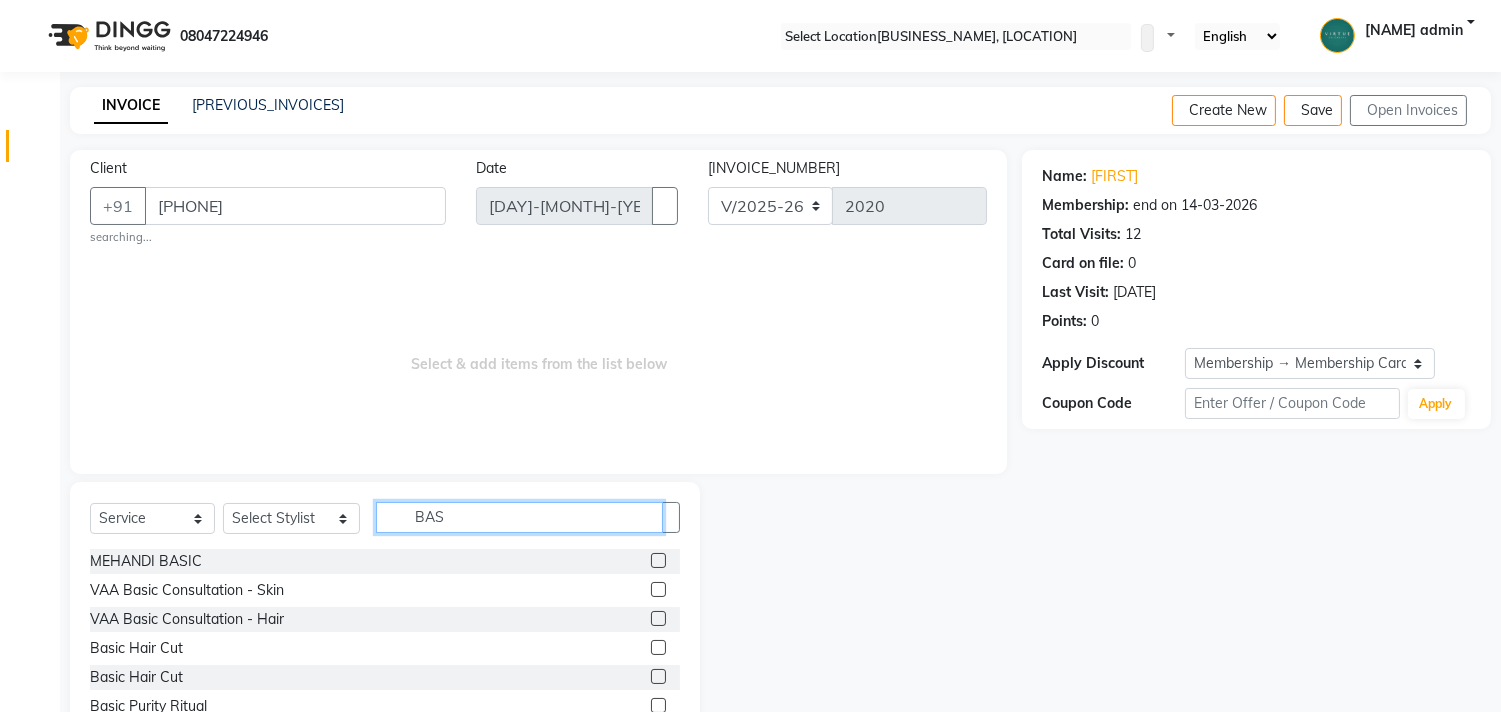 type on "BAS" 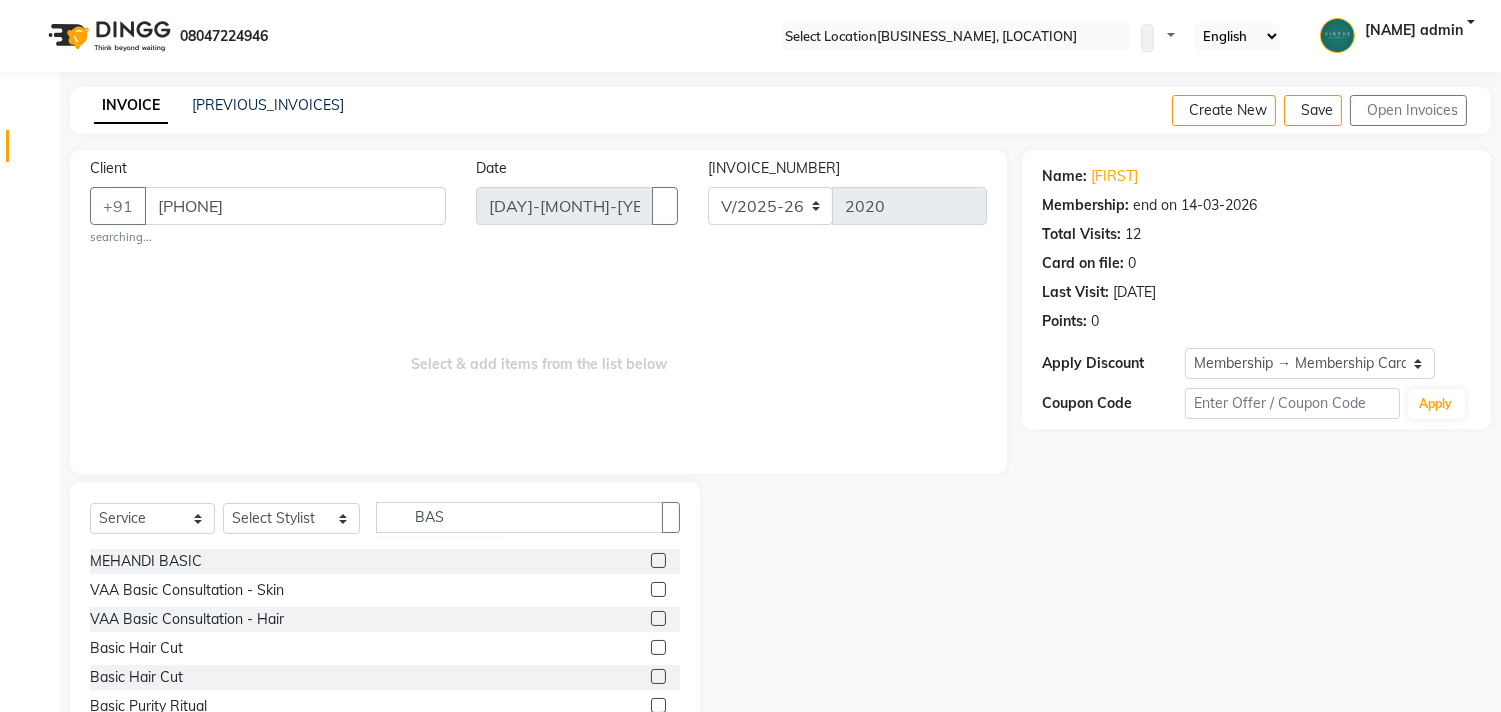 click at bounding box center (658, 647) 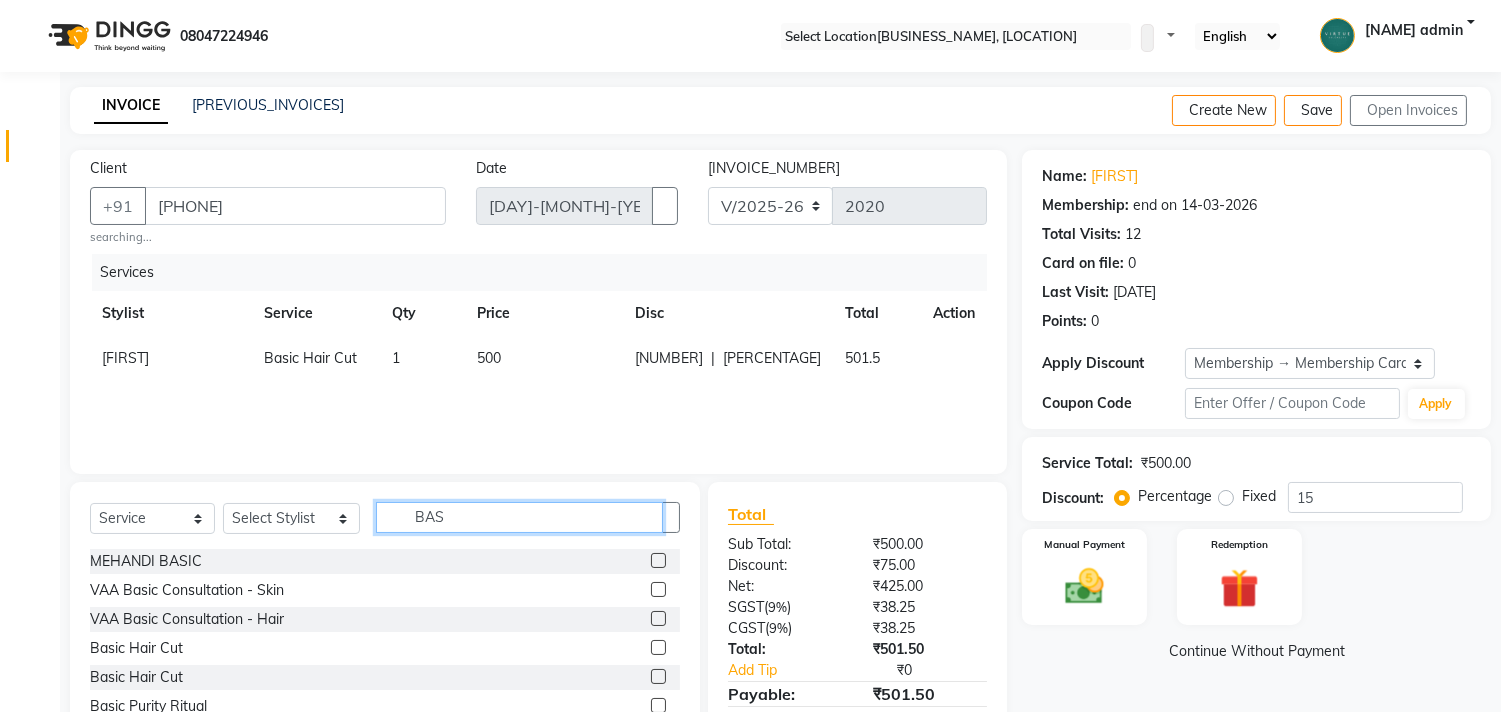 click on "BAS" at bounding box center (519, 517) 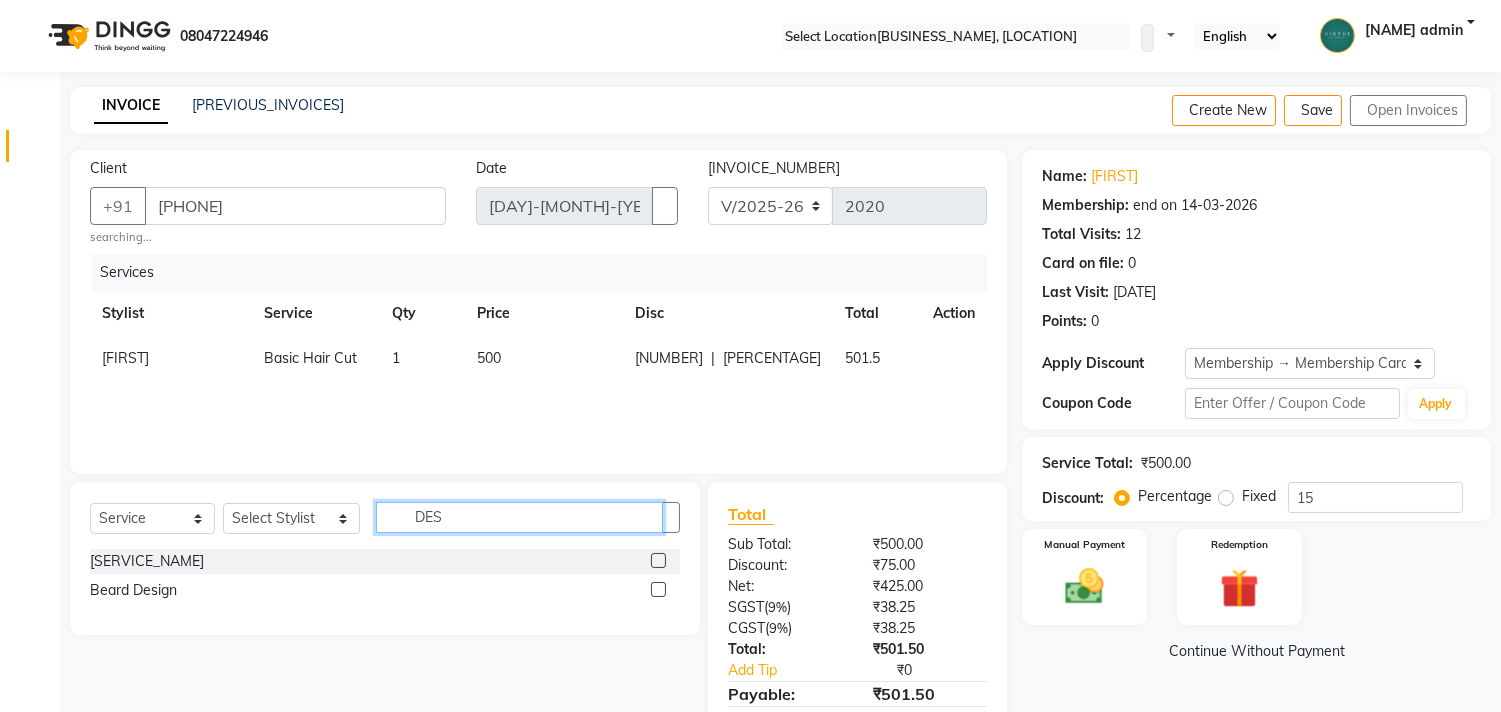 type on "DES" 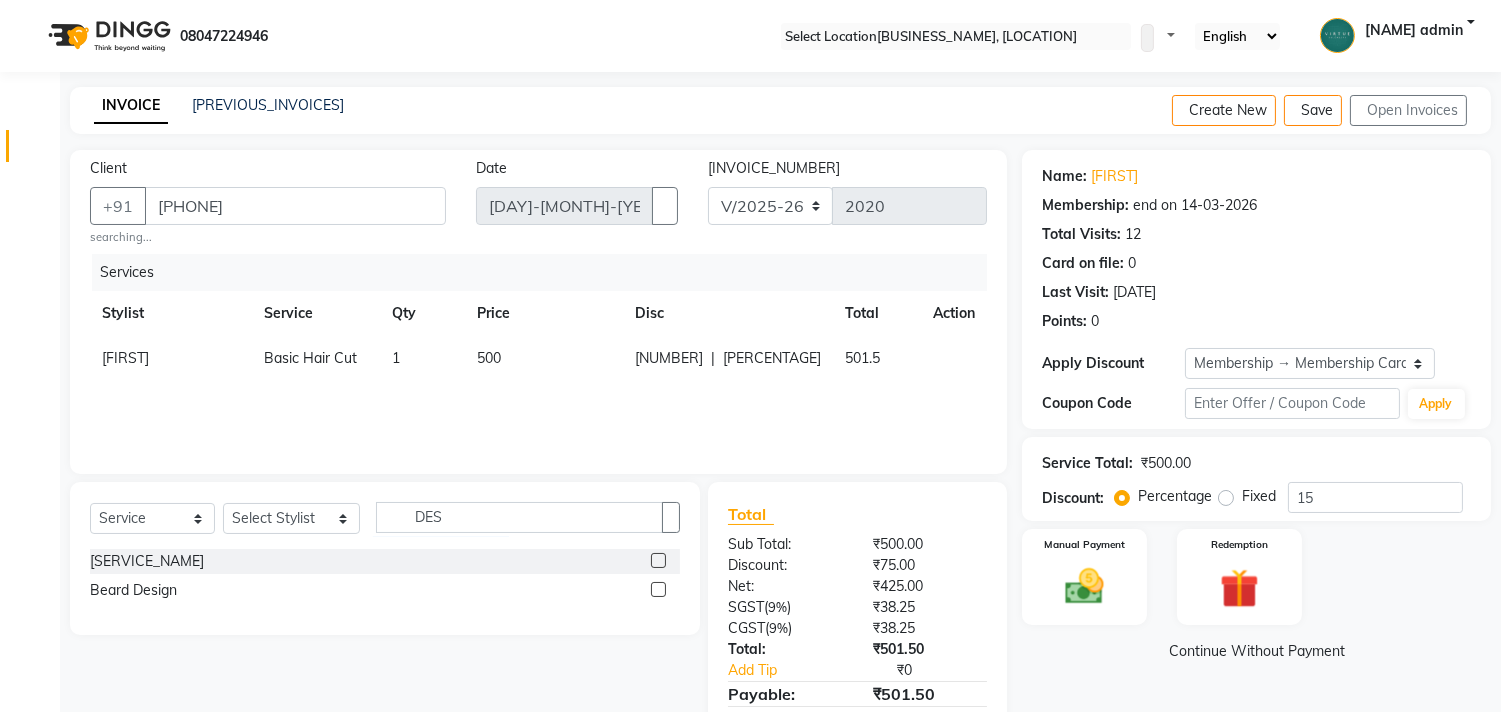 click at bounding box center (658, 589) 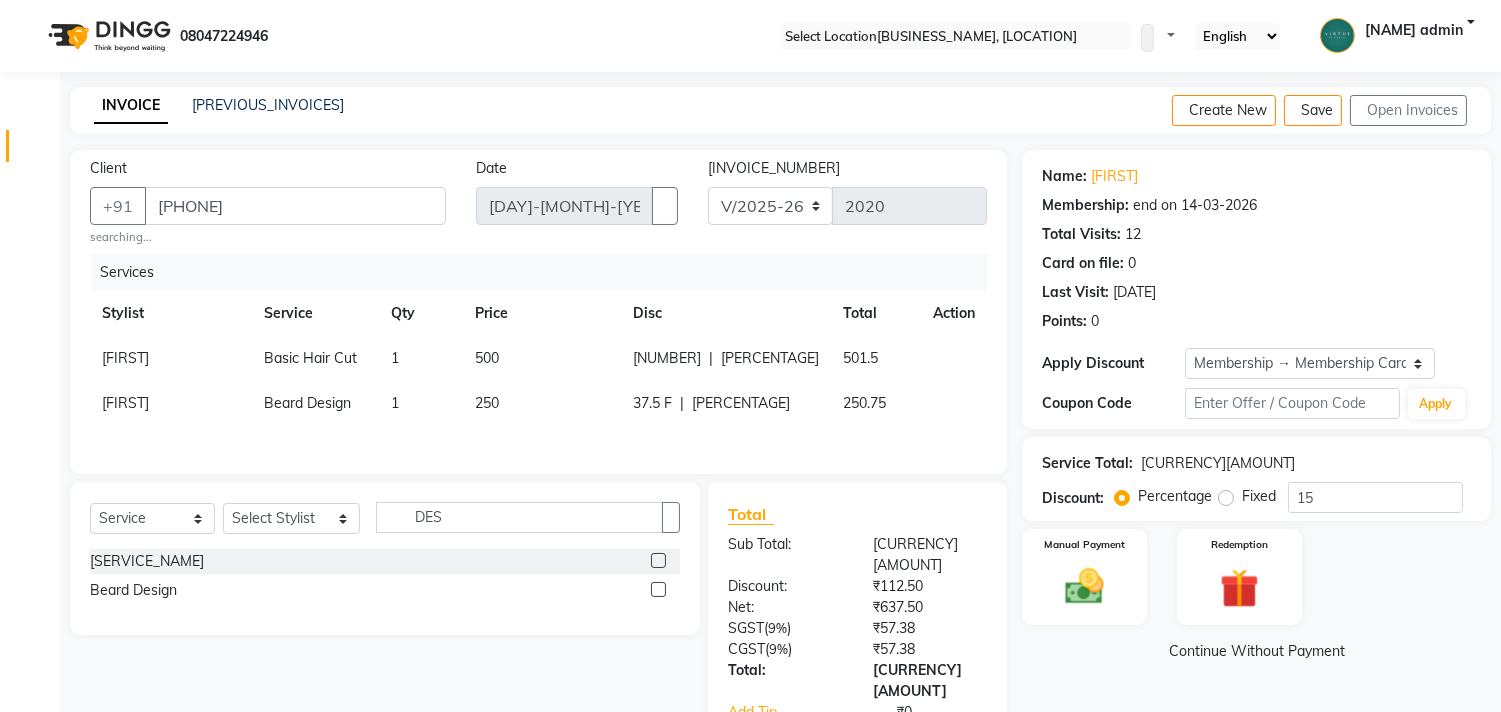 scroll, scrollTop: 98, scrollLeft: 0, axis: vertical 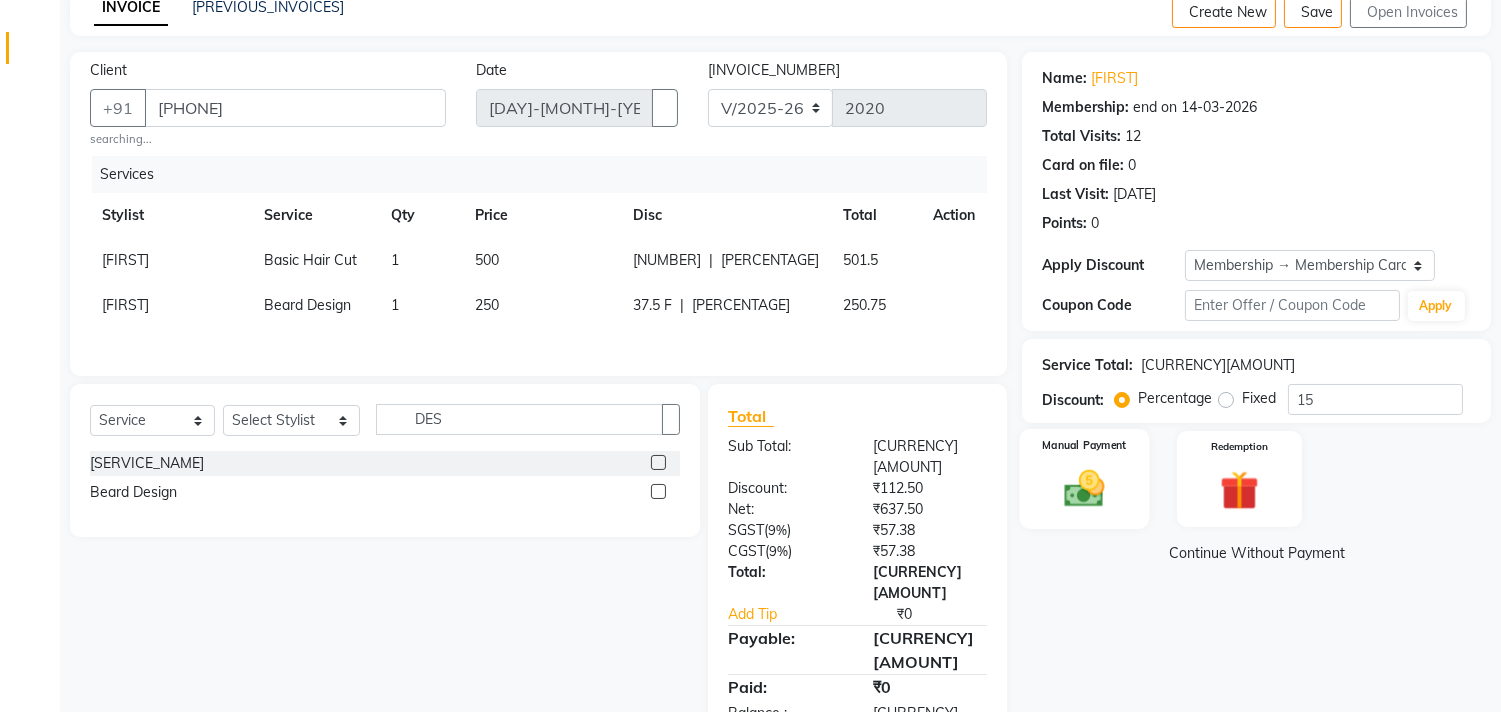 click at bounding box center (1085, 488) 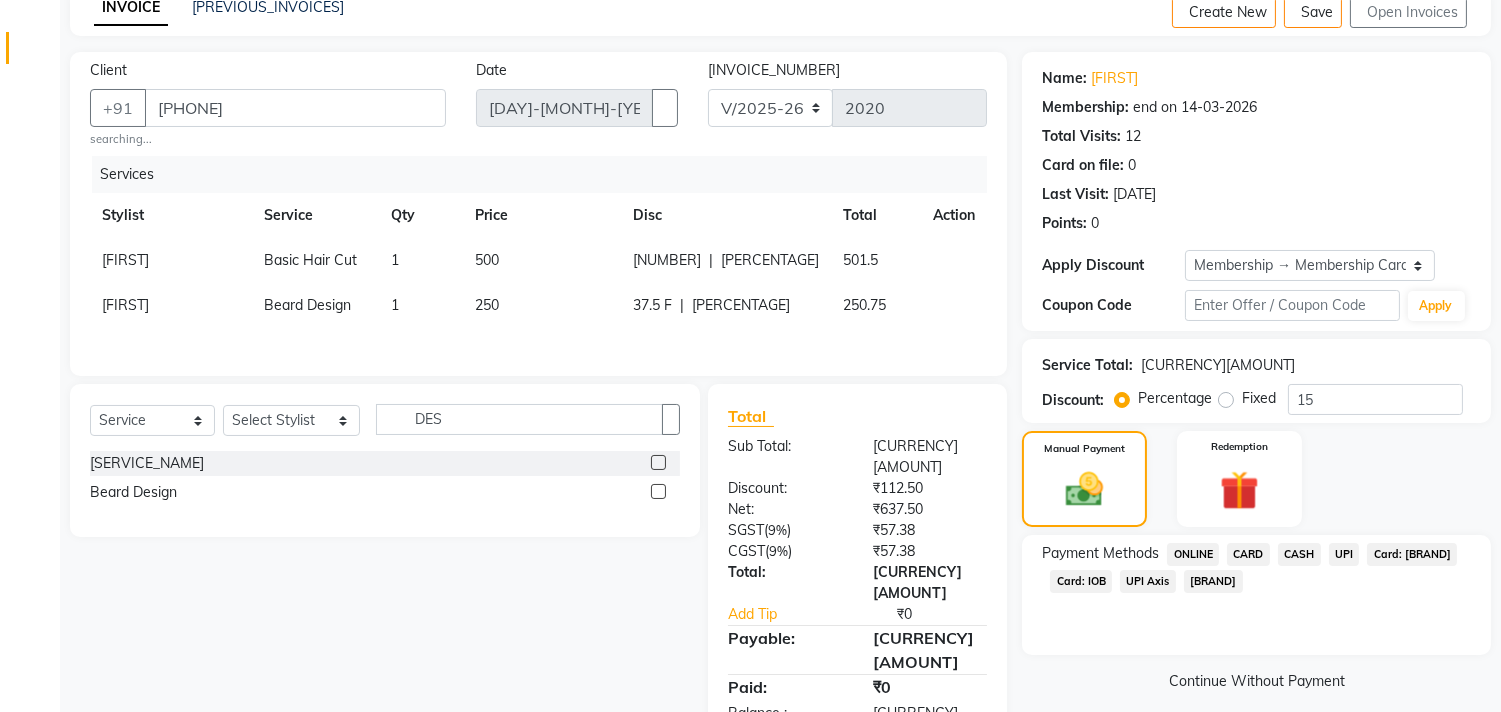 click on "UPI" at bounding box center [1193, 554] 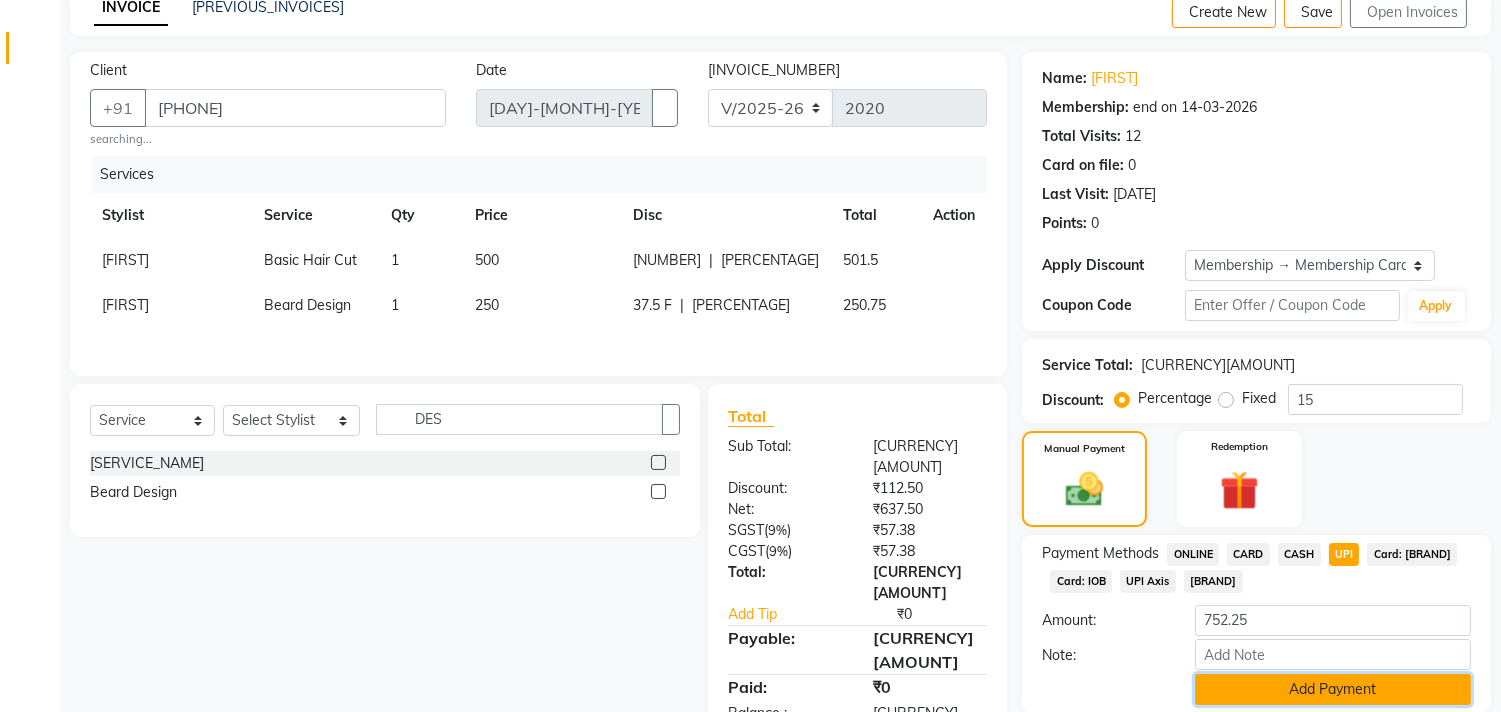 click on "Add Payment" at bounding box center [1333, 689] 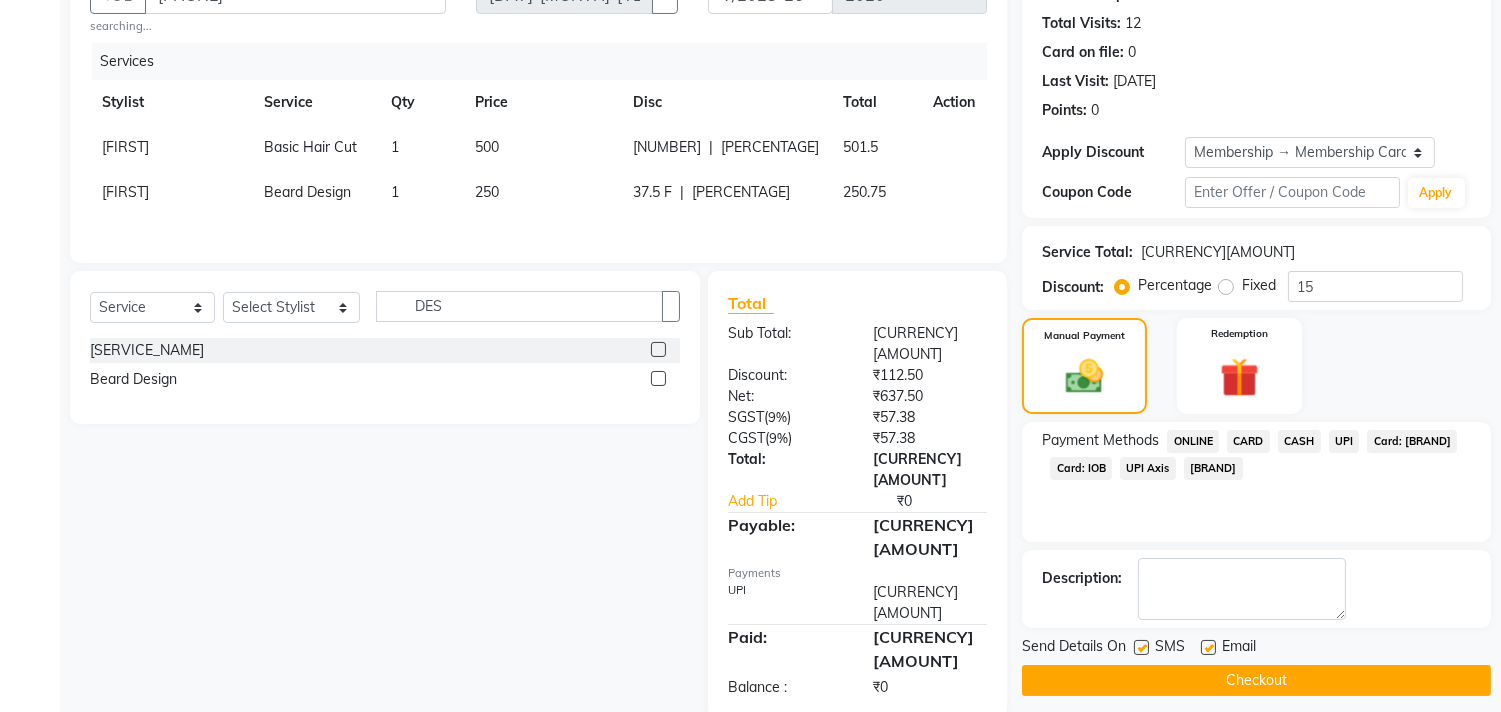 scroll, scrollTop: 227, scrollLeft: 0, axis: vertical 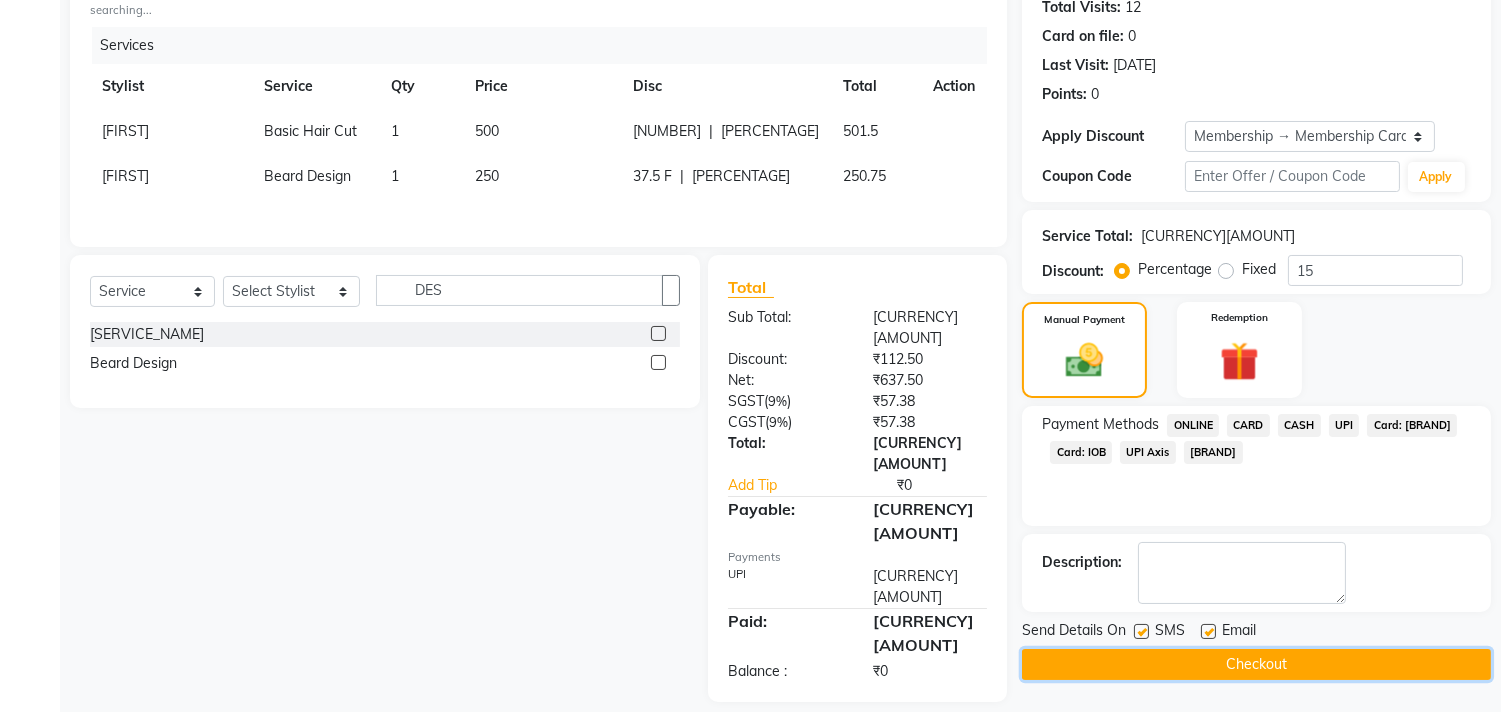 click on "Checkout" at bounding box center (1256, 664) 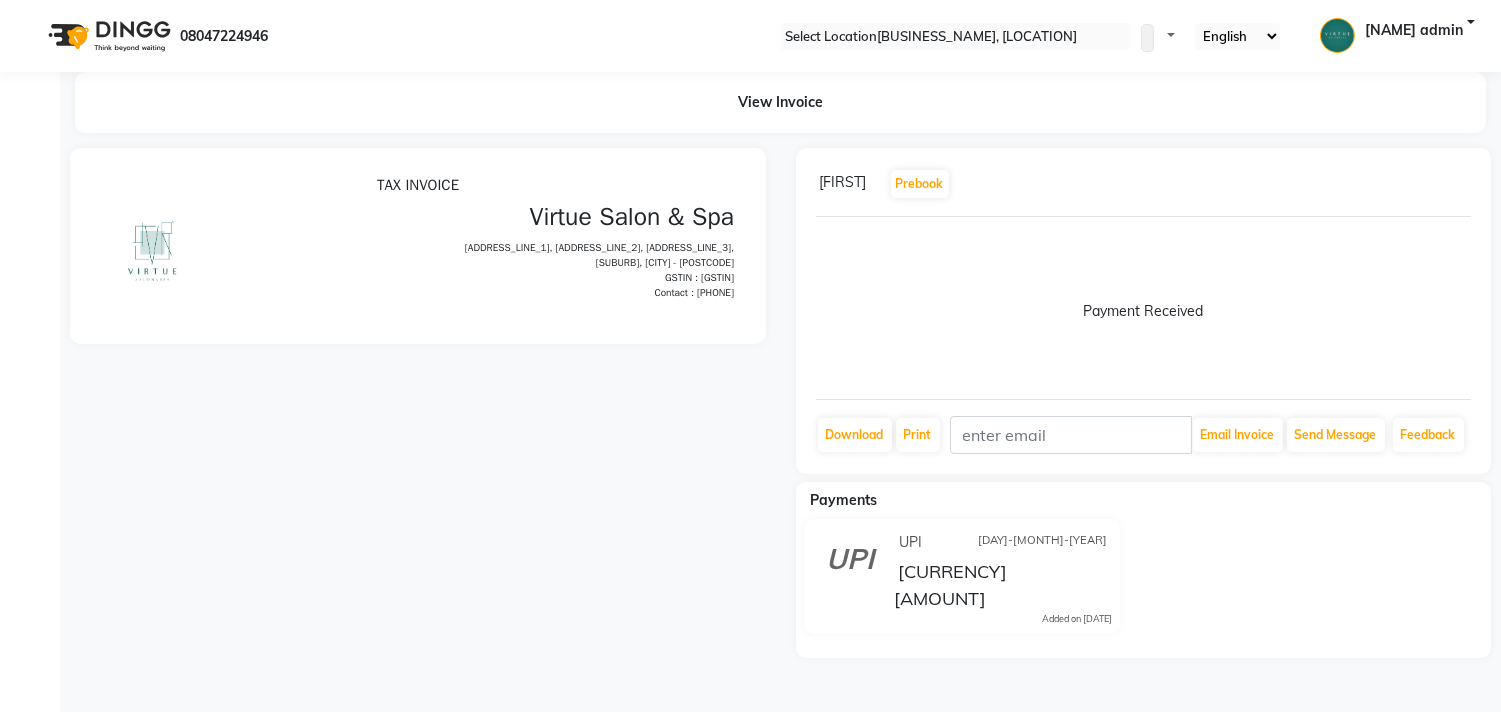 scroll, scrollTop: 0, scrollLeft: 0, axis: both 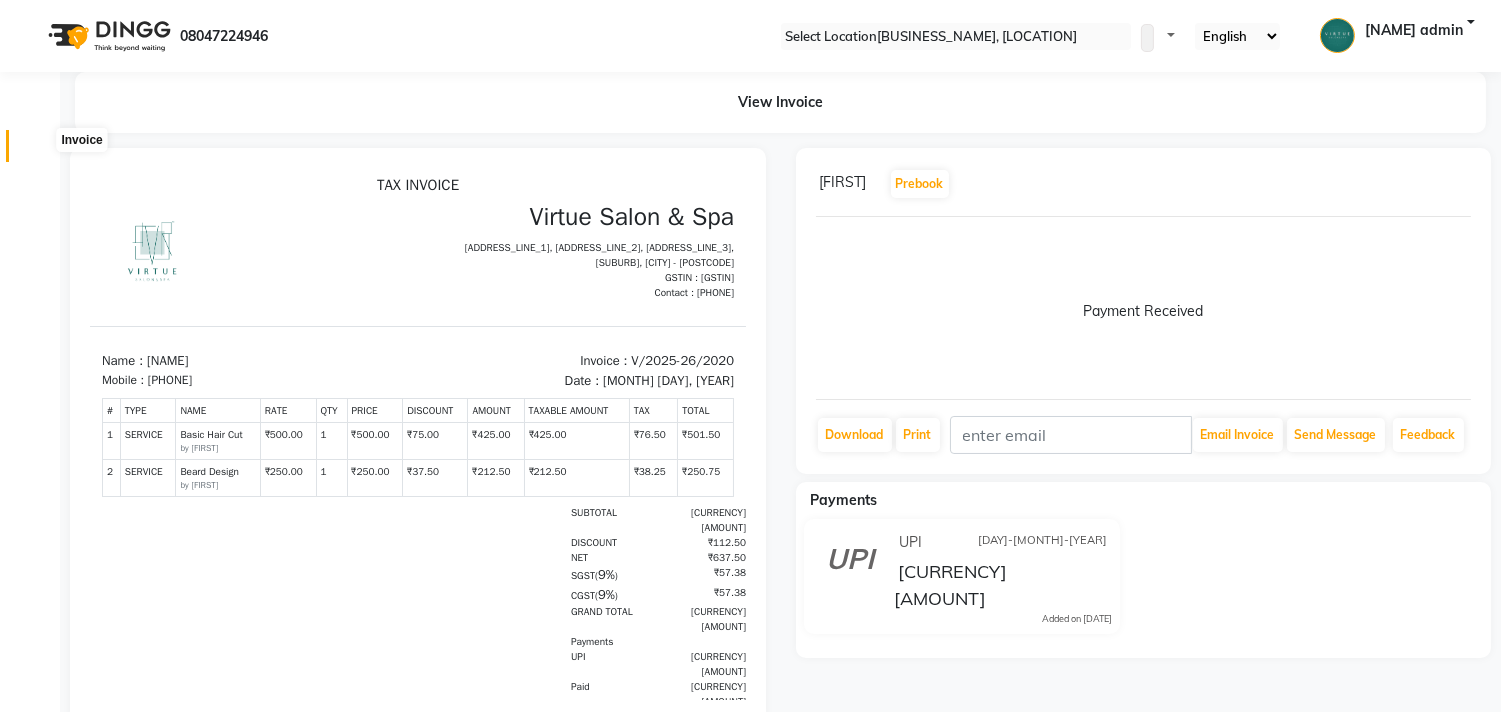 click at bounding box center (38, 151) 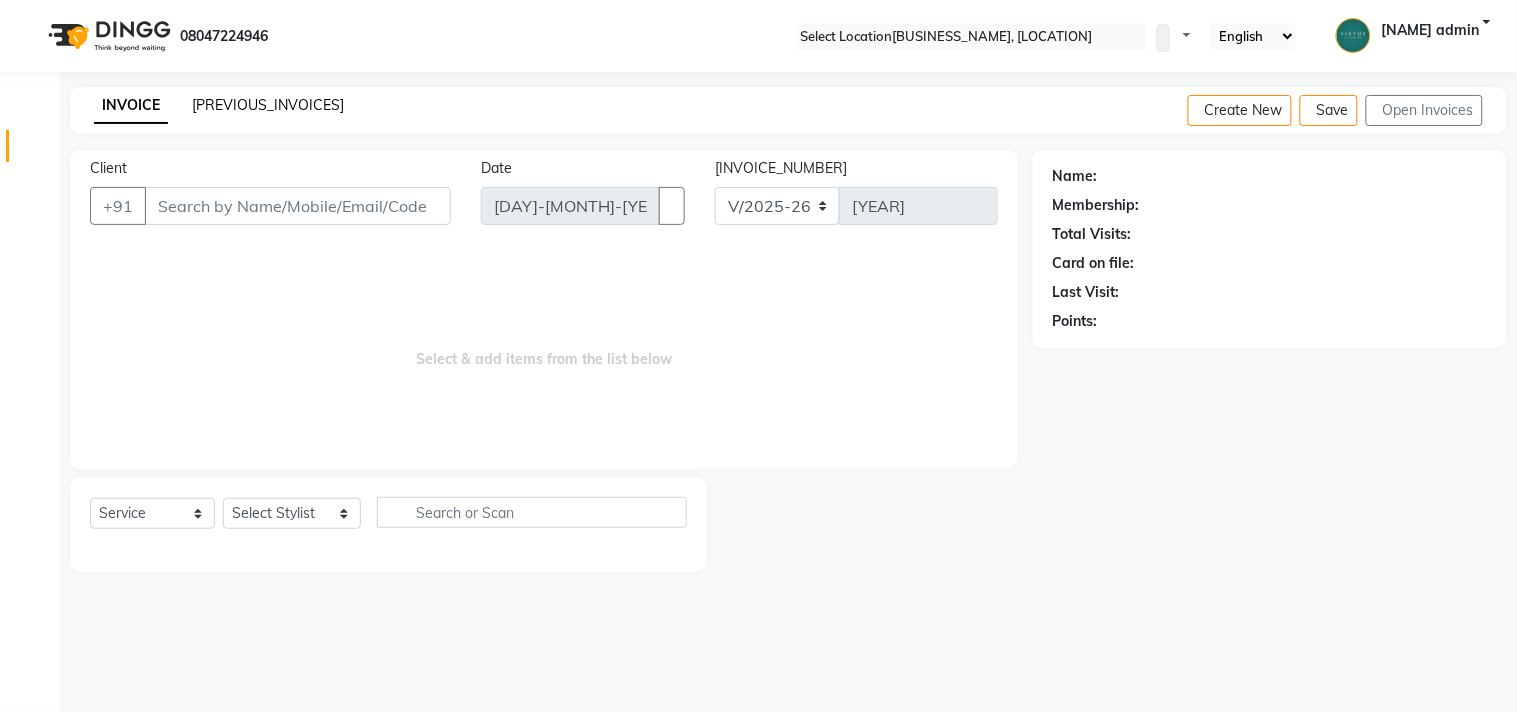 click on "[PREVIOUS_INVOICES]" at bounding box center (268, 105) 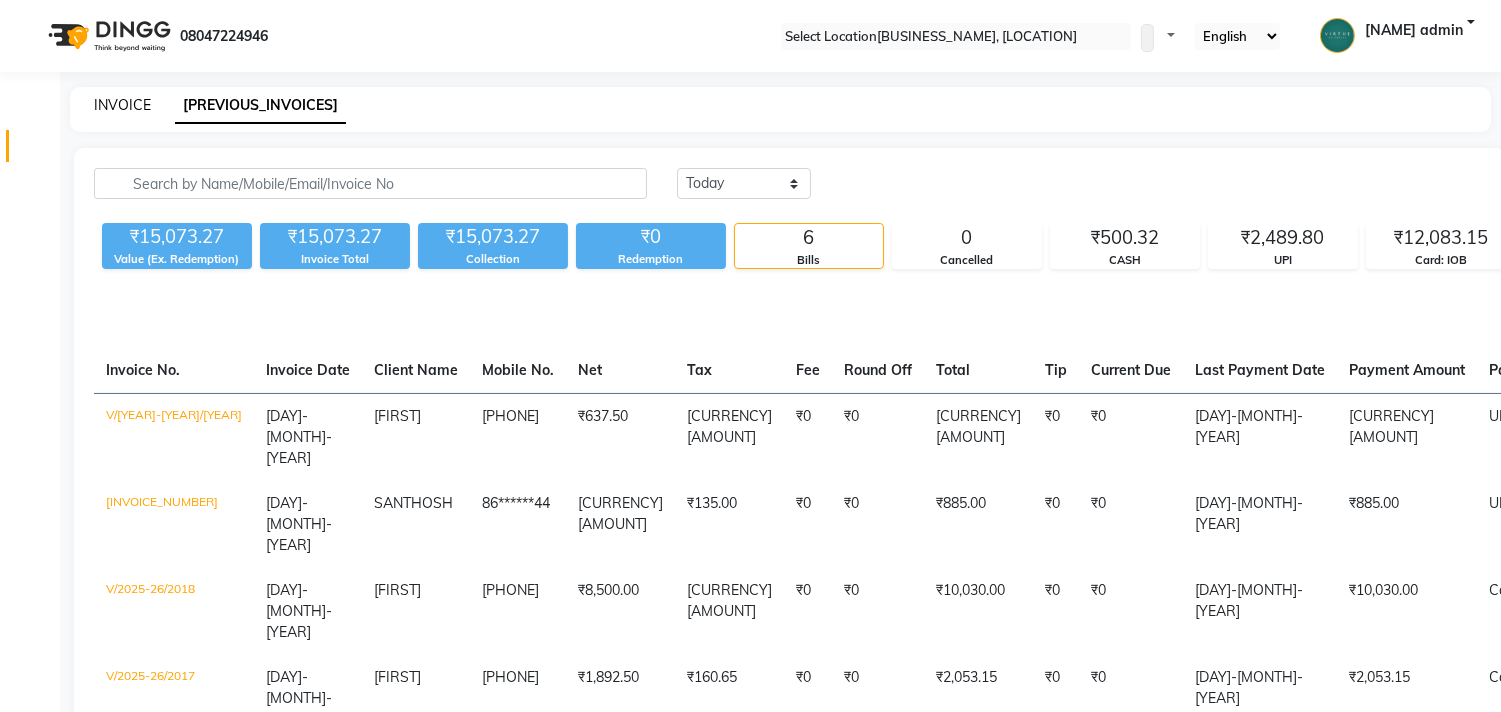 click on "INVOICE" at bounding box center [122, 105] 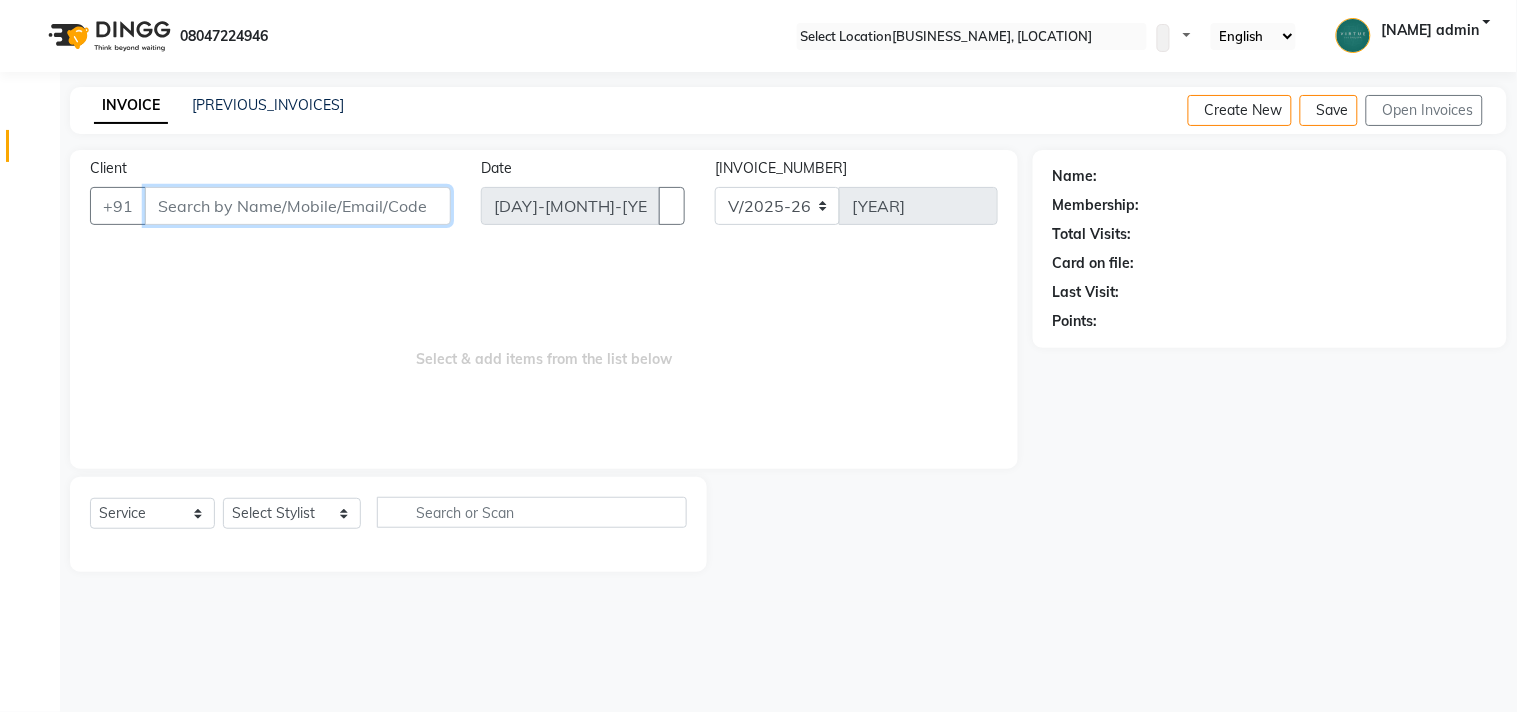 click on "Client" at bounding box center [298, 206] 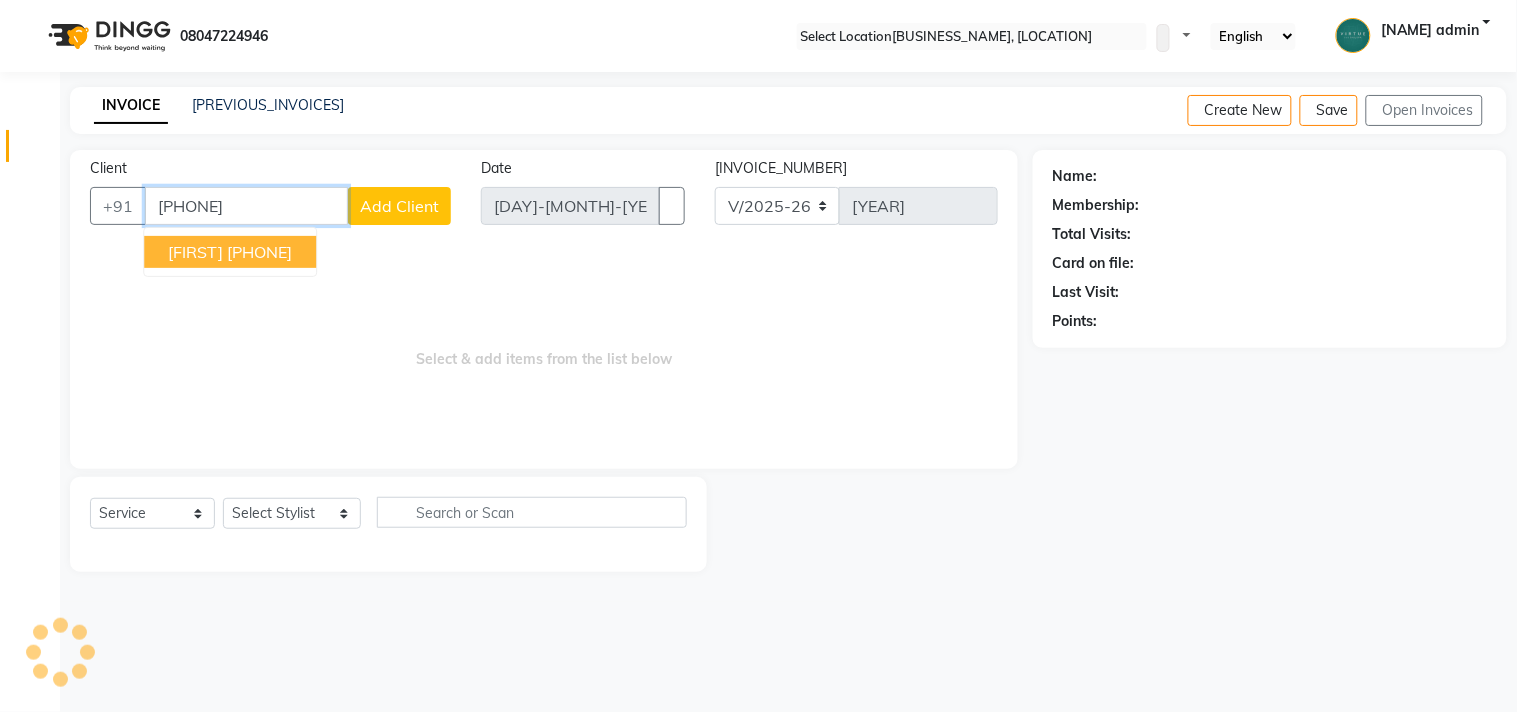 type on "[PHONE]" 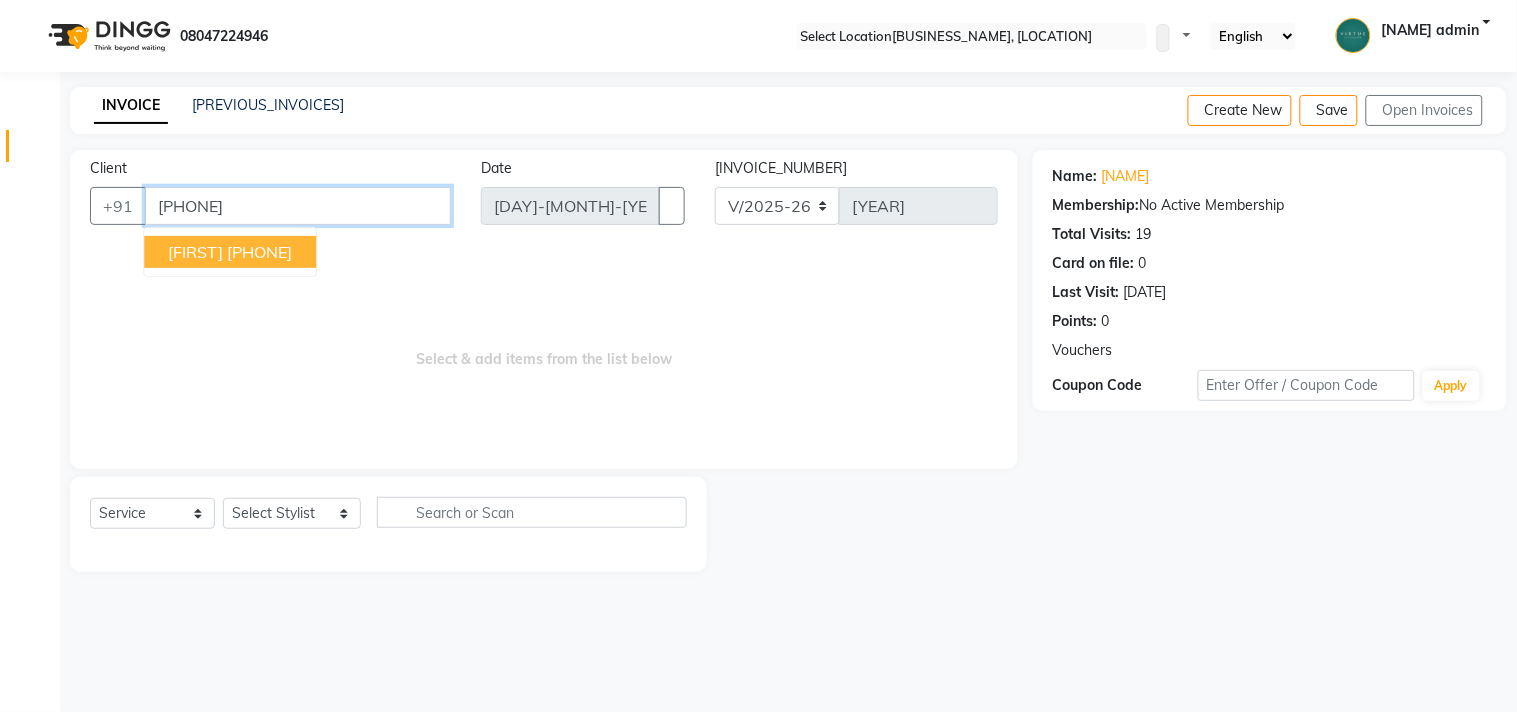 click on "[PHONE]" at bounding box center (298, 206) 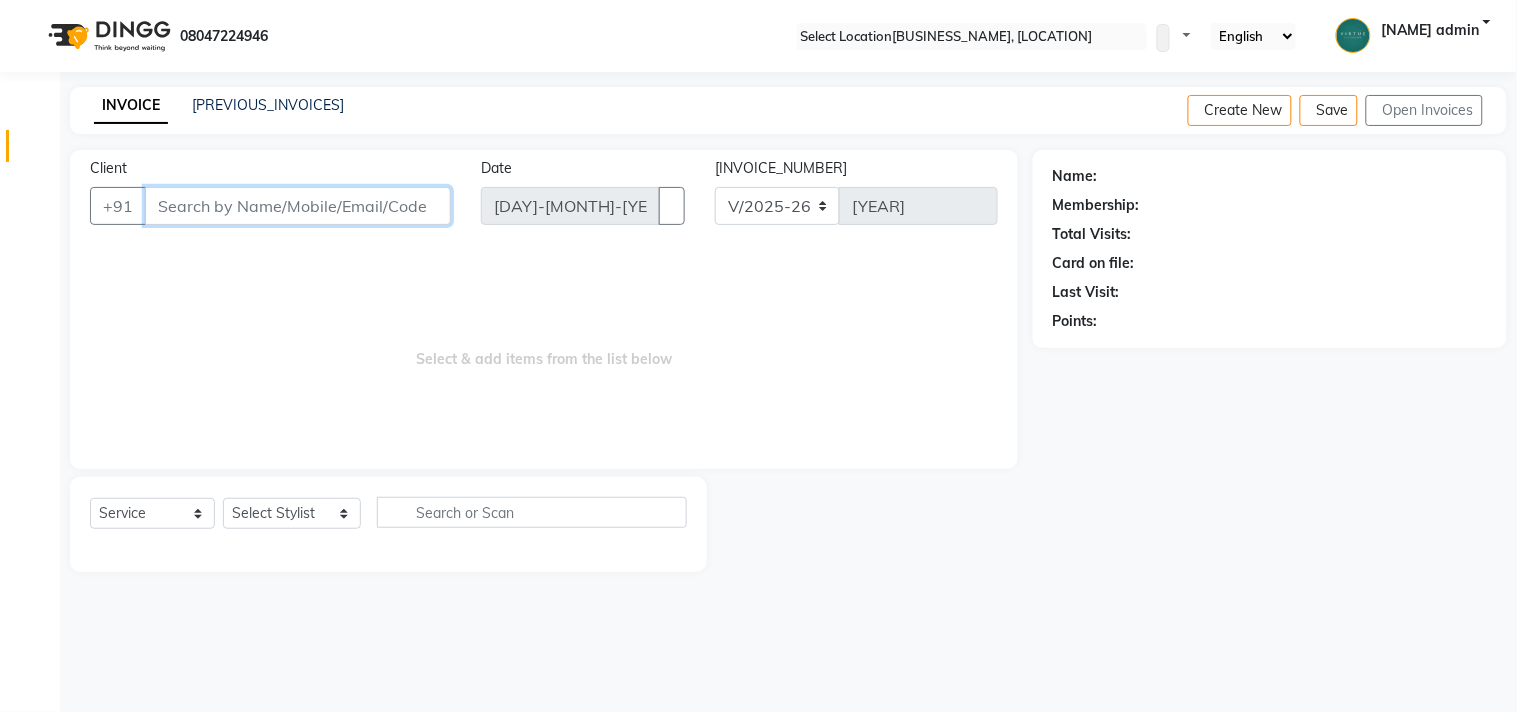 type 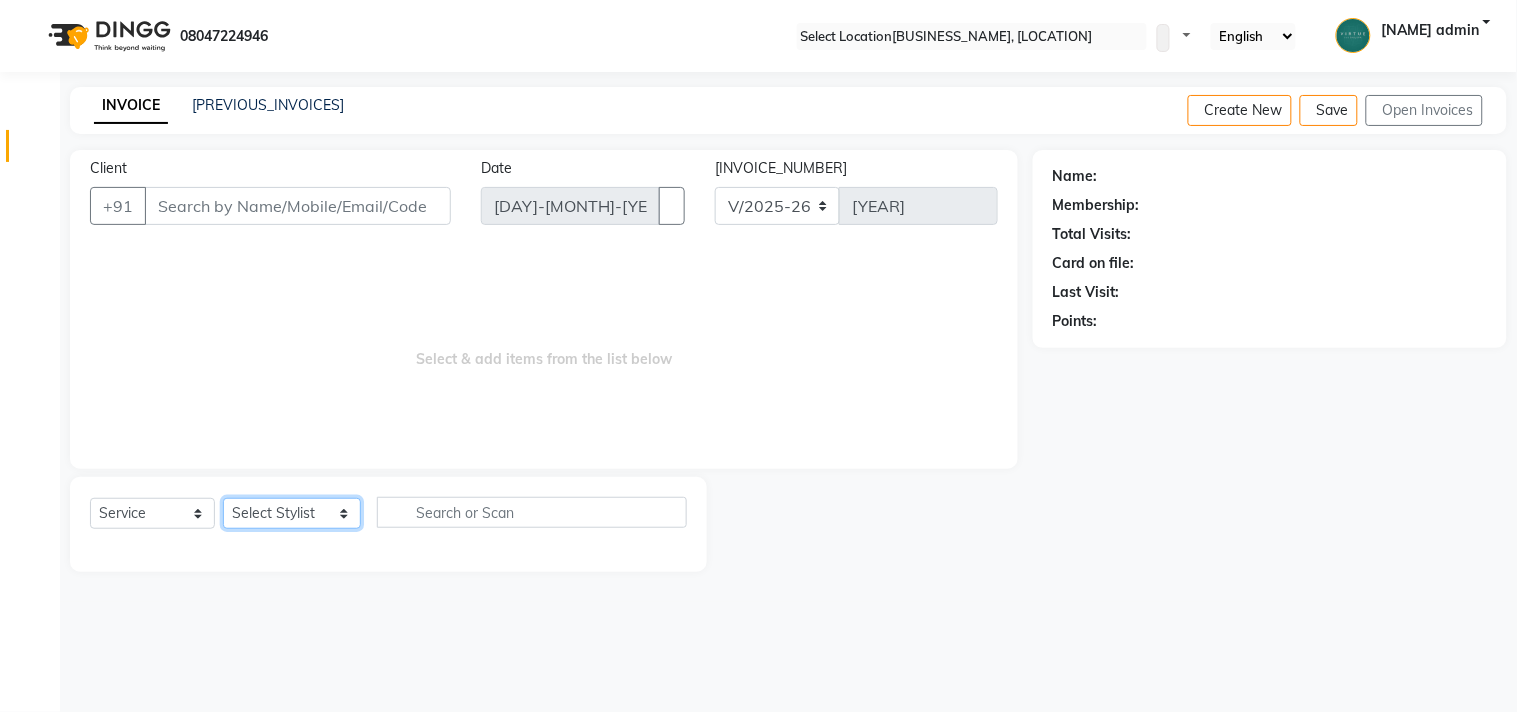click on "Select Stylist Admin [NAME] Apsu Auditor Ambattur Balaji BANUPRIYA Bhuvanesh Dingg - Support Team DIVYA INBARAJ INDHU [NAME] Jayakumar Joice Neimalsawm Kalaiselvi KAMALA Nathalie Marinaa Chaarlette POOJA PREETHI Preethi Raj PRISCILLA RADHA RAJESH SAHIL SEETHAL SOCHIPEM Suresh Babu SUSHMITA VANITHA Veena Ravi Vignesh Vinitha Virtue admin VIRTUE SALON" at bounding box center [292, 513] 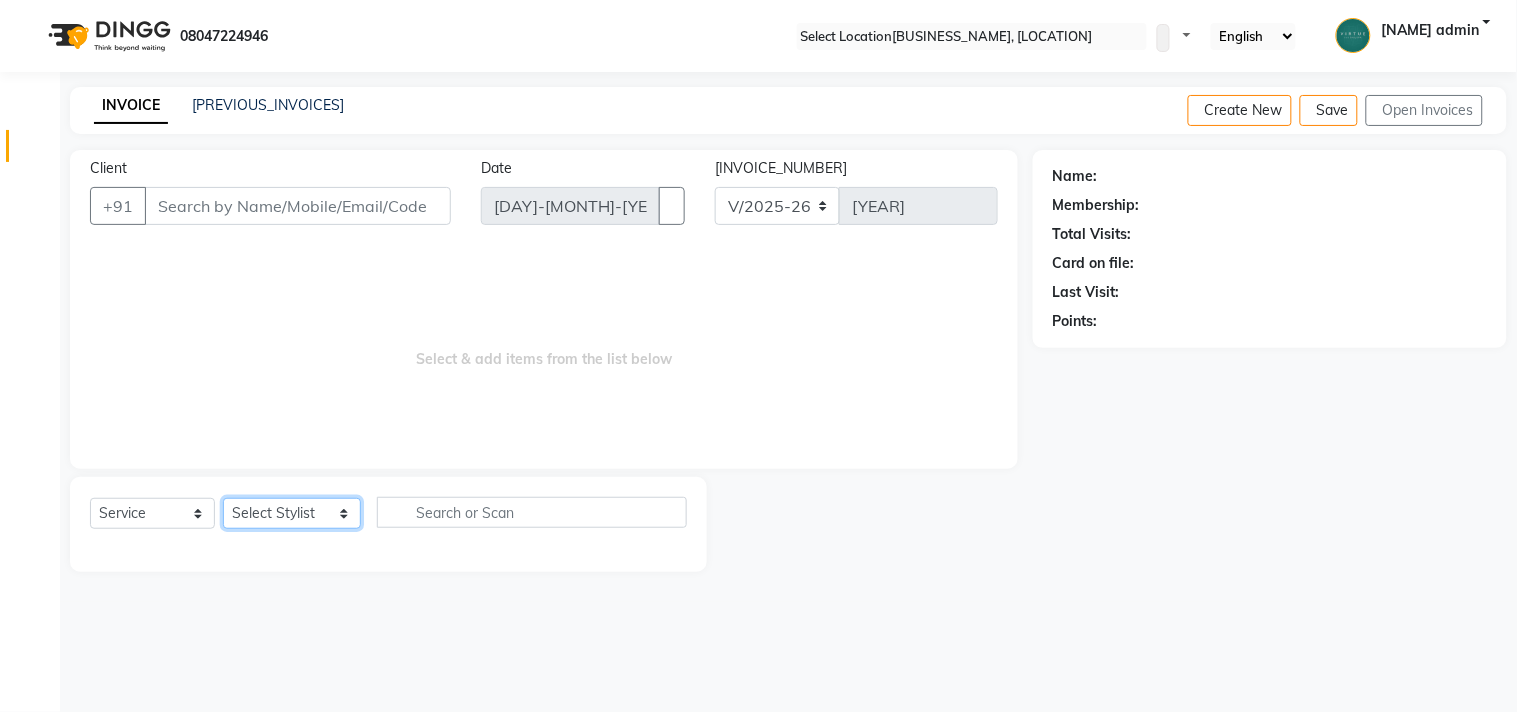 select on "[NUMBER]" 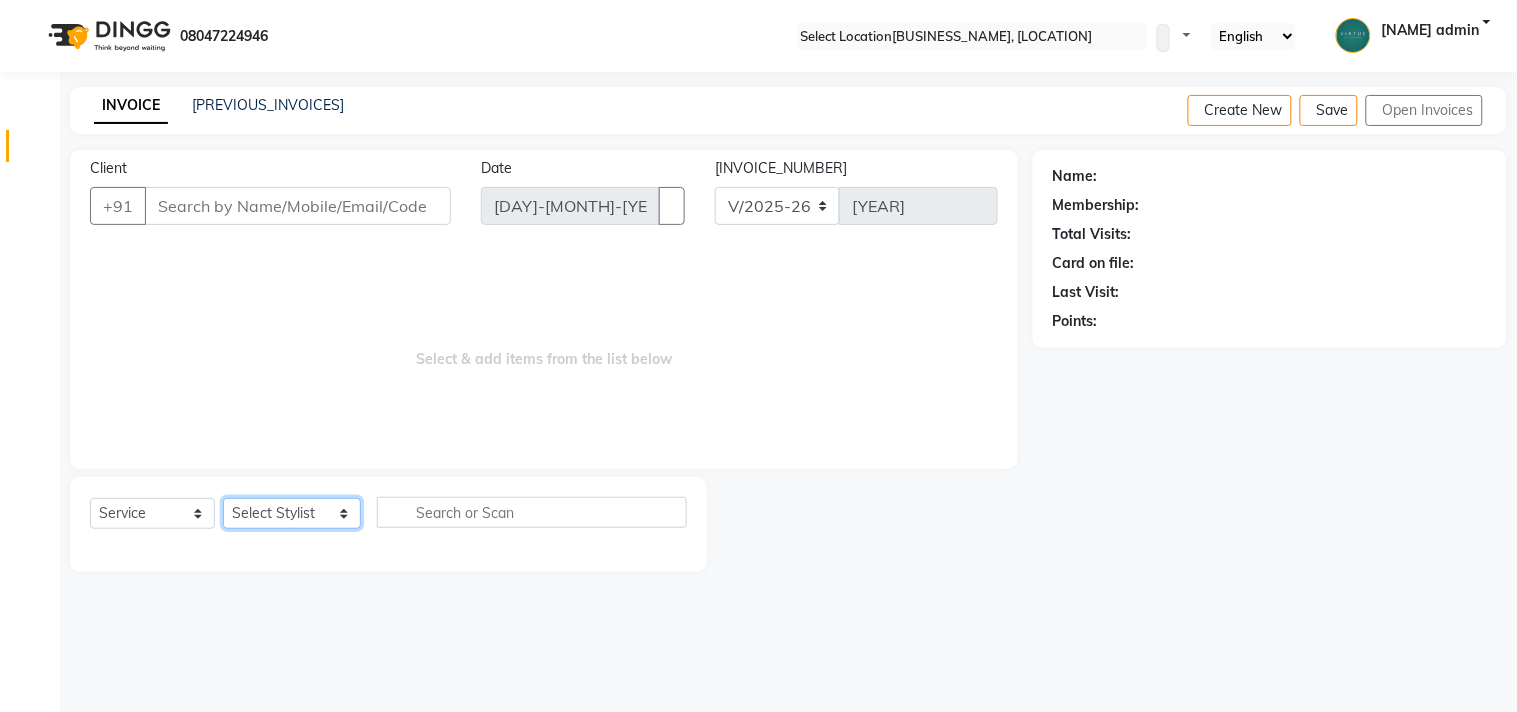 click on "Select Stylist Admin [NAME] Apsu Auditor Ambattur Balaji BANUPRIYA Bhuvanesh Dingg - Support Team DIVYA INBARAJ INDHU [NAME] Jayakumar Joice Neimalsawm Kalaiselvi KAMALA Nathalie Marinaa Chaarlette POOJA PREETHI Preethi Raj PRISCILLA RADHA RAJESH SAHIL SEETHAL SOCHIPEM Suresh Babu SUSHMITA VANITHA Veena Ravi Vignesh Vinitha Virtue admin VIRTUE SALON" at bounding box center (292, 513) 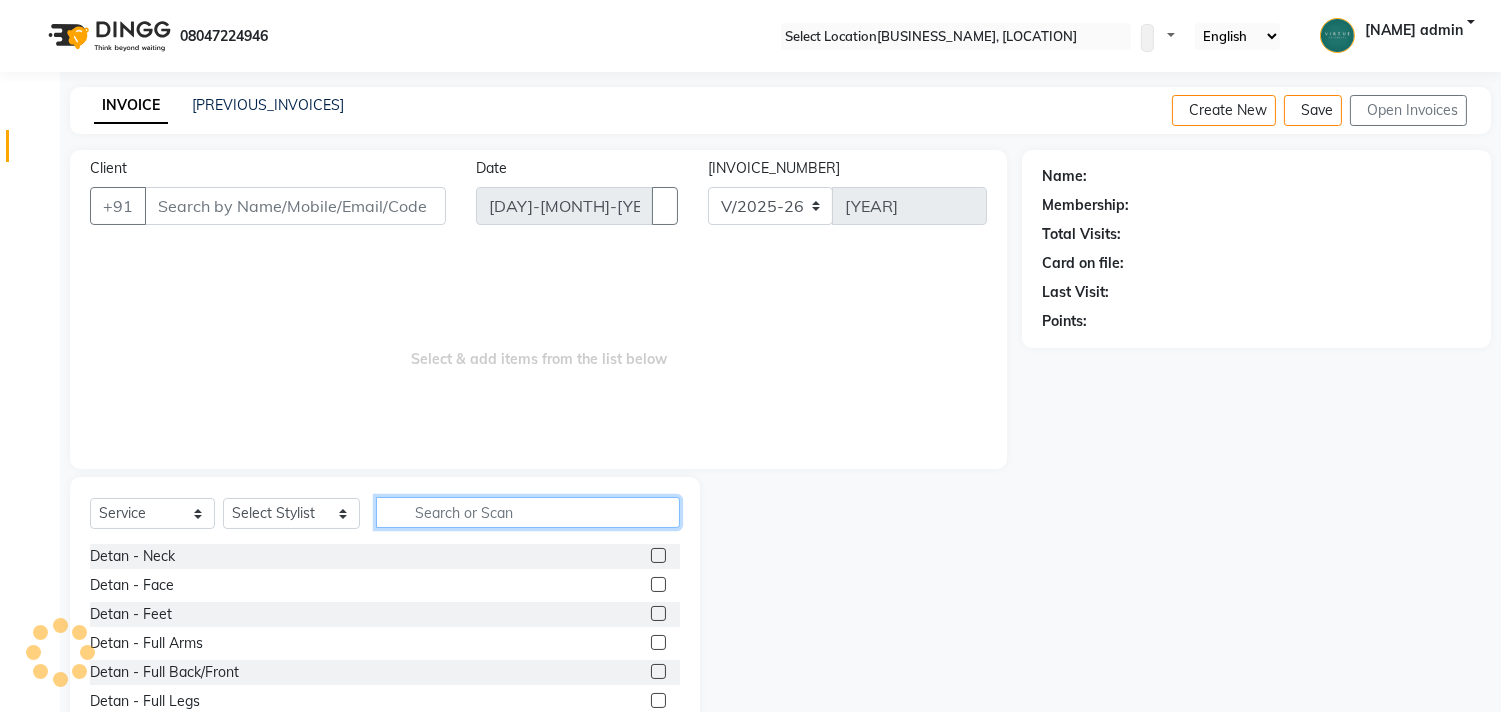 click at bounding box center [528, 512] 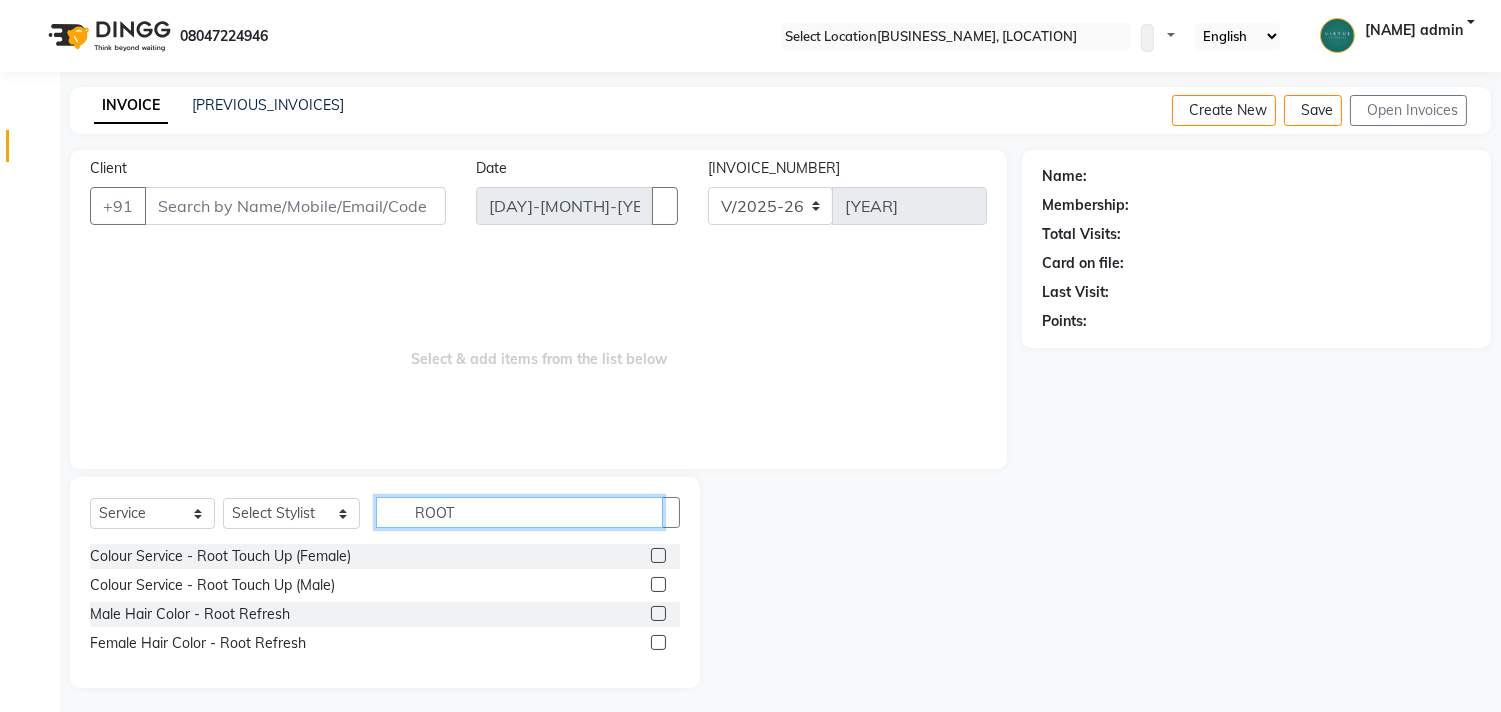 type on "ROOT" 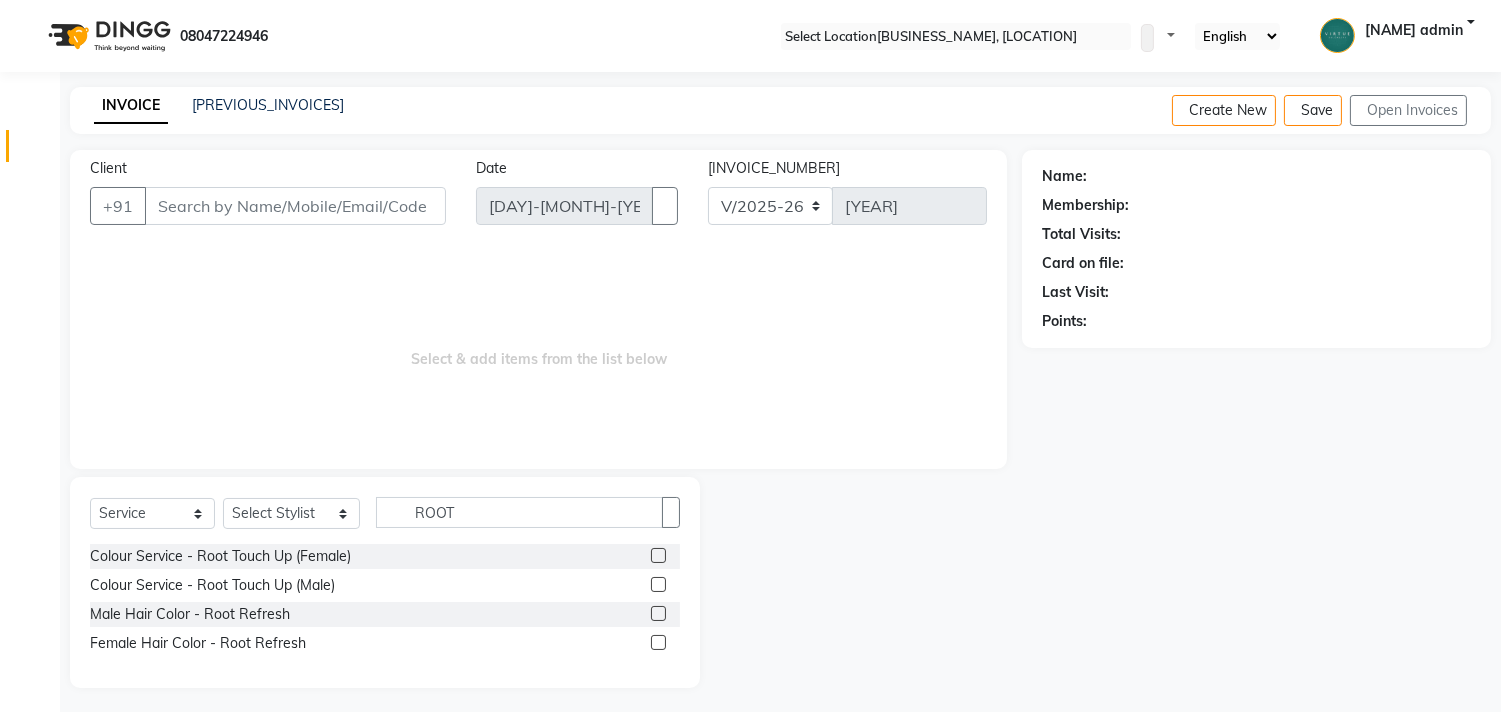 click at bounding box center [658, 555] 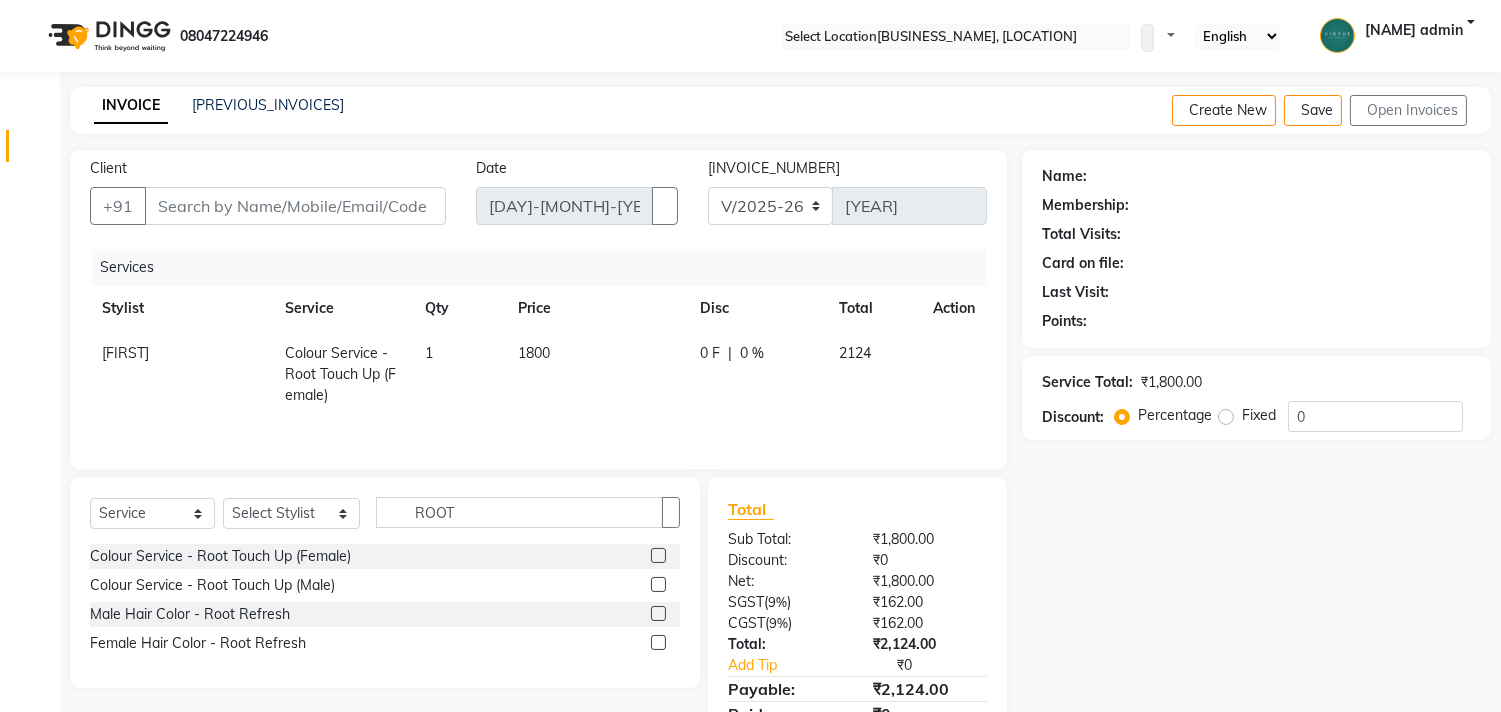 click on "1800" at bounding box center (125, 353) 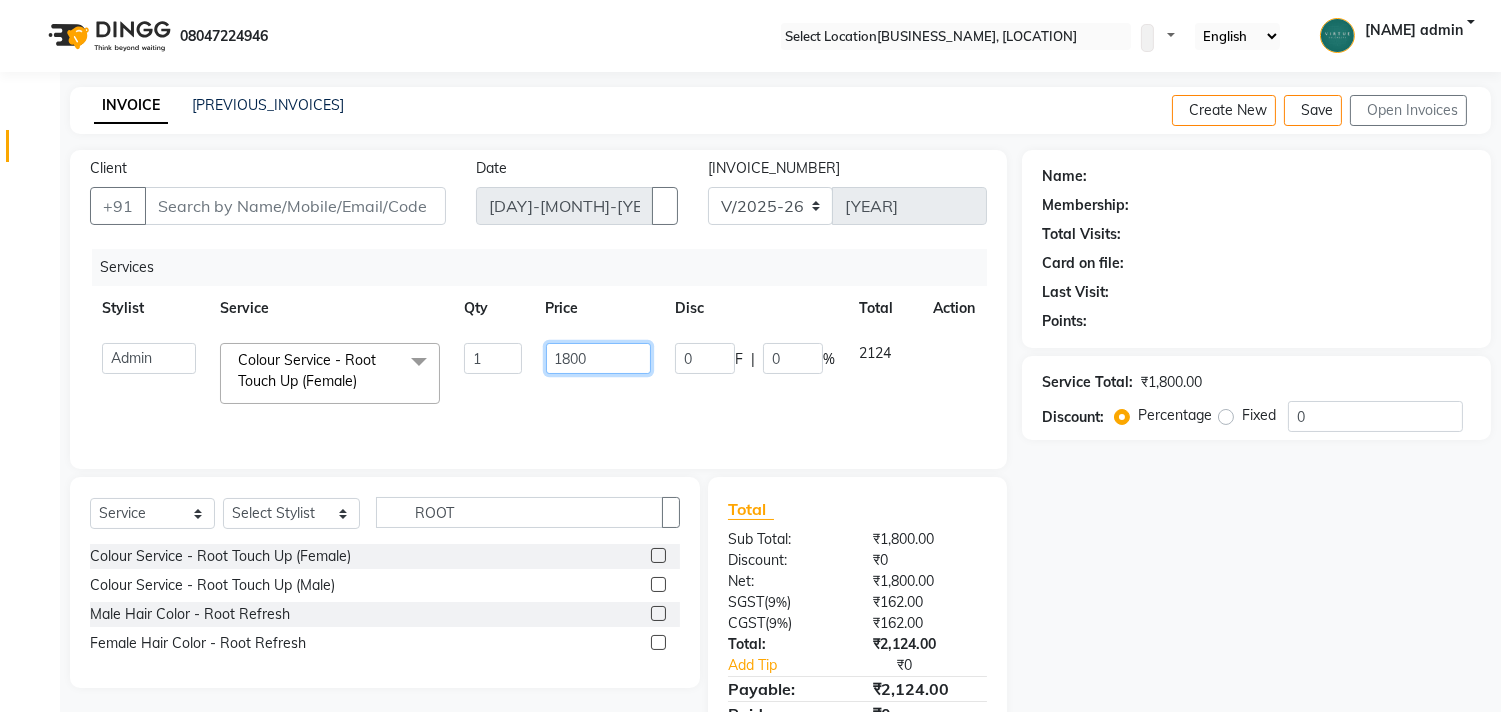 click on "1800" at bounding box center (492, 358) 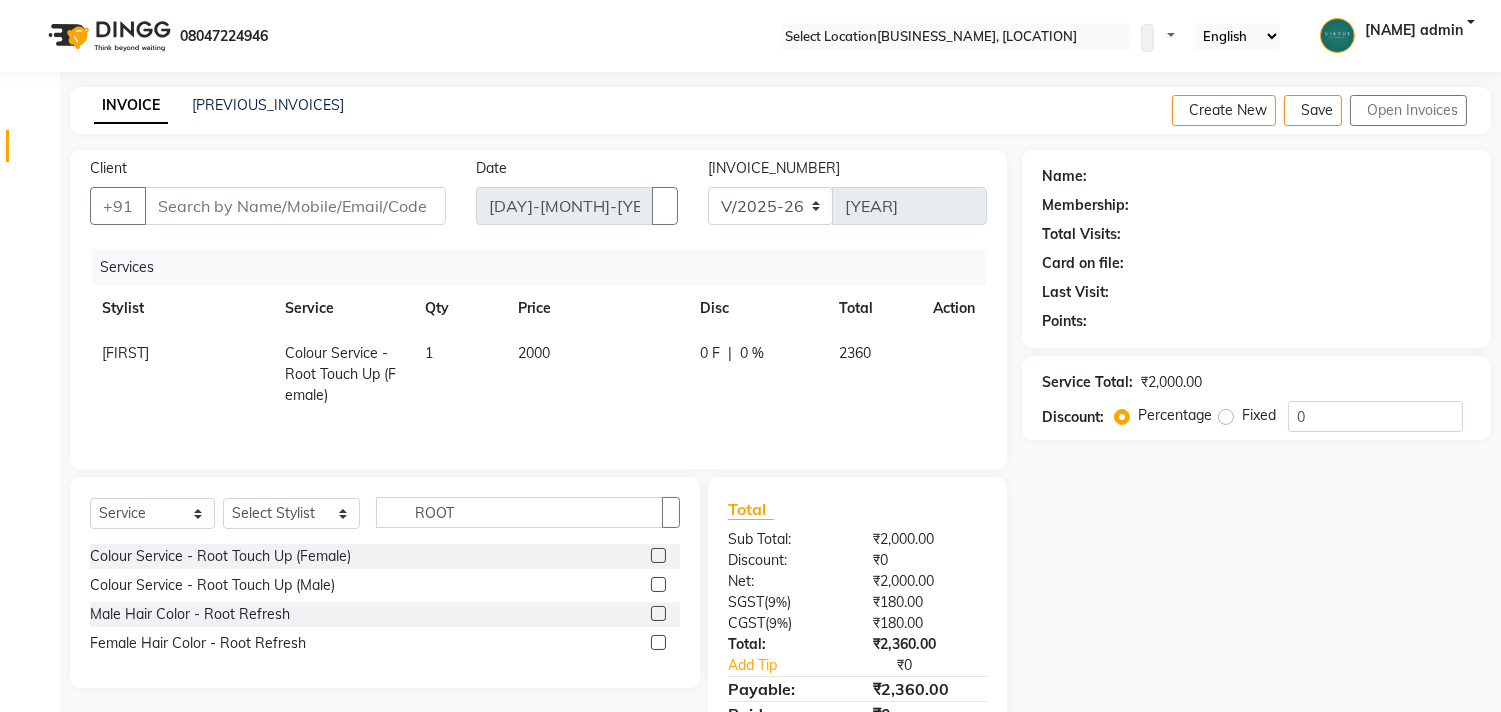 click on "Name: Membership: Total Visits: Card on file: Last Visit:  Points:  Service Total:  ₹2,000.00  Discount:  Percentage   Fixed  0" at bounding box center [1264, 460] 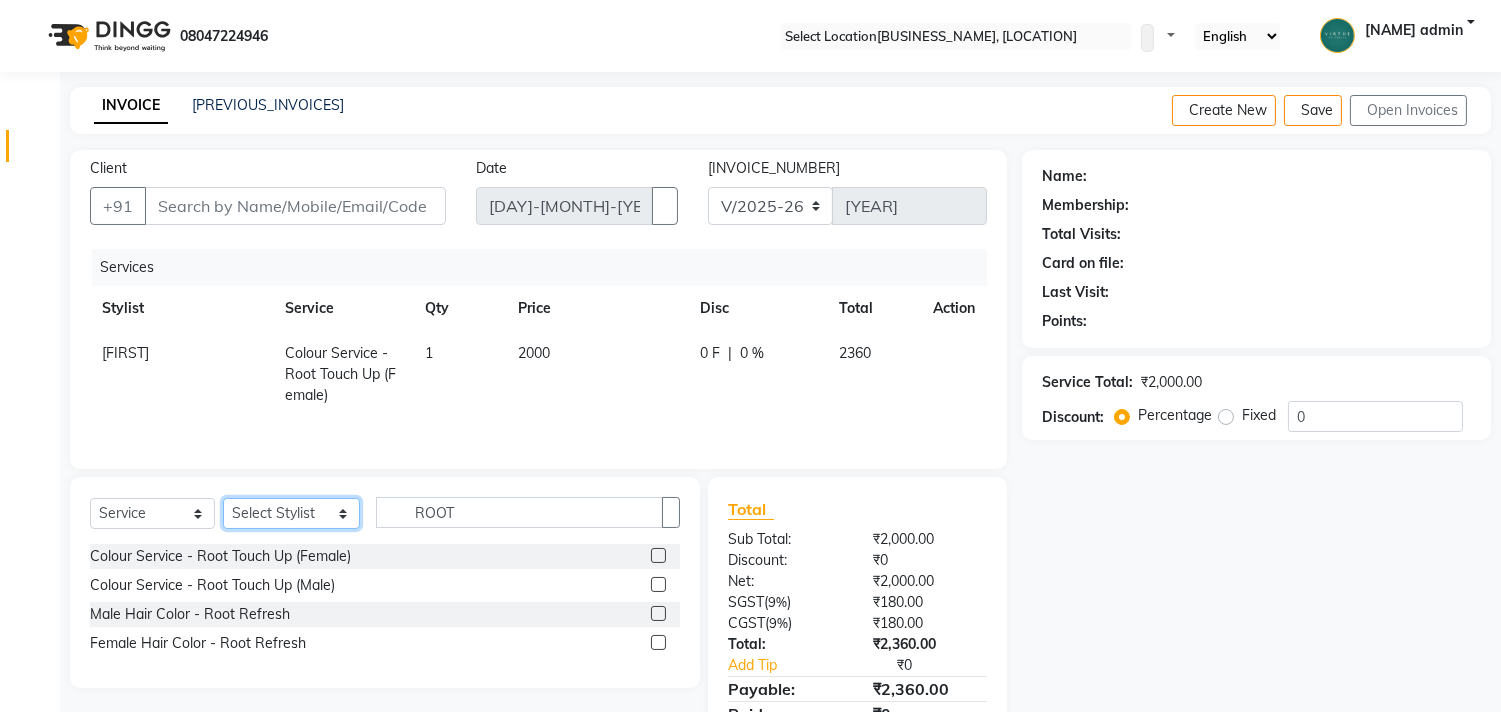 click on "Select Stylist Admin [NAME] Apsu Auditor Ambattur Balaji BANUPRIYA Bhuvanesh Dingg - Support Team DIVYA INBARAJ INDHU [NAME] Jayakumar Joice Neimalsawm Kalaiselvi KAMALA Nathalie Marinaa Chaarlette POOJA PREETHI Preethi Raj PRISCILLA RADHA RAJESH SAHIL SEETHAL SOCHIPEM Suresh Babu SUSHMITA VANITHA Veena Ravi Vignesh Vinitha Virtue admin VIRTUE SALON" at bounding box center [291, 513] 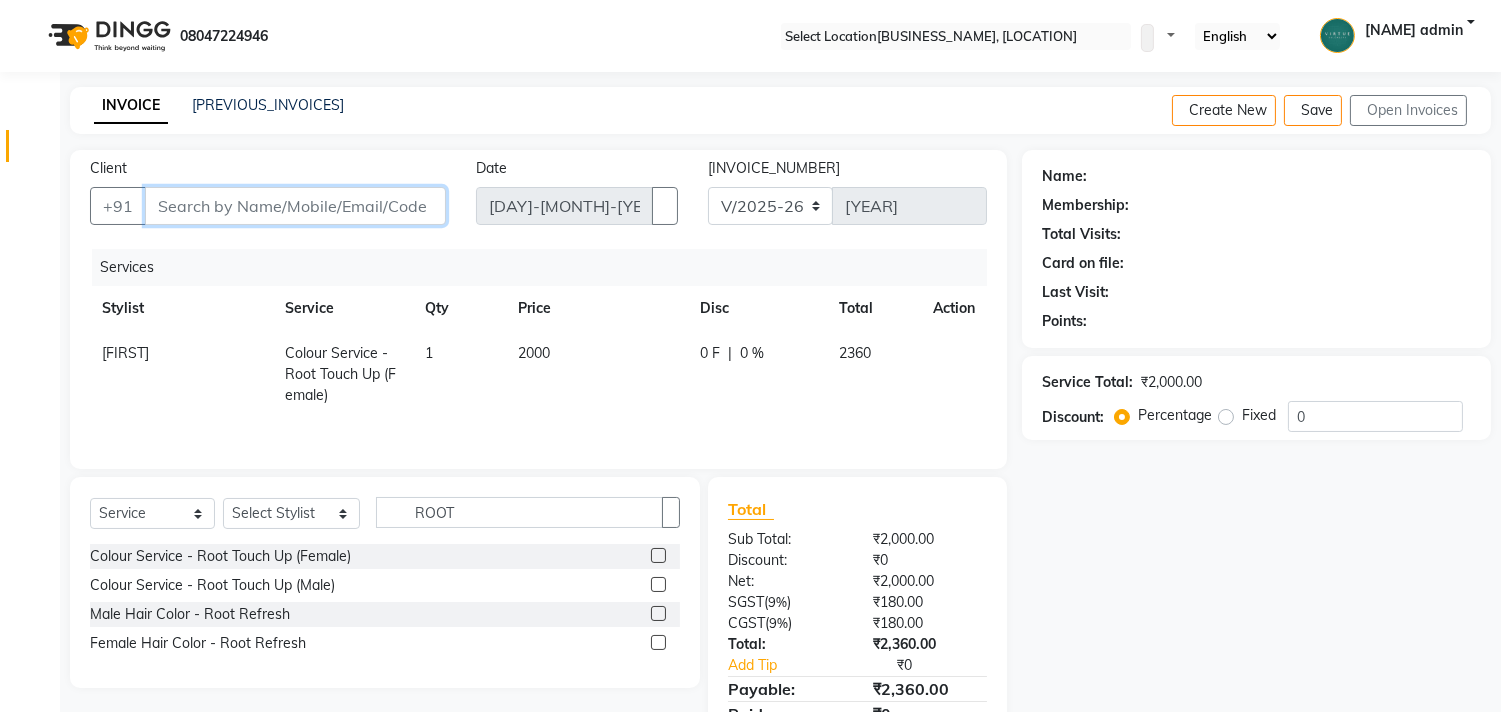 click on "Client" at bounding box center [295, 206] 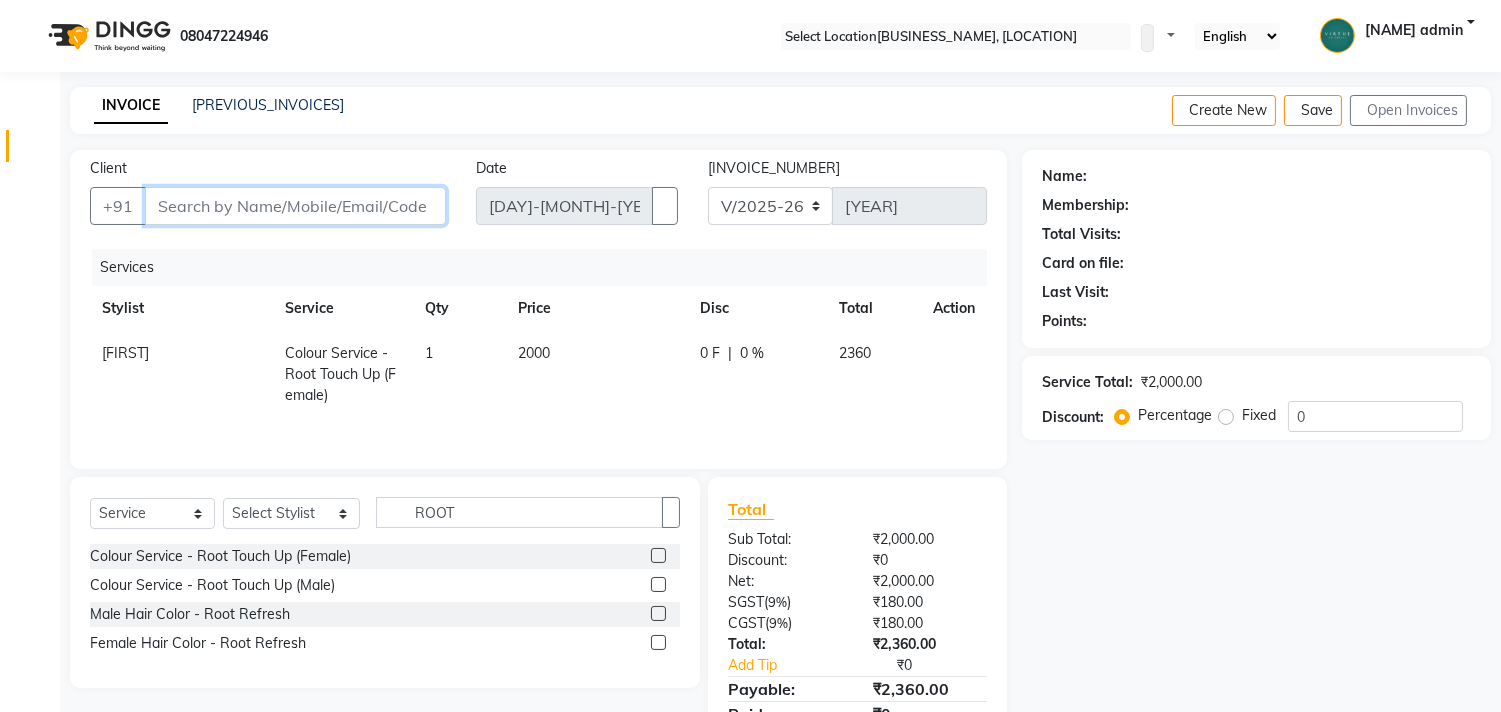 click on "Client" at bounding box center [295, 206] 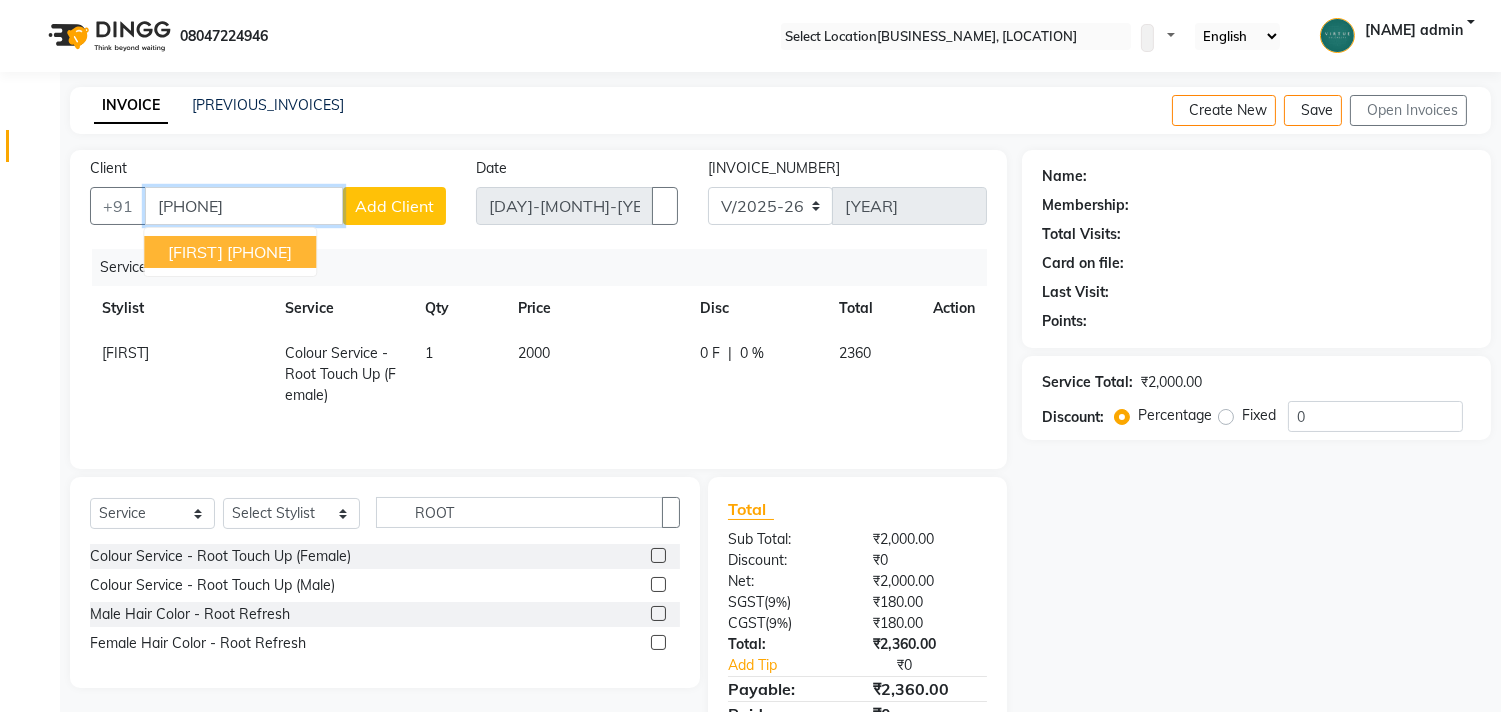 click on "[PHONE]" at bounding box center (259, 252) 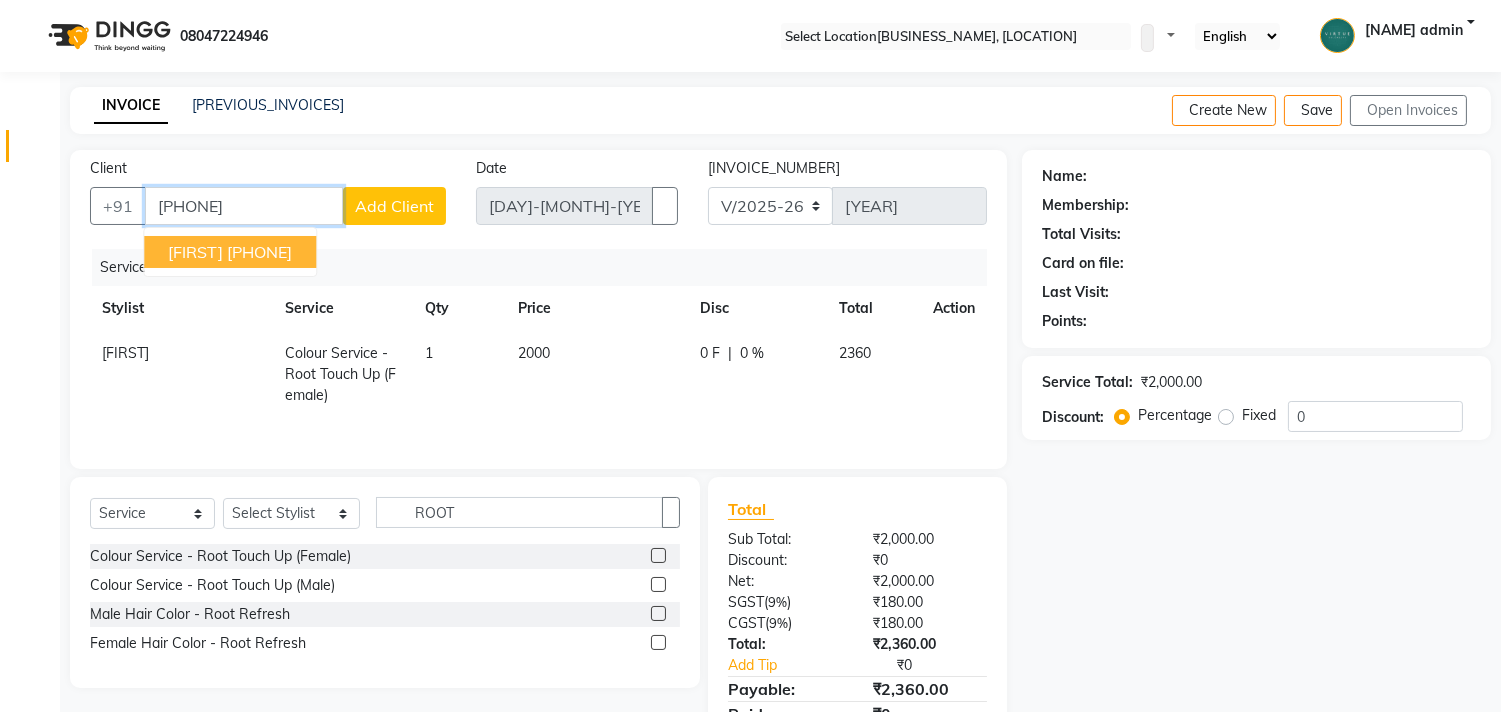 type on "[PHONE]" 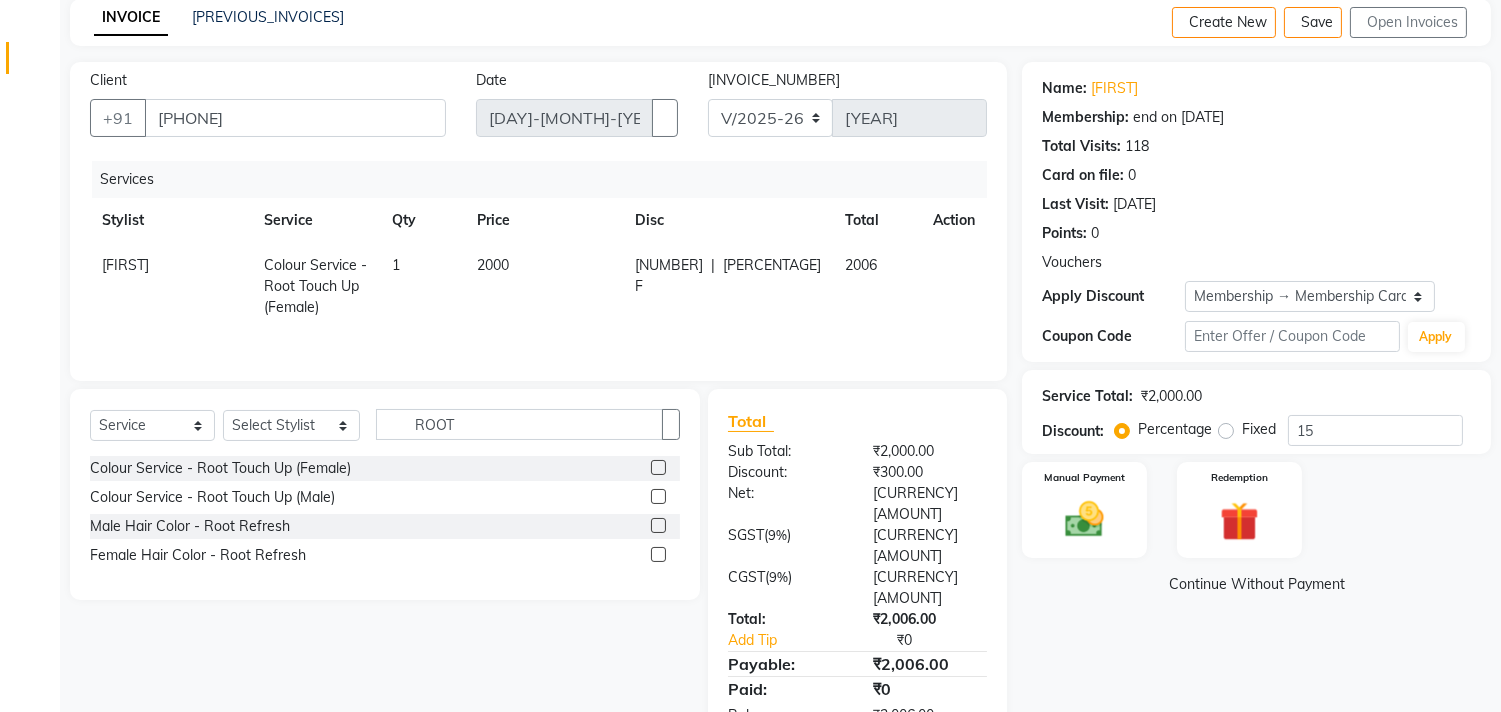 scroll, scrollTop: 90, scrollLeft: 0, axis: vertical 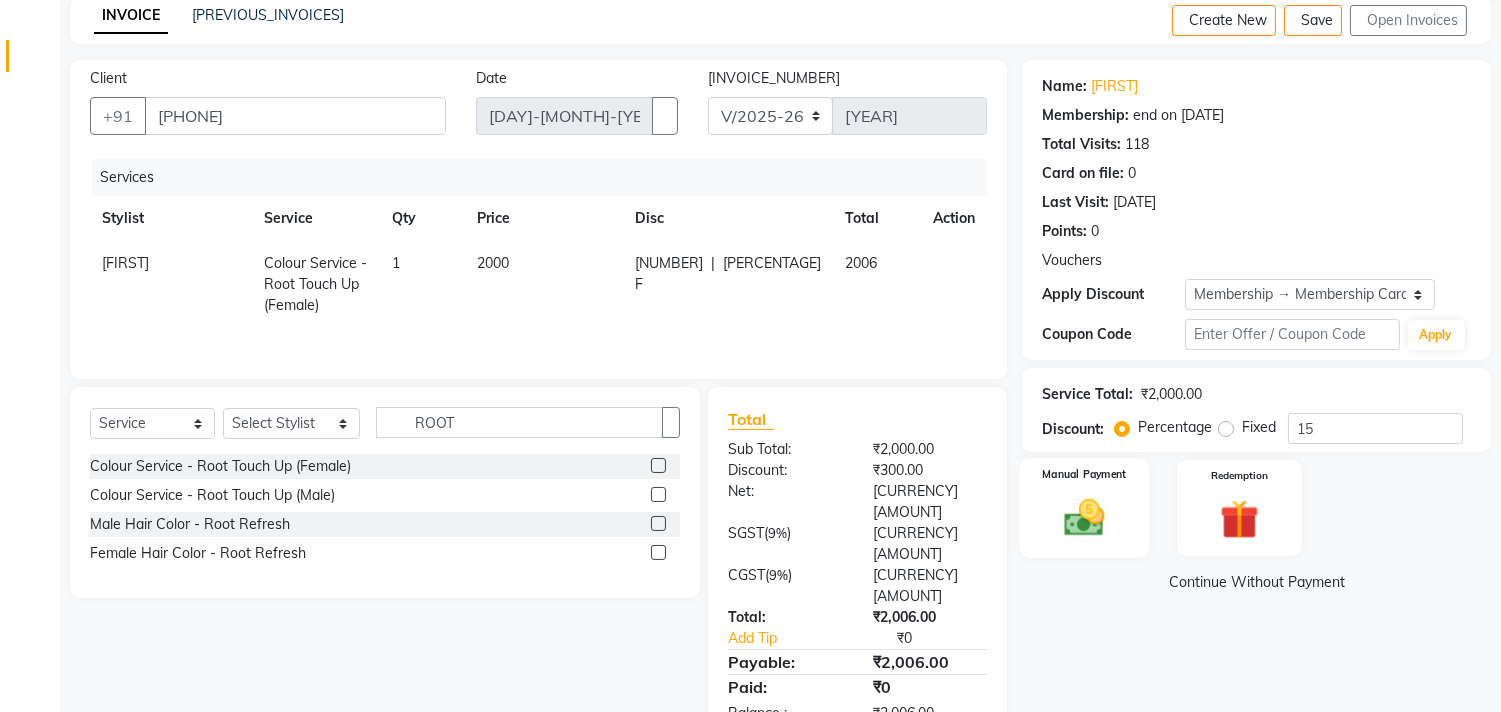 click at bounding box center [1085, 517] 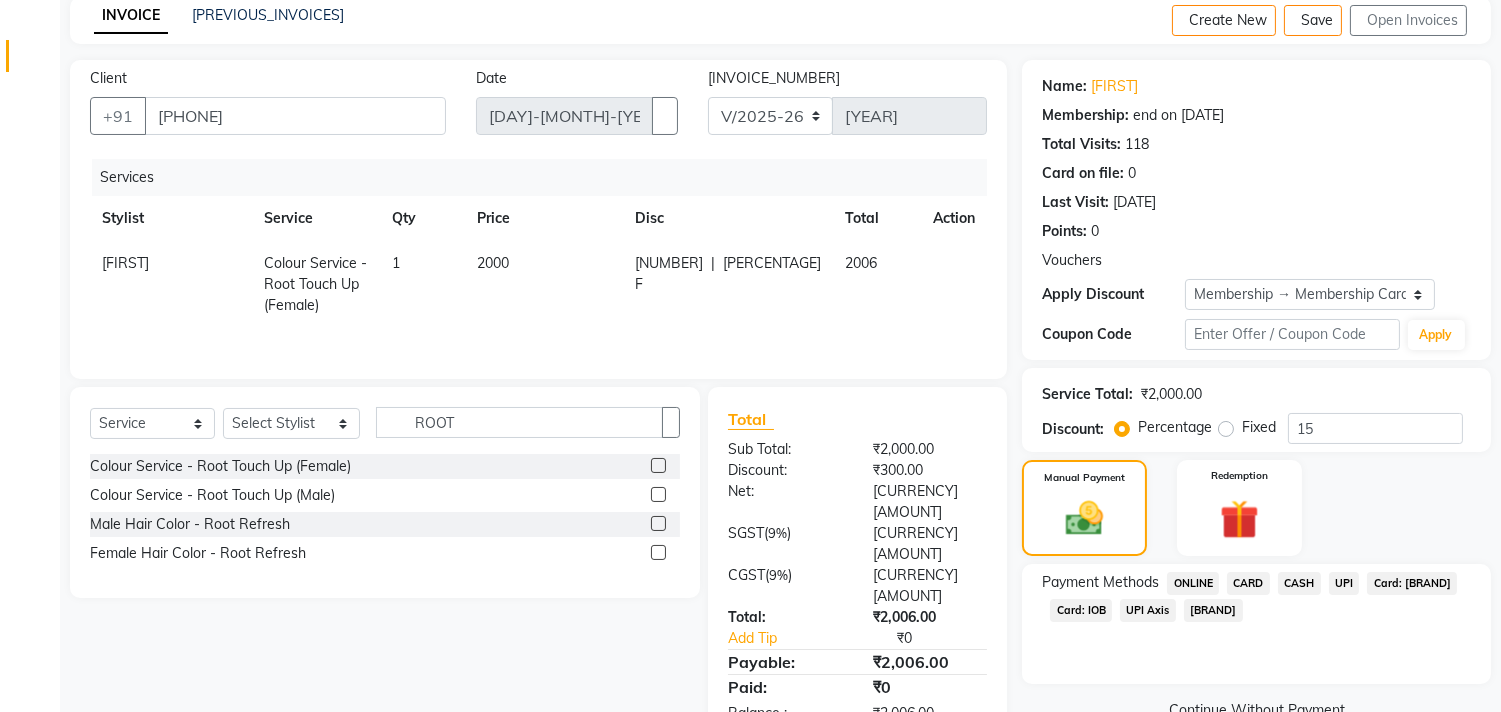 click on "UPI" at bounding box center (1193, 583) 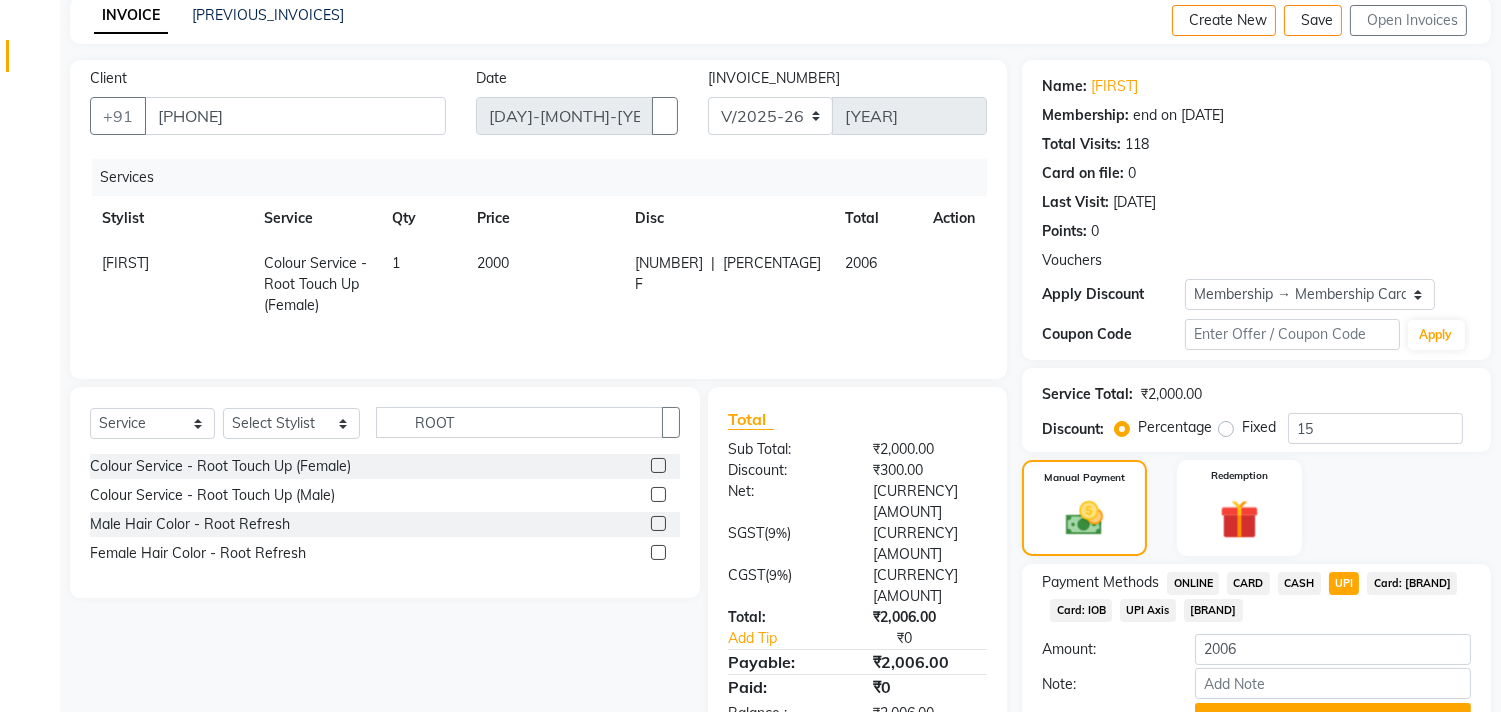 scroll, scrollTop: 192, scrollLeft: 0, axis: vertical 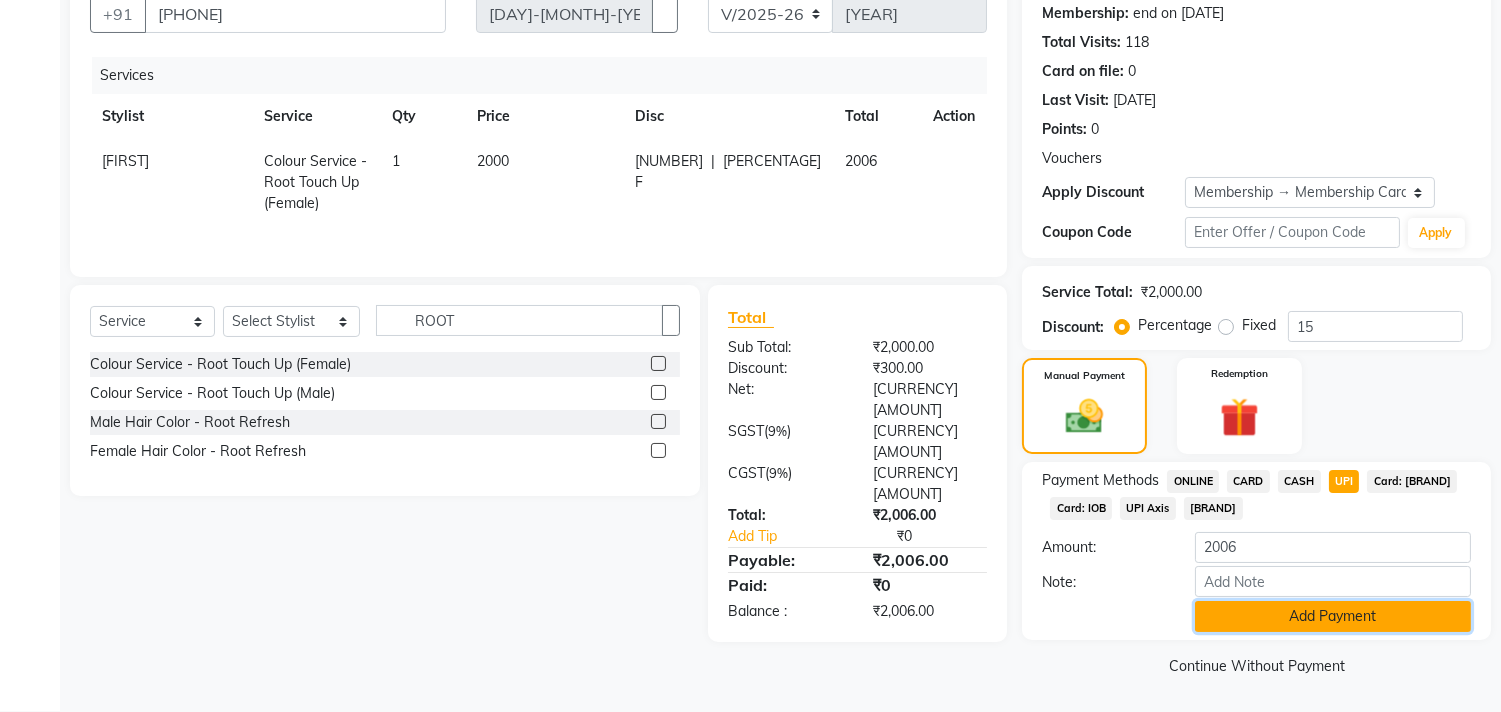 click on "Add Payment" at bounding box center (1333, 616) 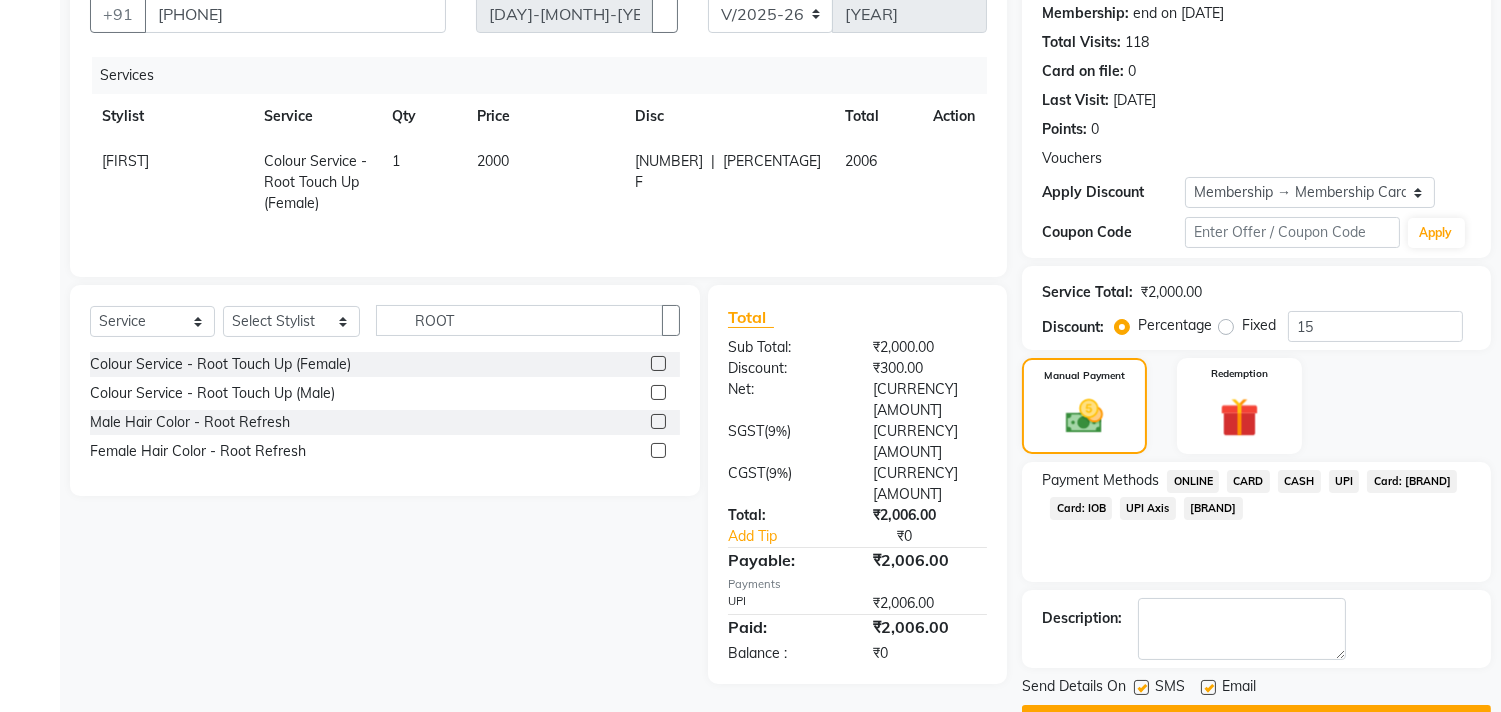 scroll, scrollTop: 247, scrollLeft: 0, axis: vertical 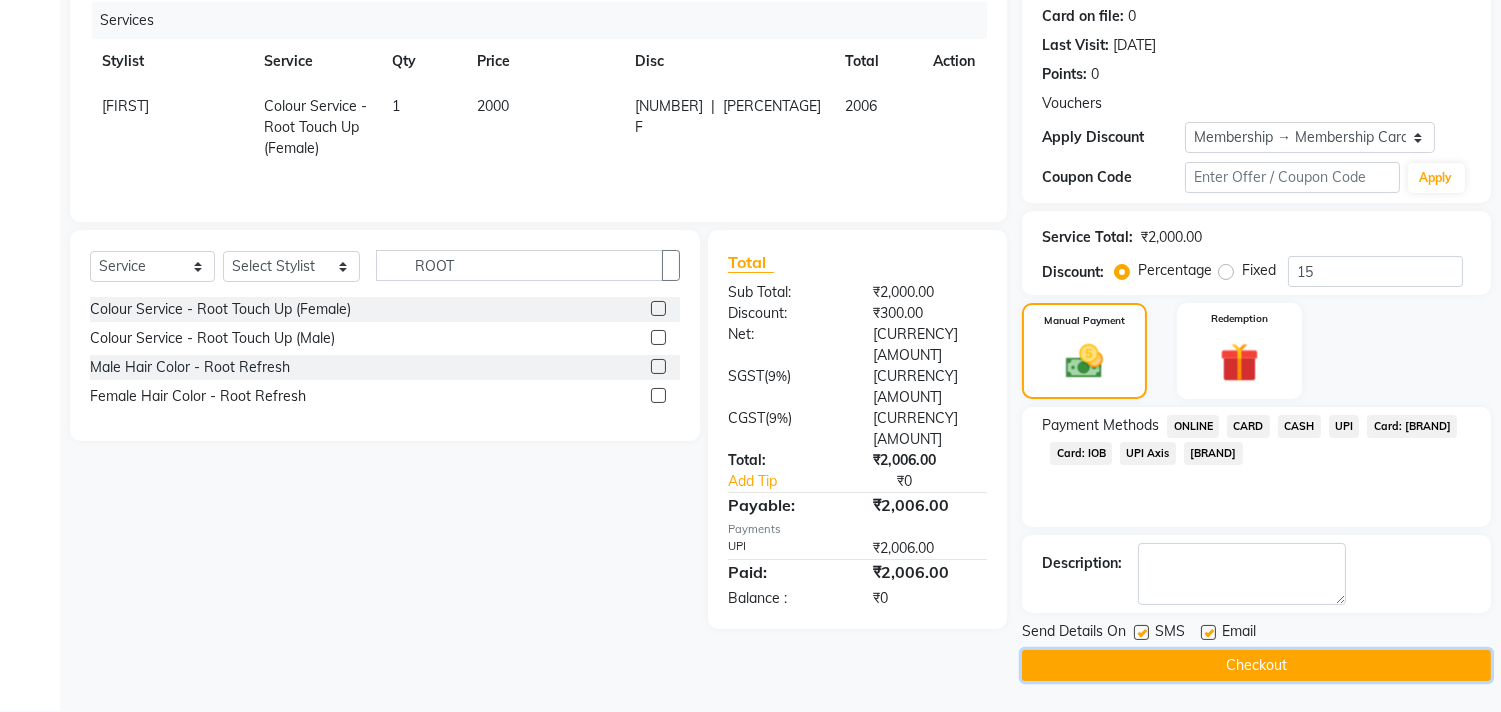 click on "Checkout" at bounding box center (1256, 665) 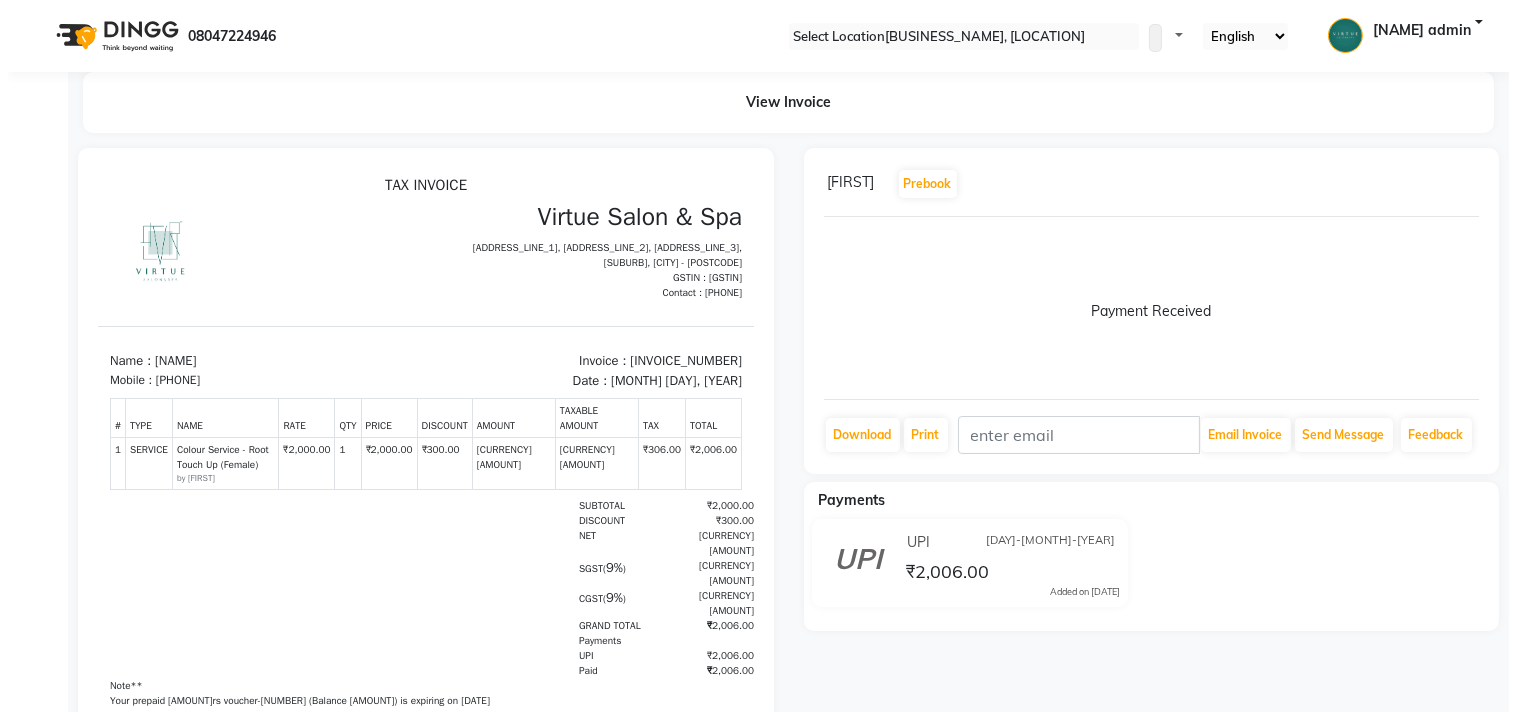 scroll, scrollTop: 0, scrollLeft: 0, axis: both 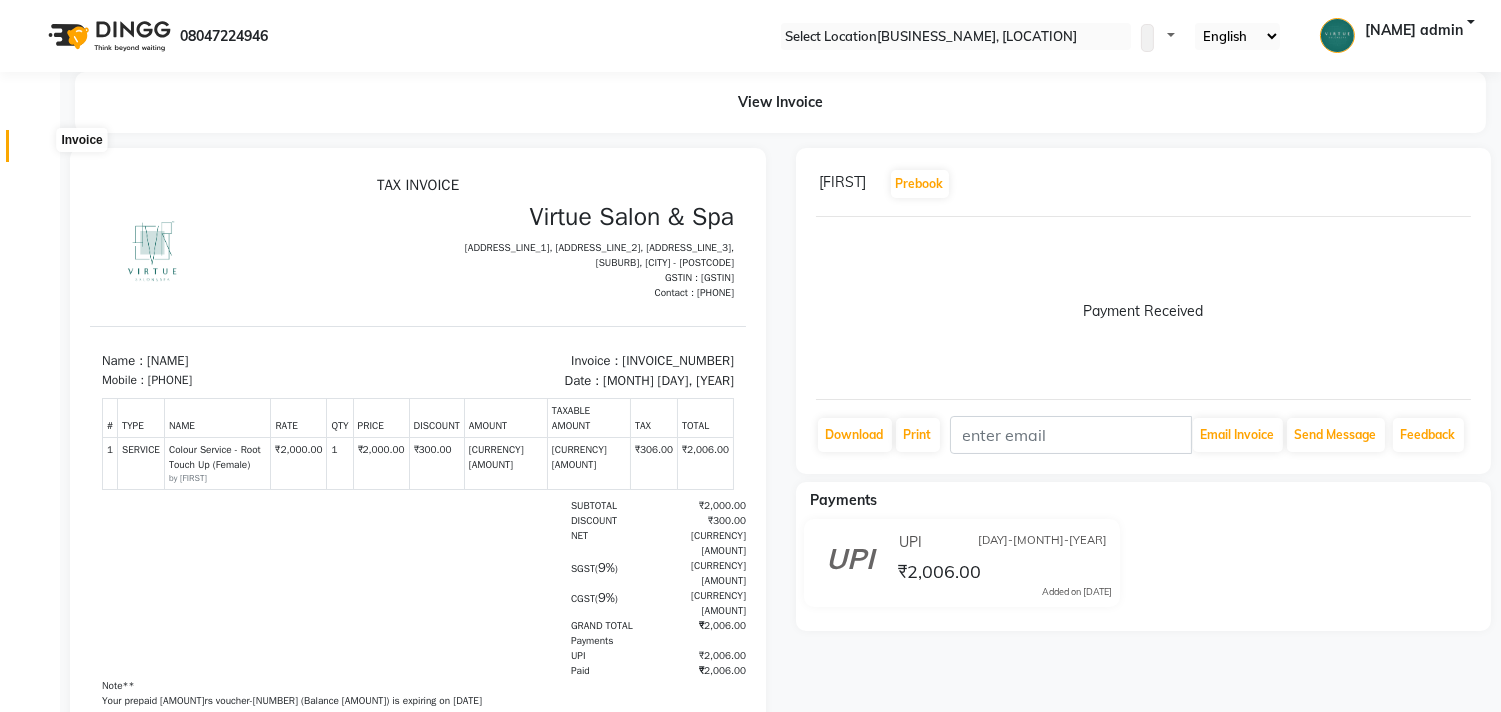 click at bounding box center [37, 151] 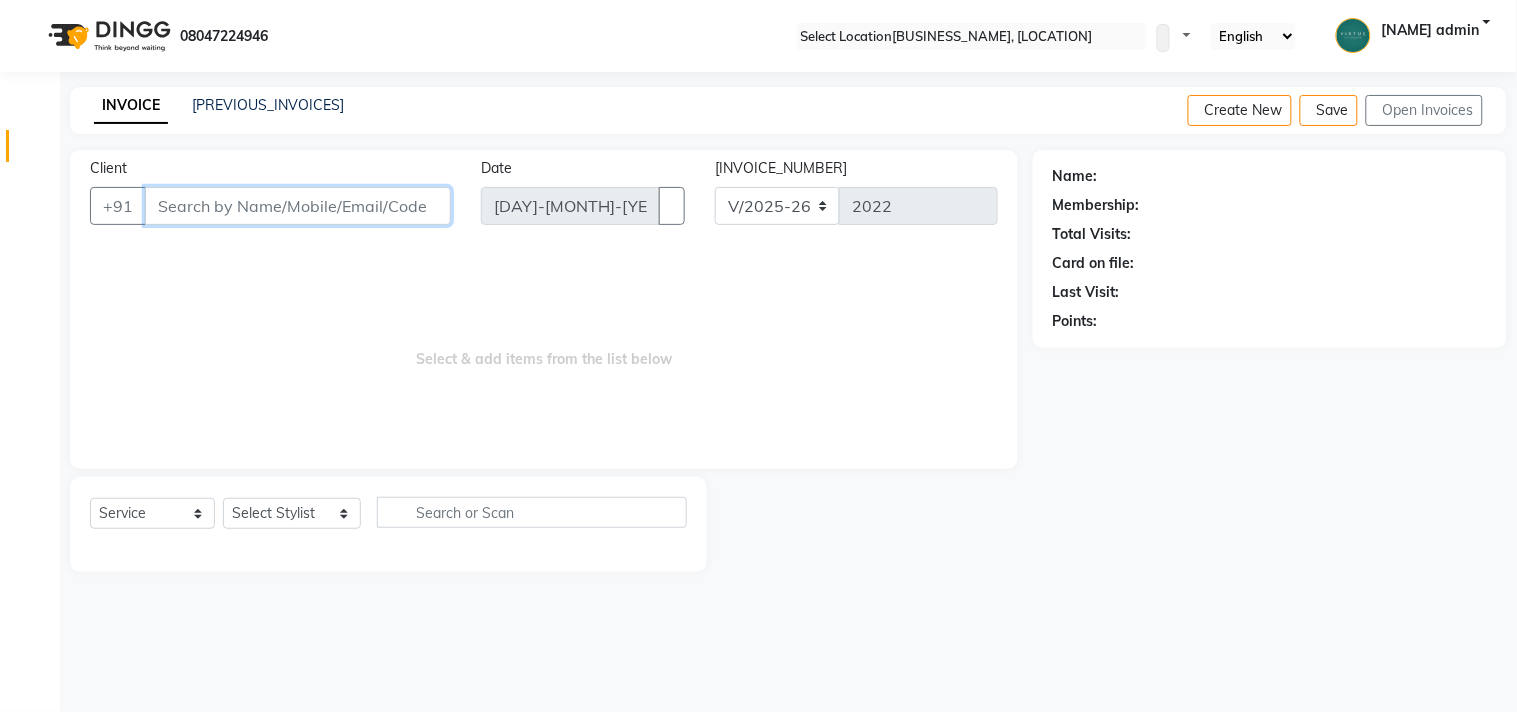 click on "Client" at bounding box center [298, 206] 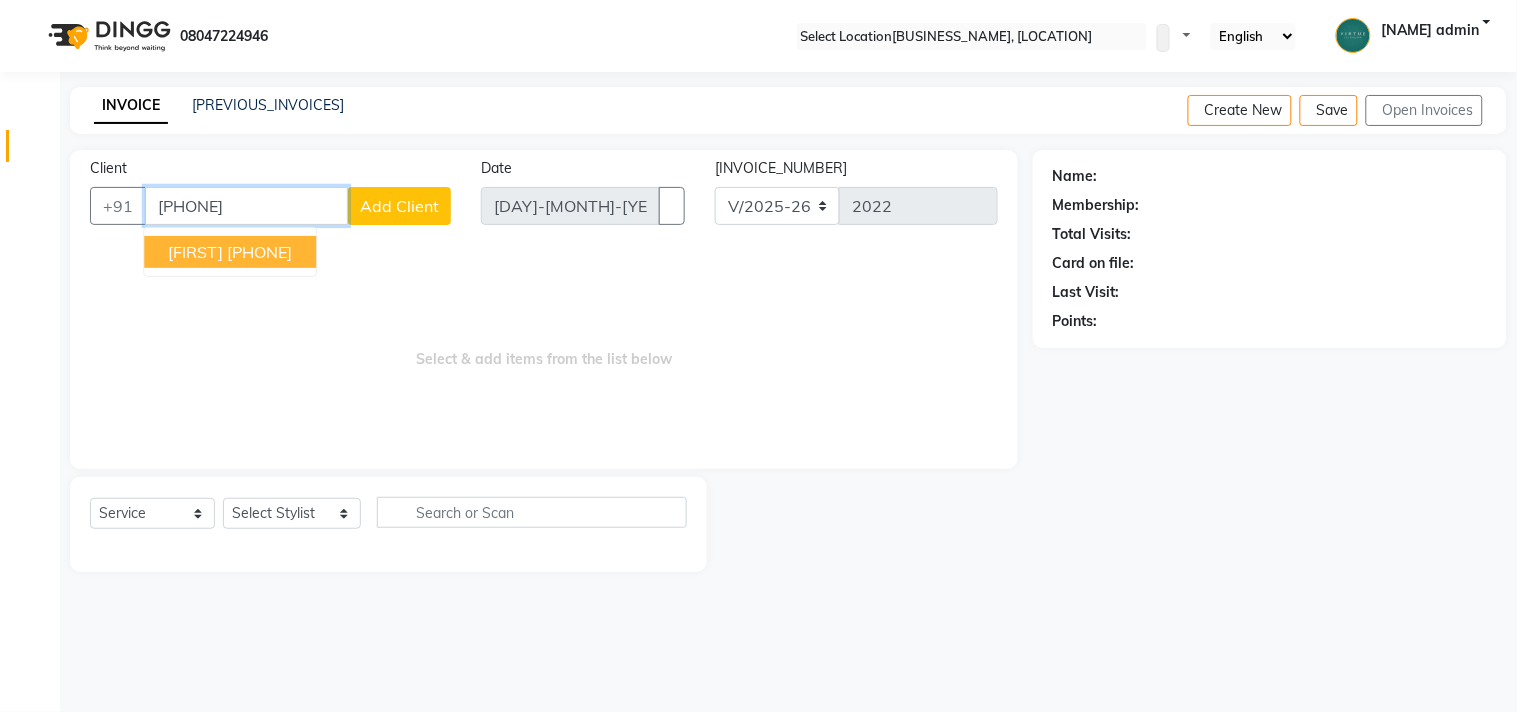 click on "[FIRST]" at bounding box center [195, 252] 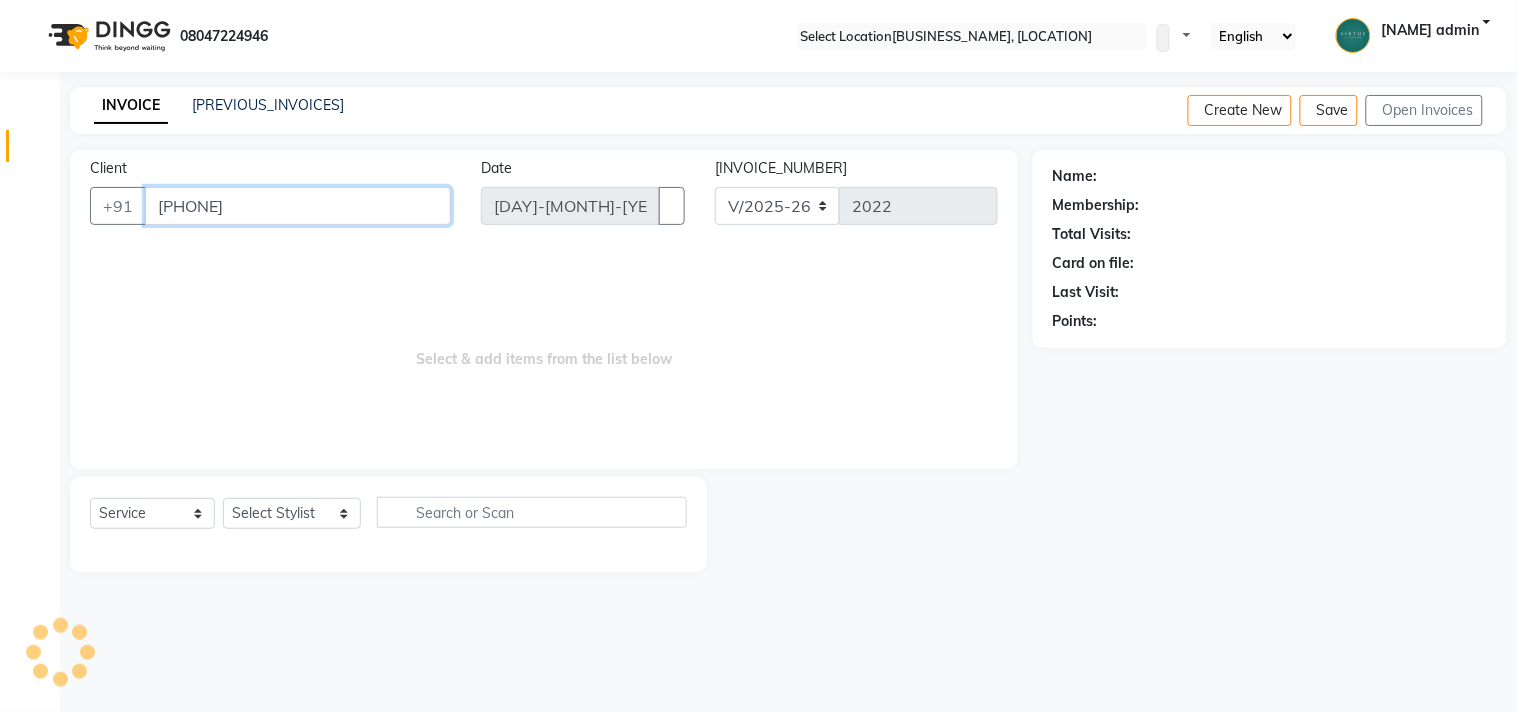 type on "[PHONE]" 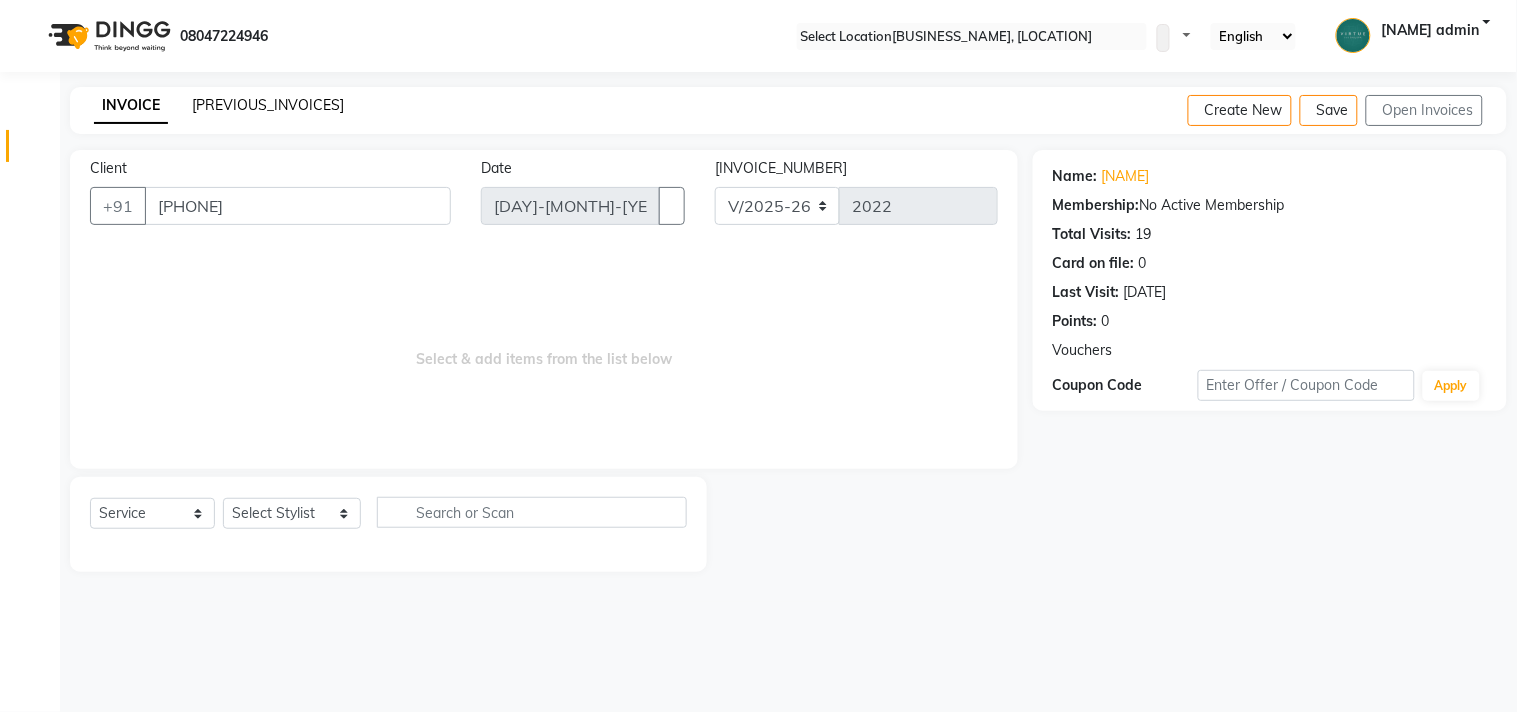 click on "[PREVIOUS_INVOICES]" at bounding box center [268, 105] 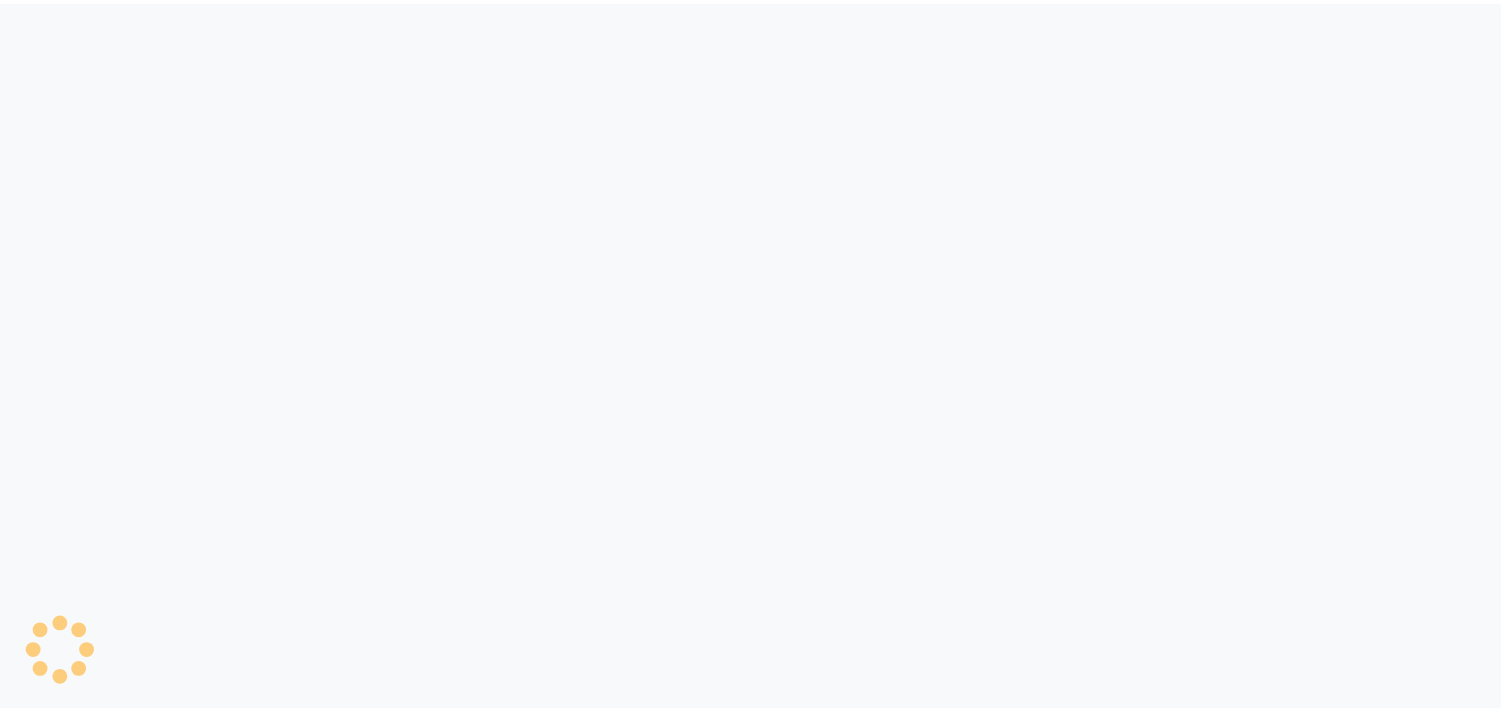 scroll, scrollTop: 0, scrollLeft: 0, axis: both 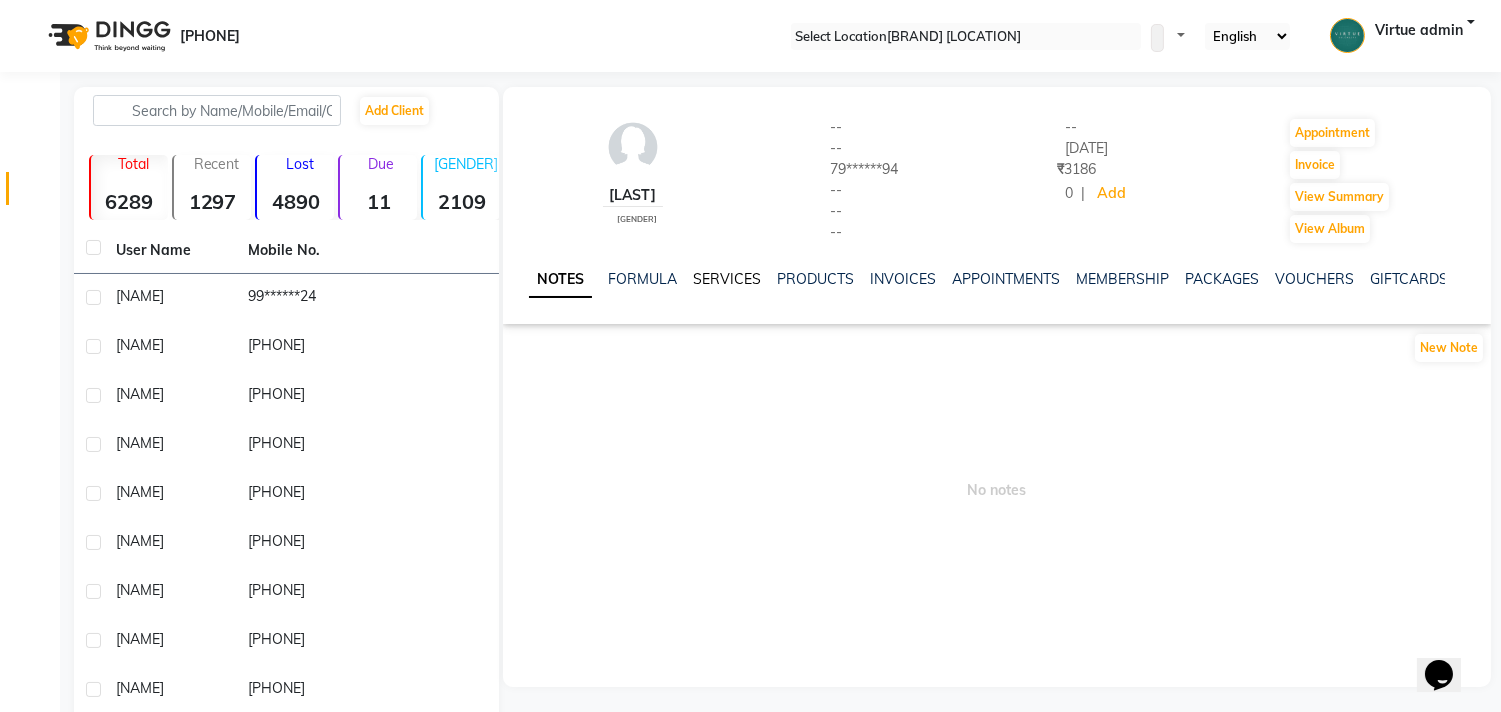 click on "SERVICES" at bounding box center (727, 279) 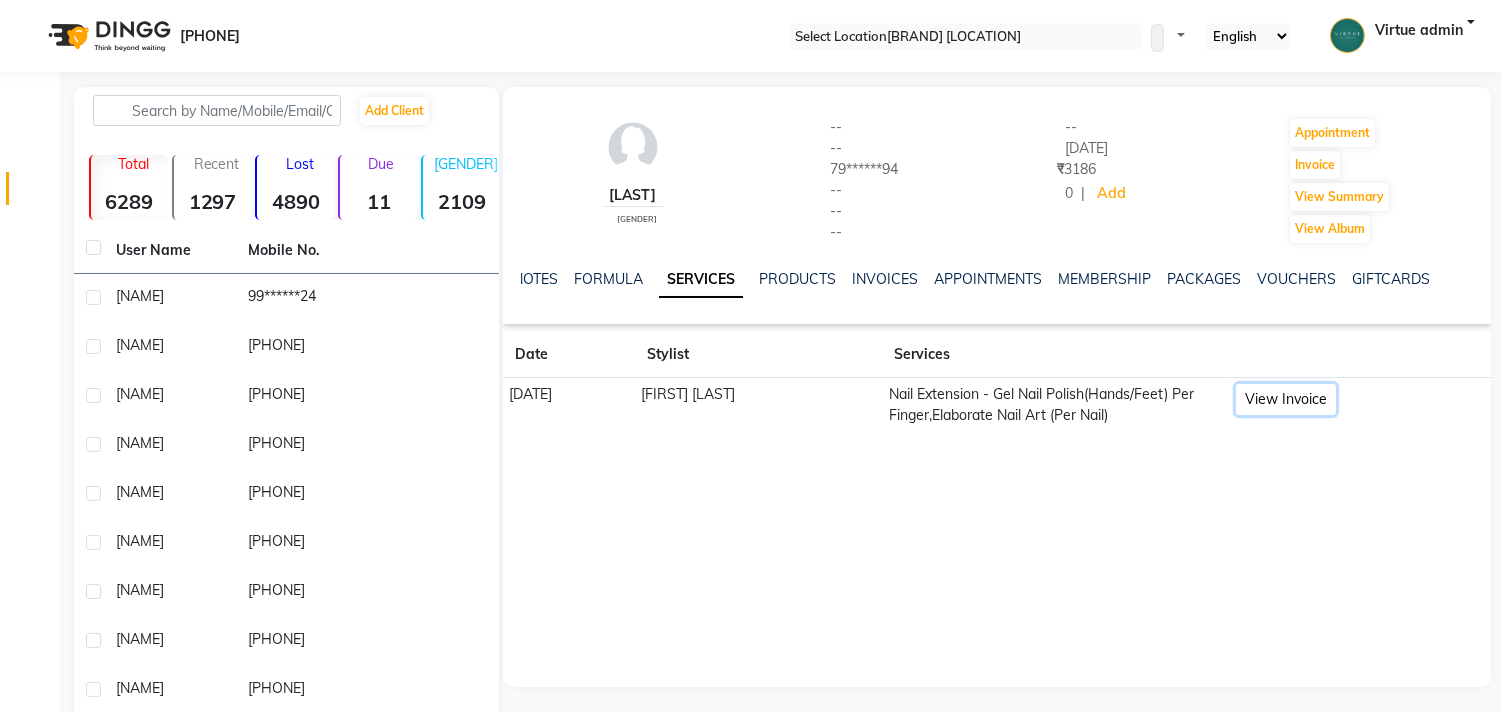 click on "View Invoice" at bounding box center (1286, 399) 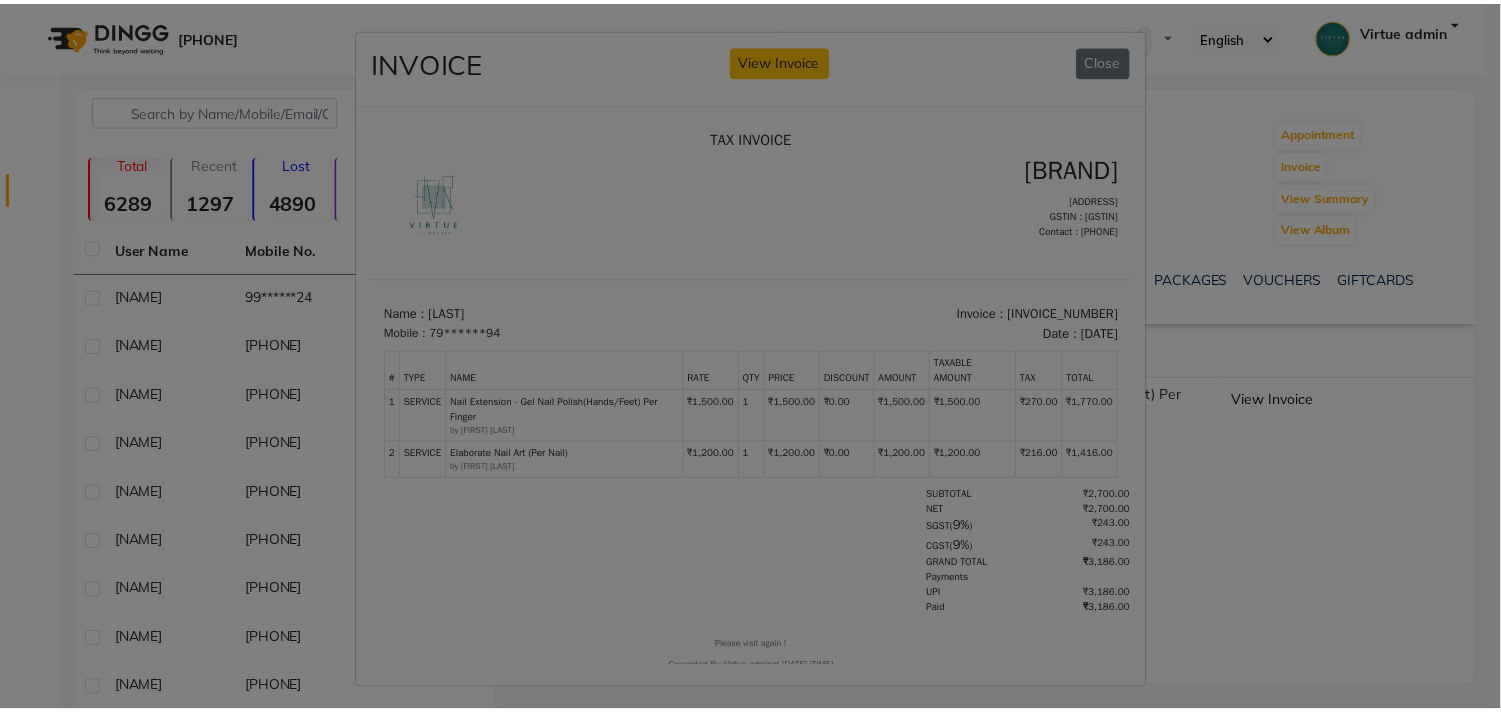 scroll, scrollTop: 0, scrollLeft: 0, axis: both 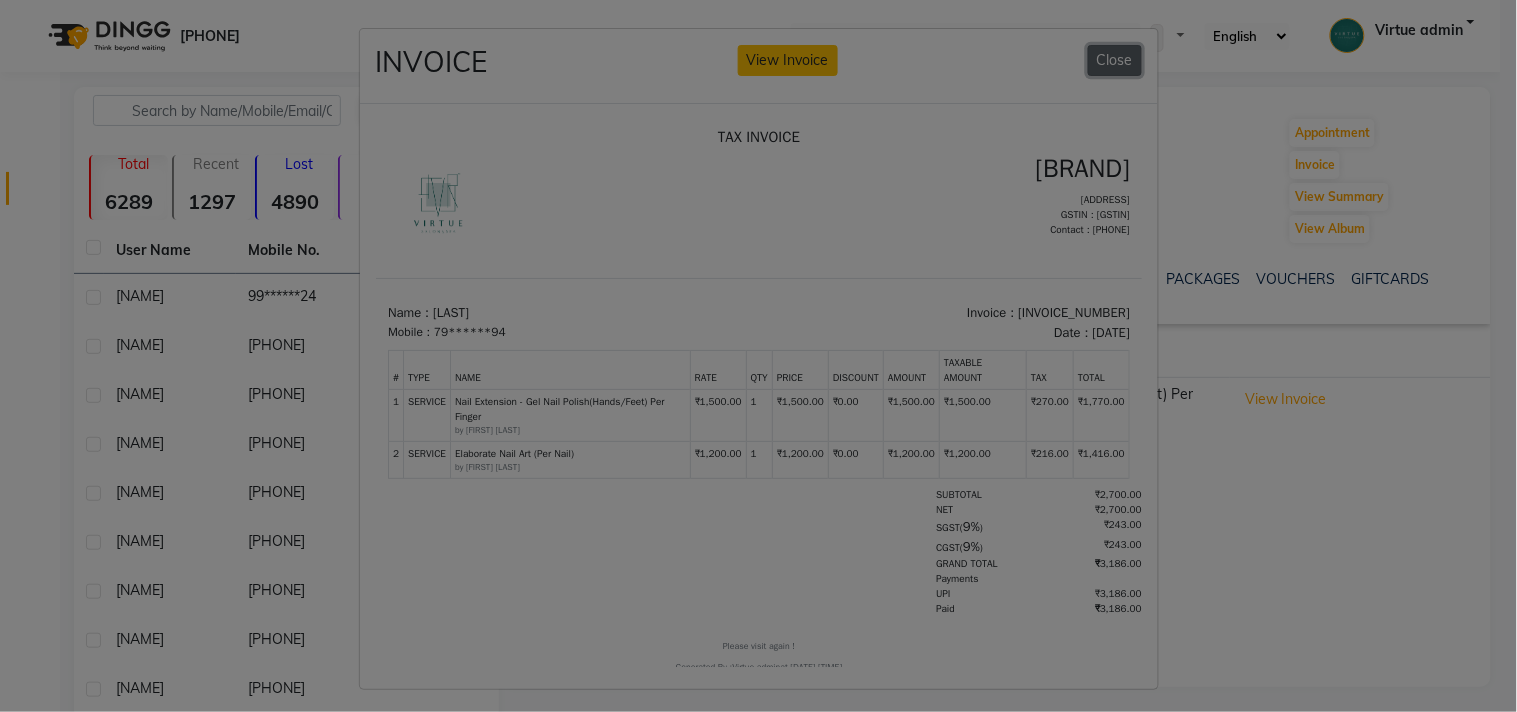 click on "Close" at bounding box center (1115, 60) 